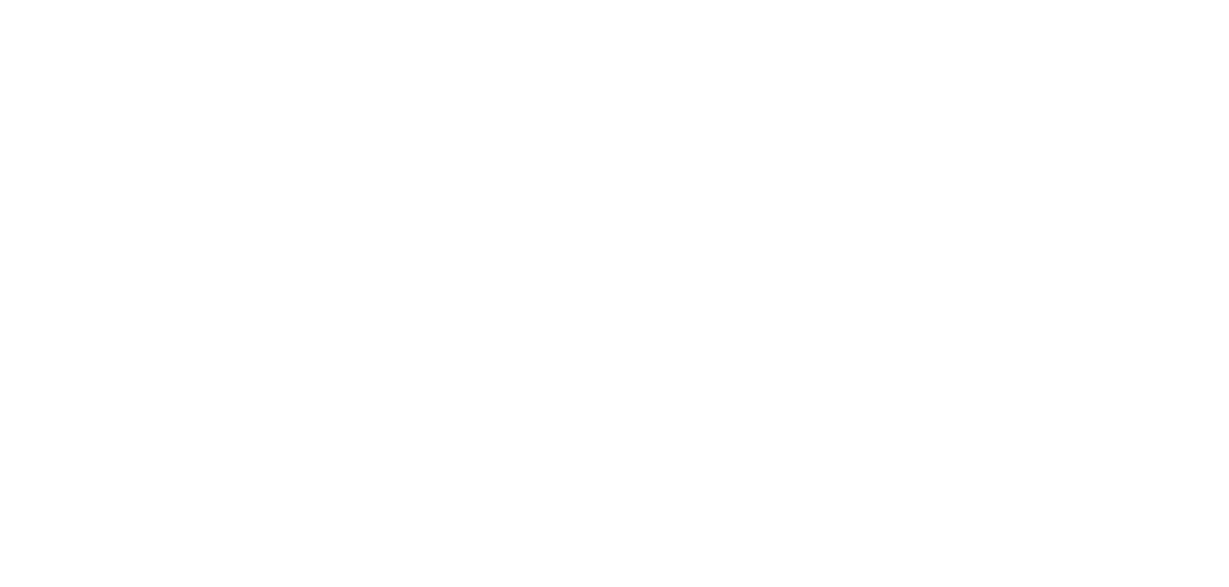 scroll, scrollTop: 0, scrollLeft: 0, axis: both 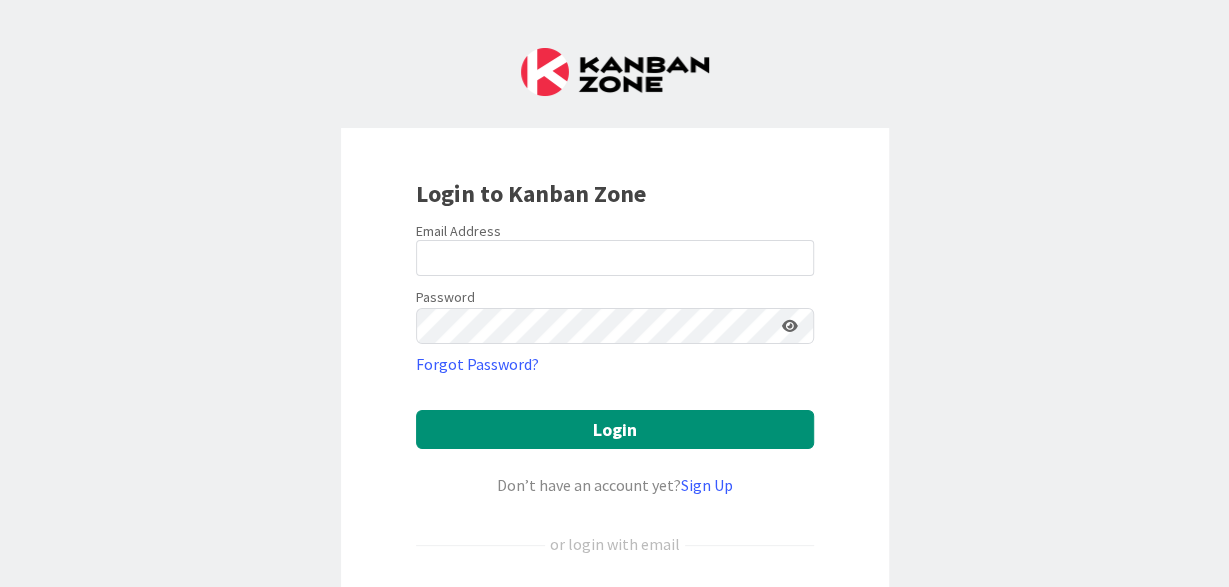 type on "[EMAIL]@[EXAMPLE].COM" 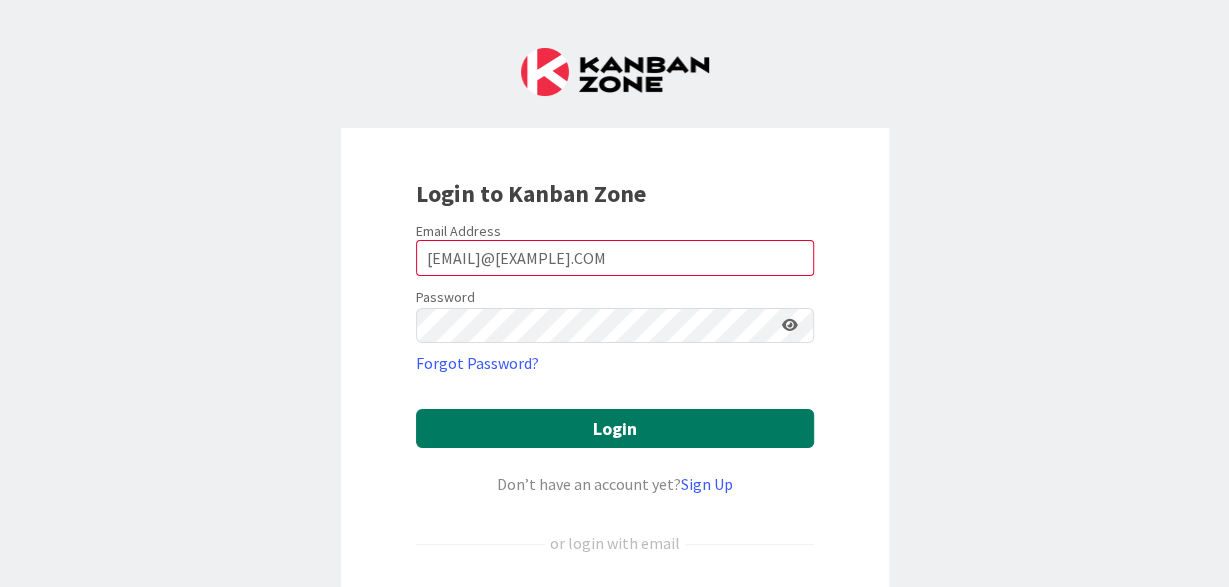 click on "Login" at bounding box center [615, 428] 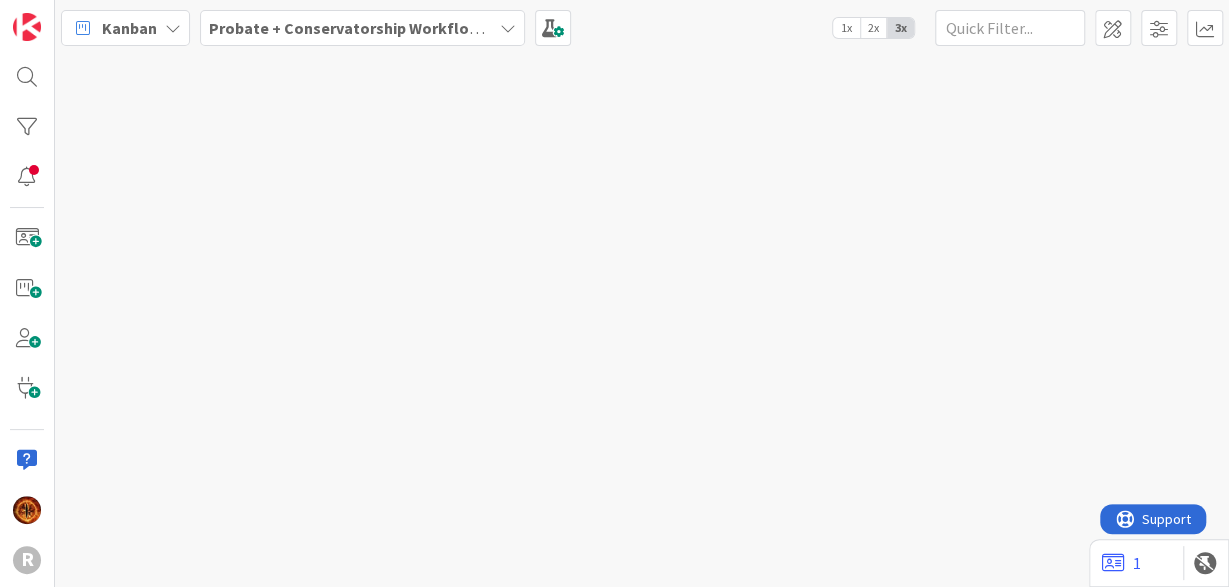 scroll, scrollTop: 0, scrollLeft: 0, axis: both 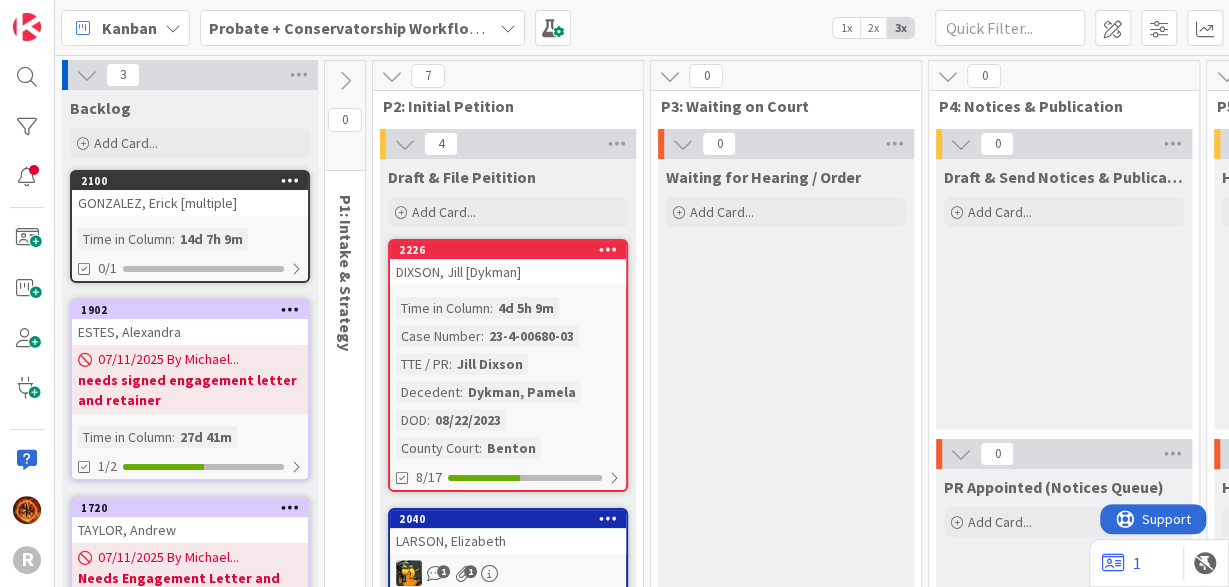 click at bounding box center [508, 28] 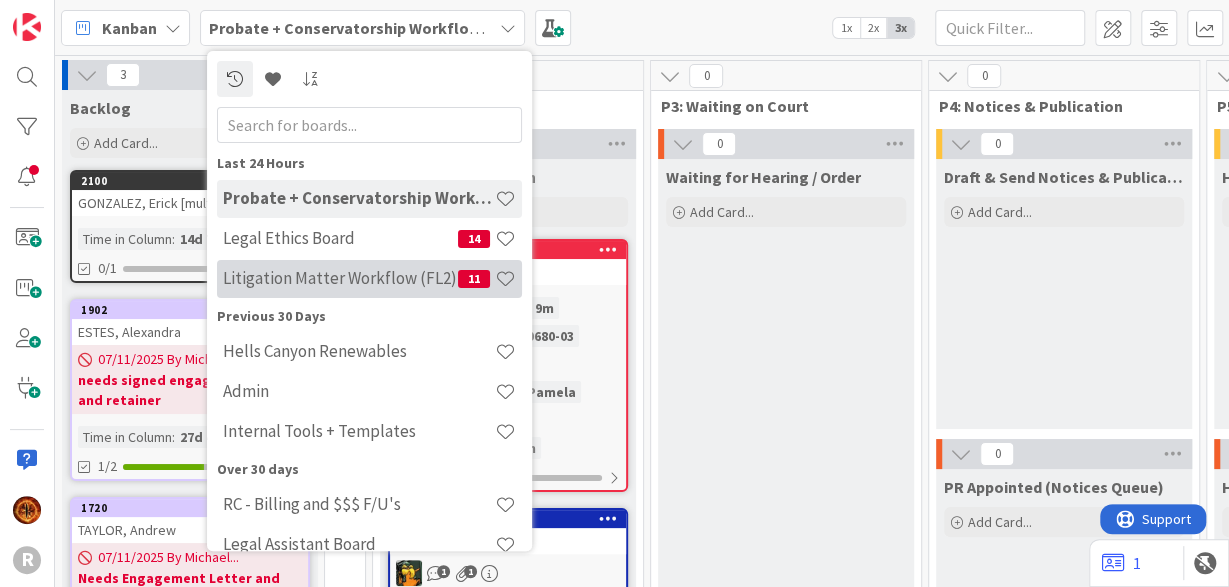 click on "Litigation Matter Workflow (FL2) 11" at bounding box center [369, 279] 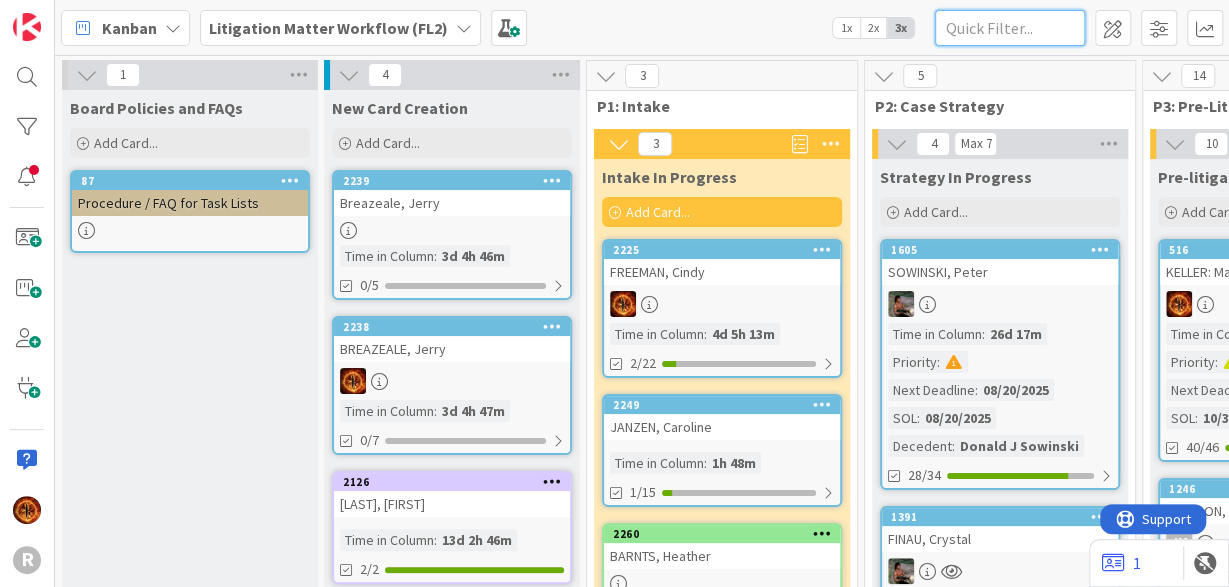 click at bounding box center (1010, 28) 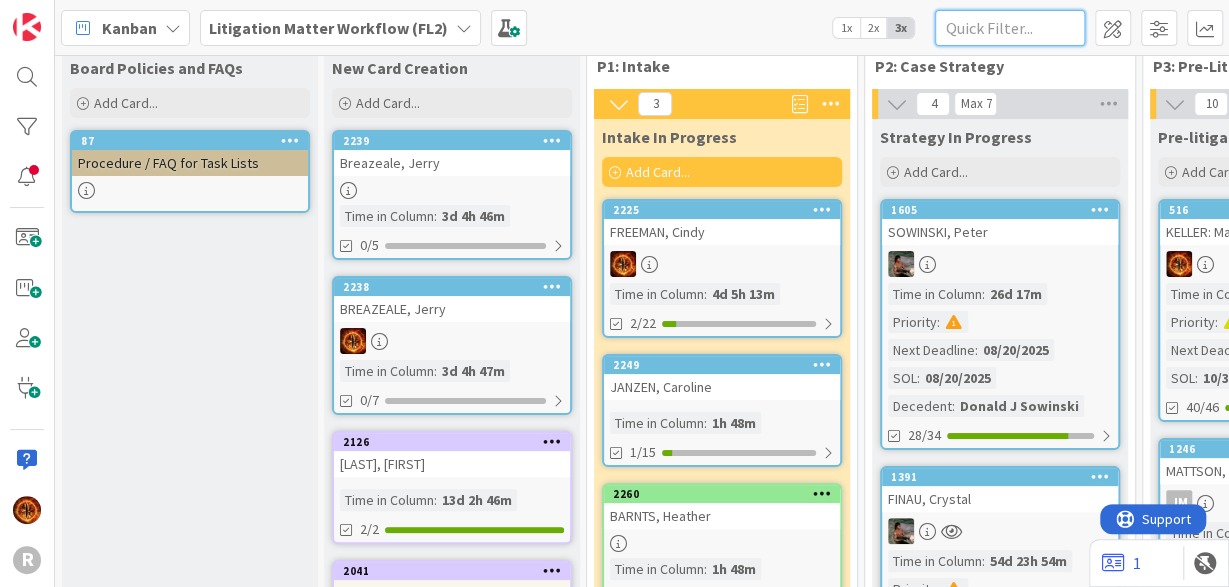 scroll, scrollTop: 0, scrollLeft: 0, axis: both 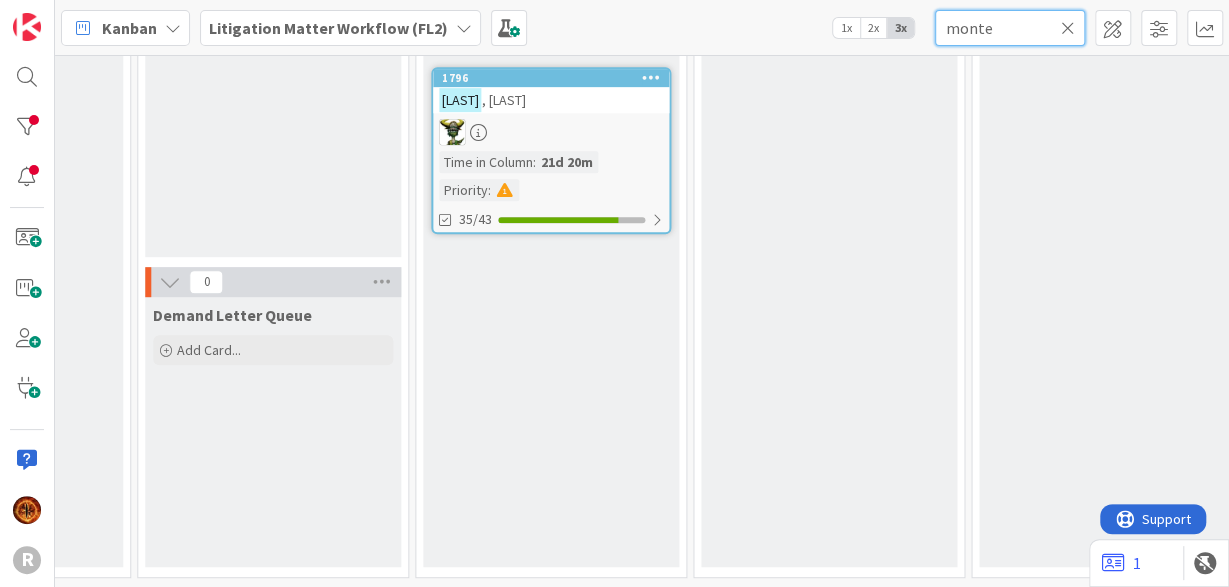 type on "monte" 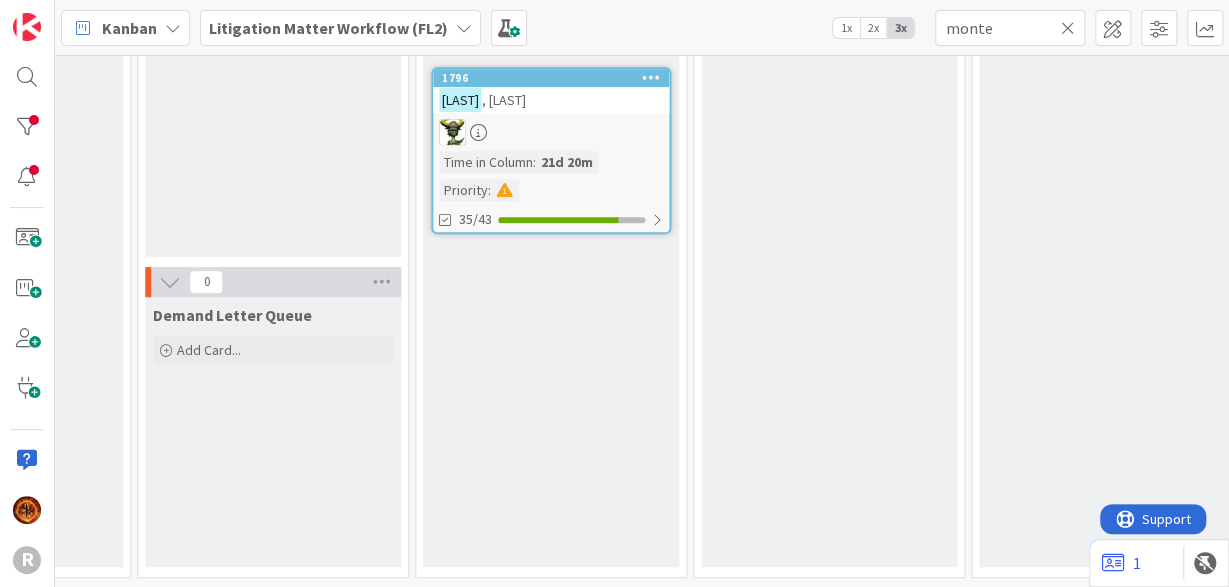 click at bounding box center [551, 132] 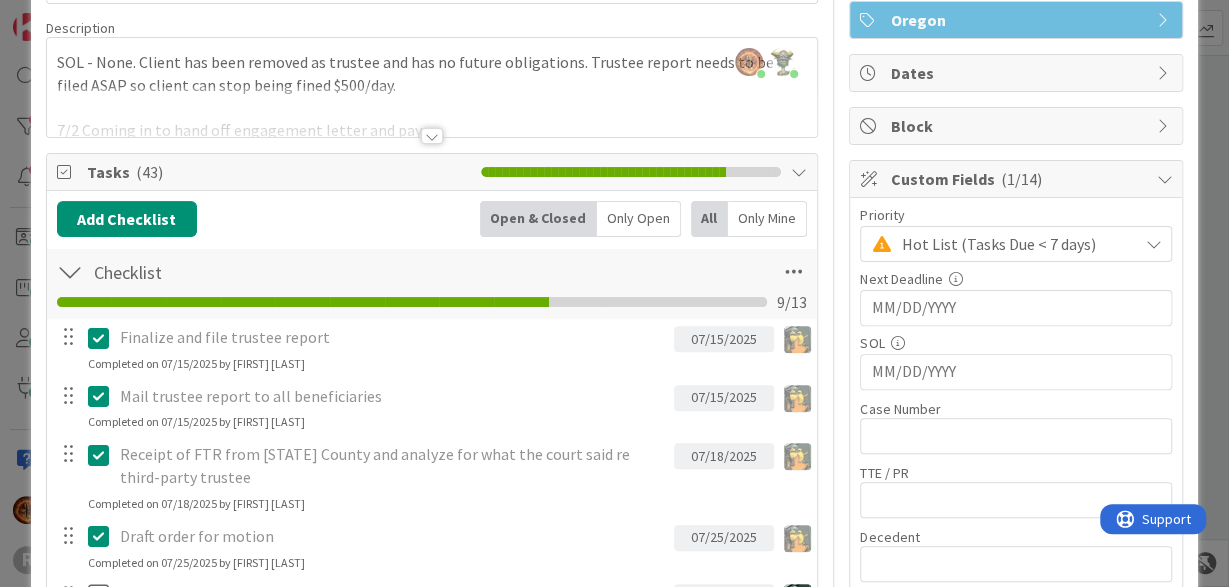 scroll, scrollTop: 0, scrollLeft: 0, axis: both 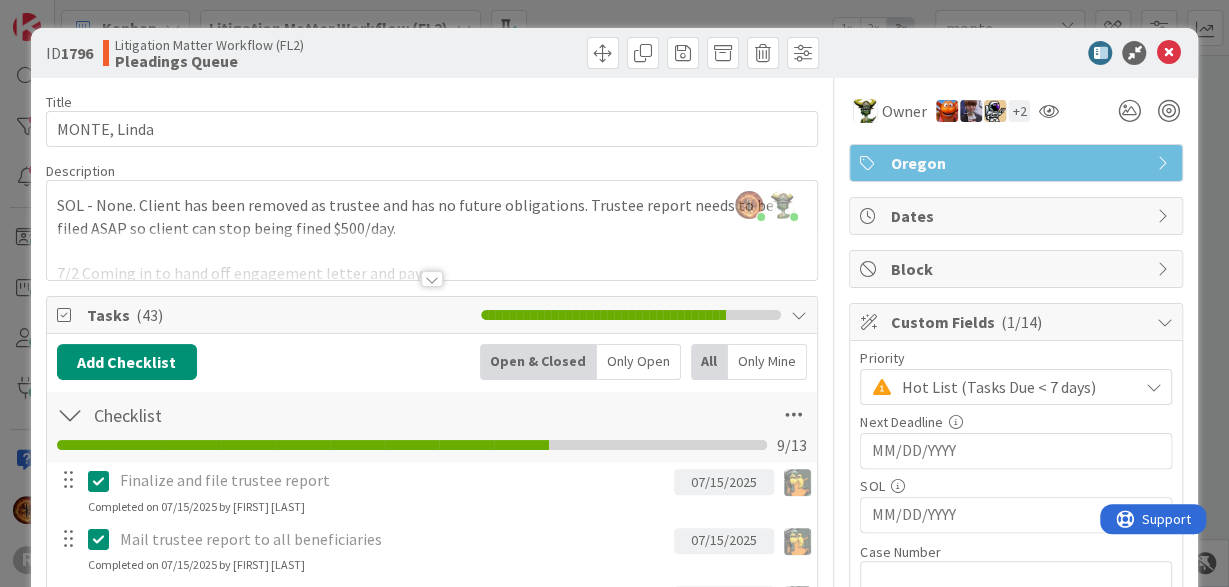 click at bounding box center (432, 279) 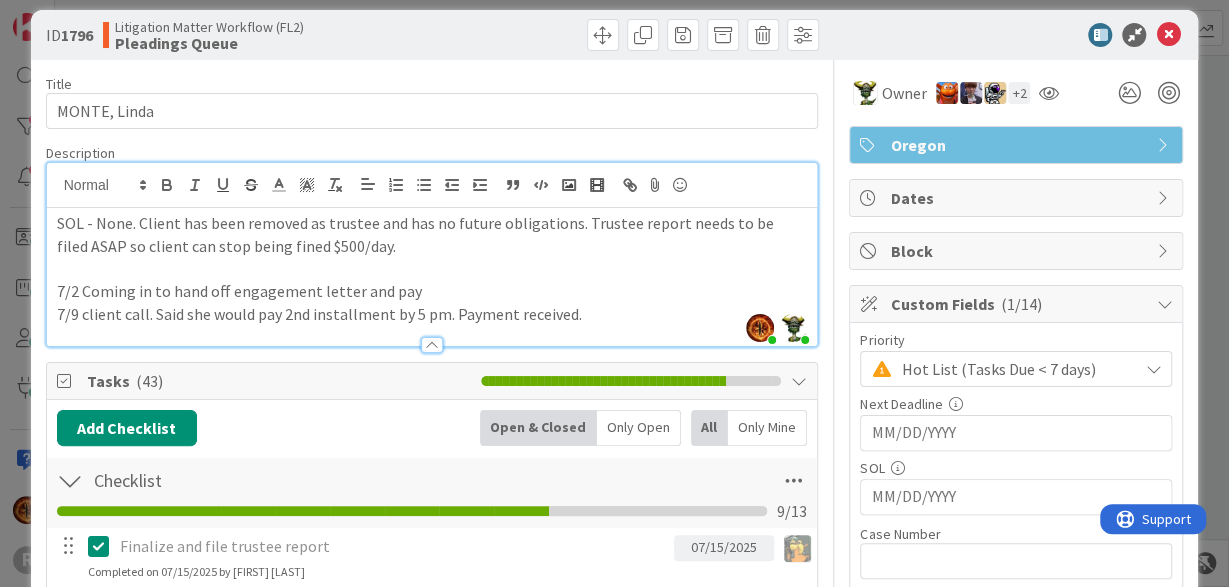 scroll, scrollTop: 0, scrollLeft: 0, axis: both 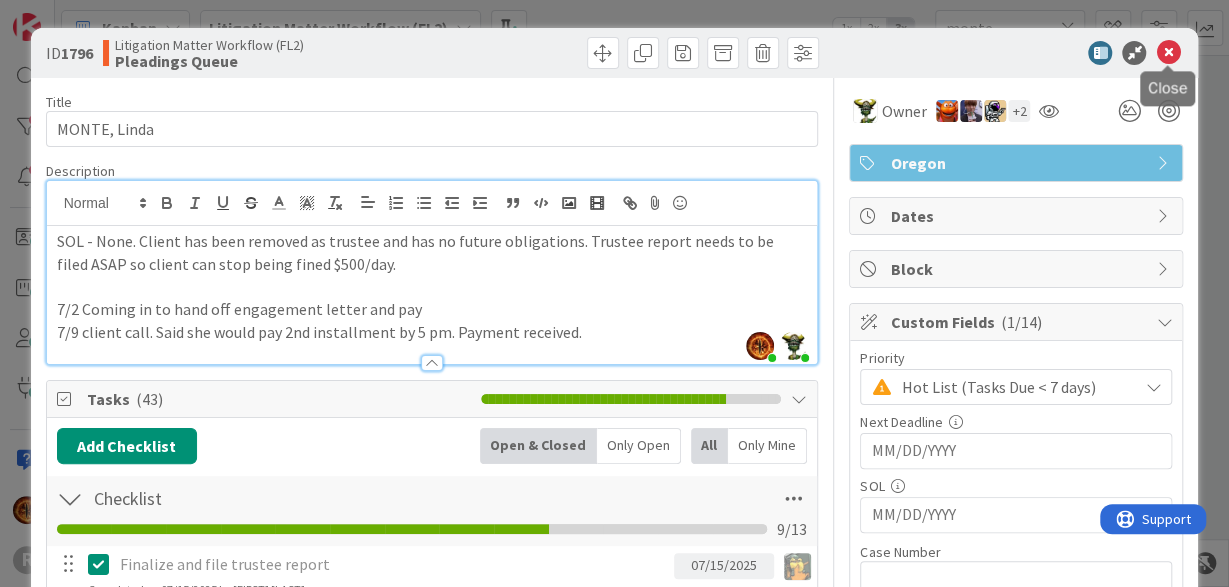 click at bounding box center [1168, 53] 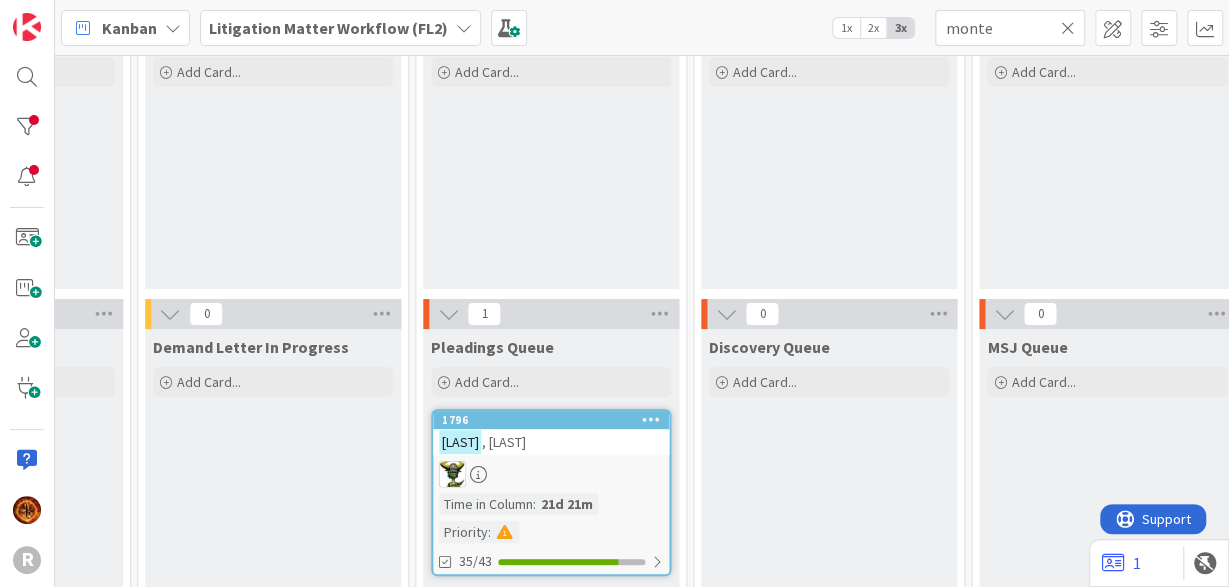 scroll, scrollTop: 0, scrollLeft: 1005, axis: horizontal 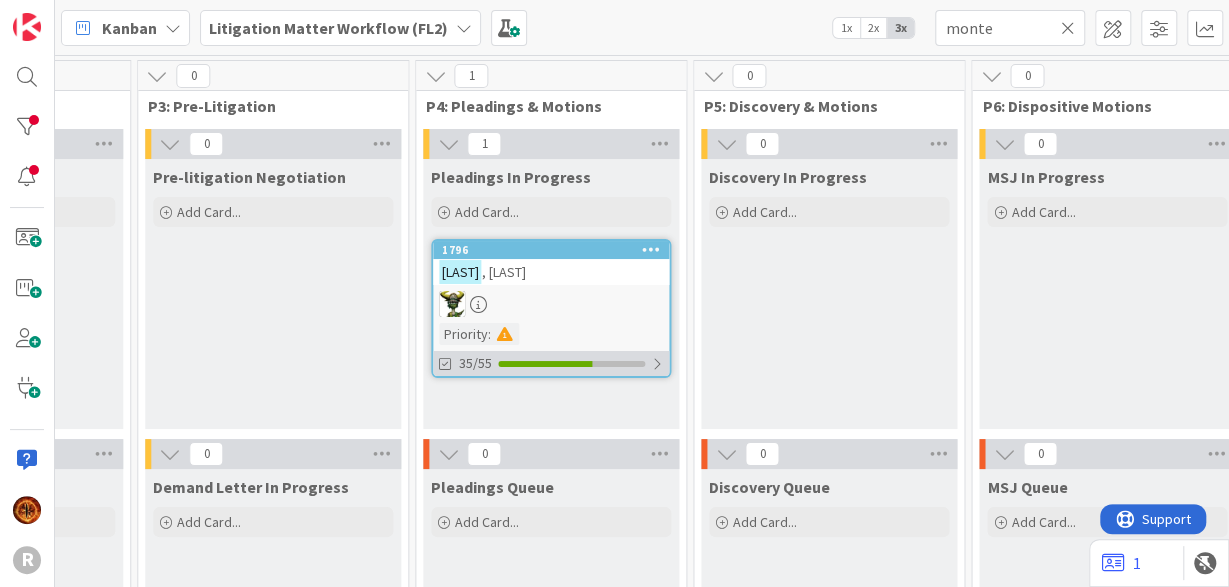 click at bounding box center (657, 364) 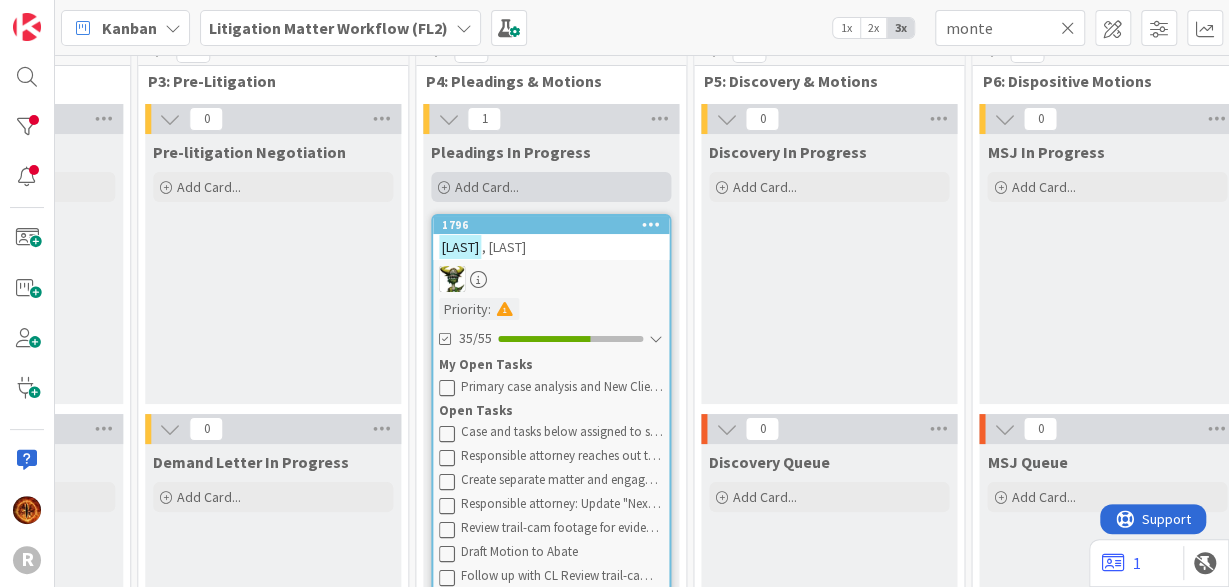 scroll, scrollTop: 0, scrollLeft: 1005, axis: horizontal 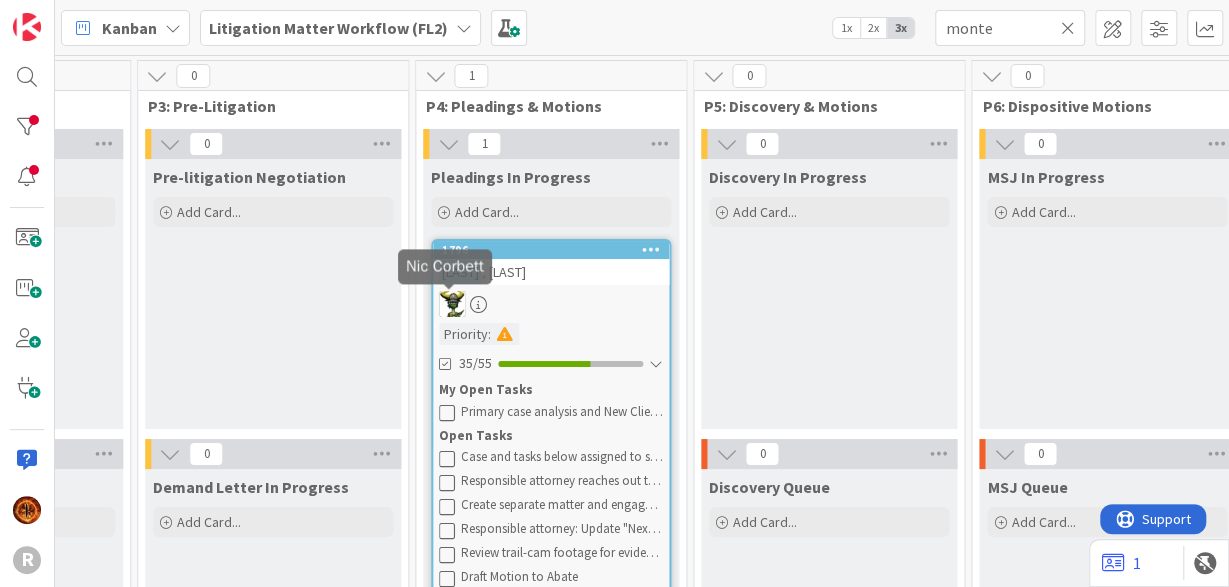 click at bounding box center (452, 304) 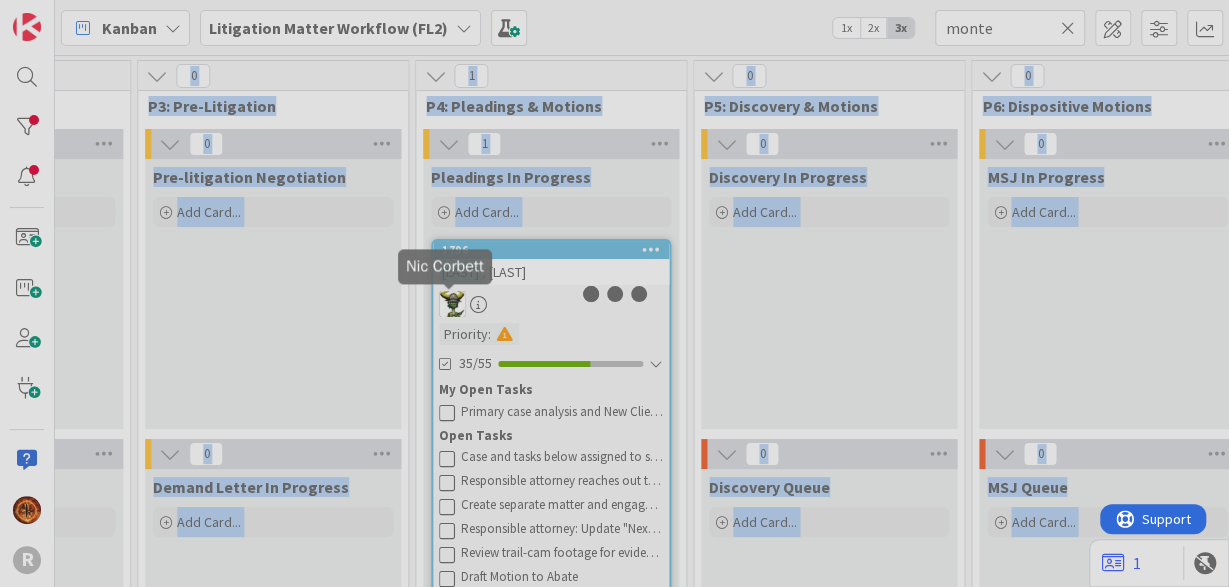 click at bounding box center (614, 293) 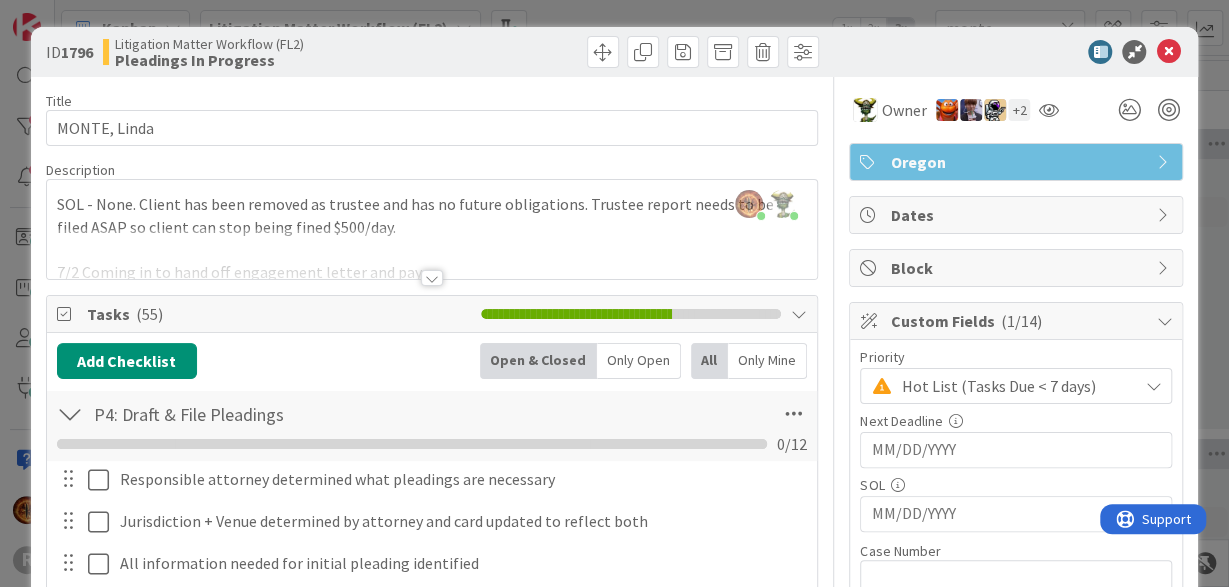 scroll, scrollTop: 0, scrollLeft: 0, axis: both 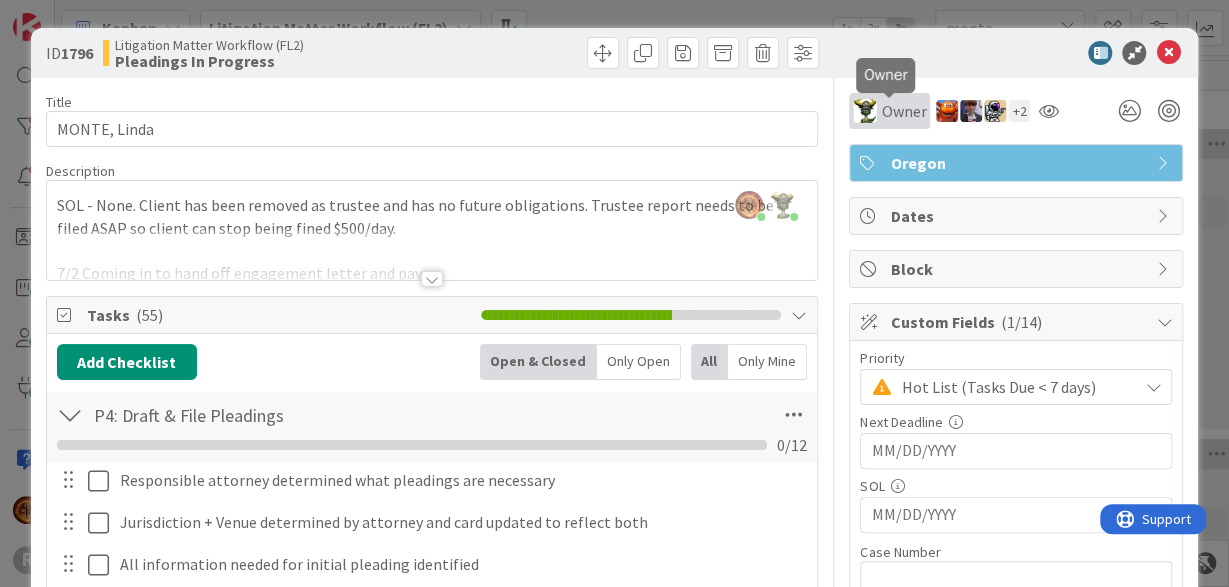 click on "Owner" at bounding box center (889, 111) 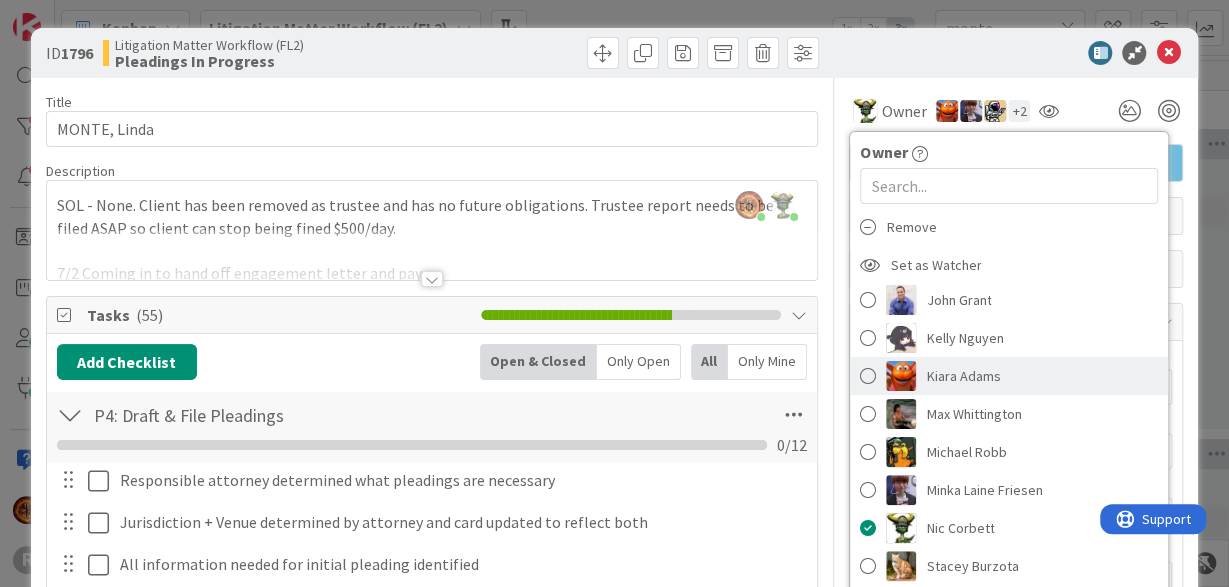 scroll, scrollTop: 226, scrollLeft: 0, axis: vertical 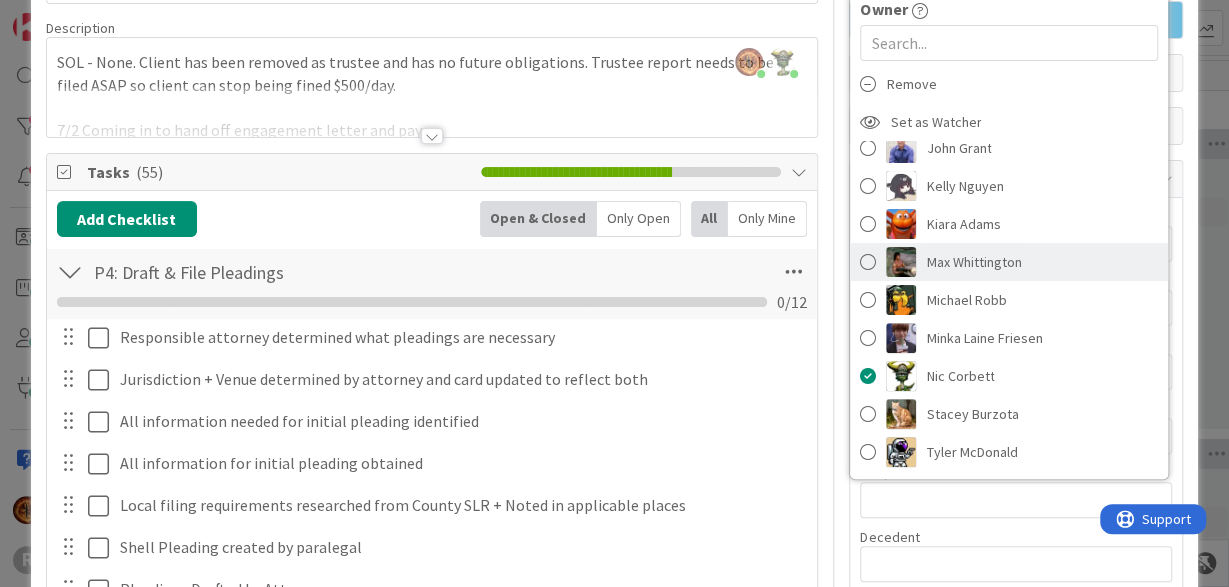 click on "Max Whittington" at bounding box center (1009, 262) 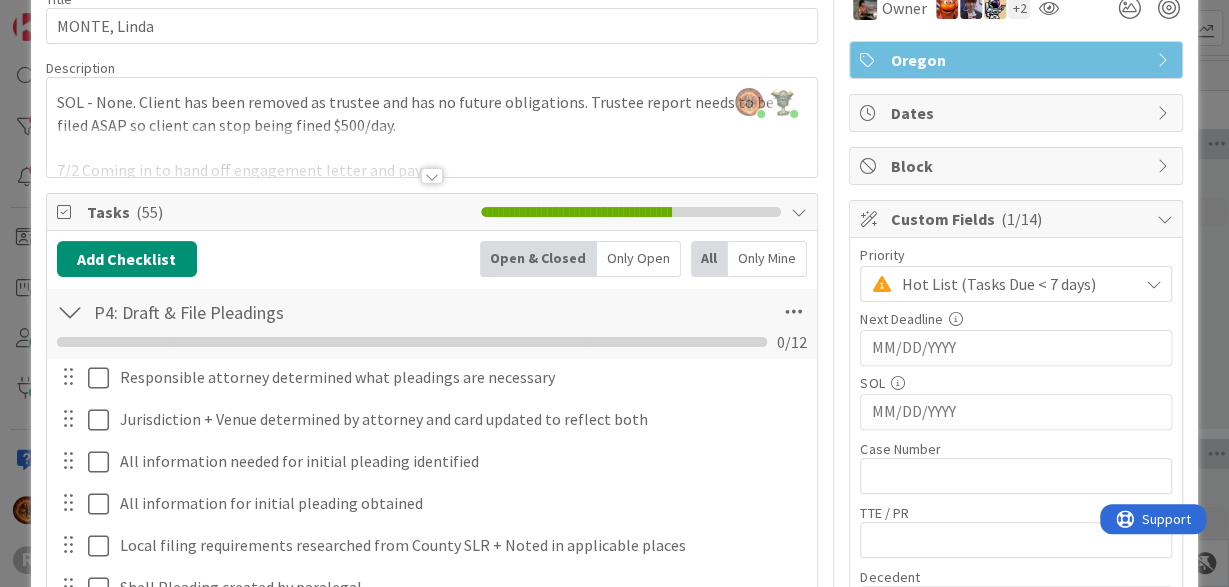 scroll, scrollTop: 0, scrollLeft: 0, axis: both 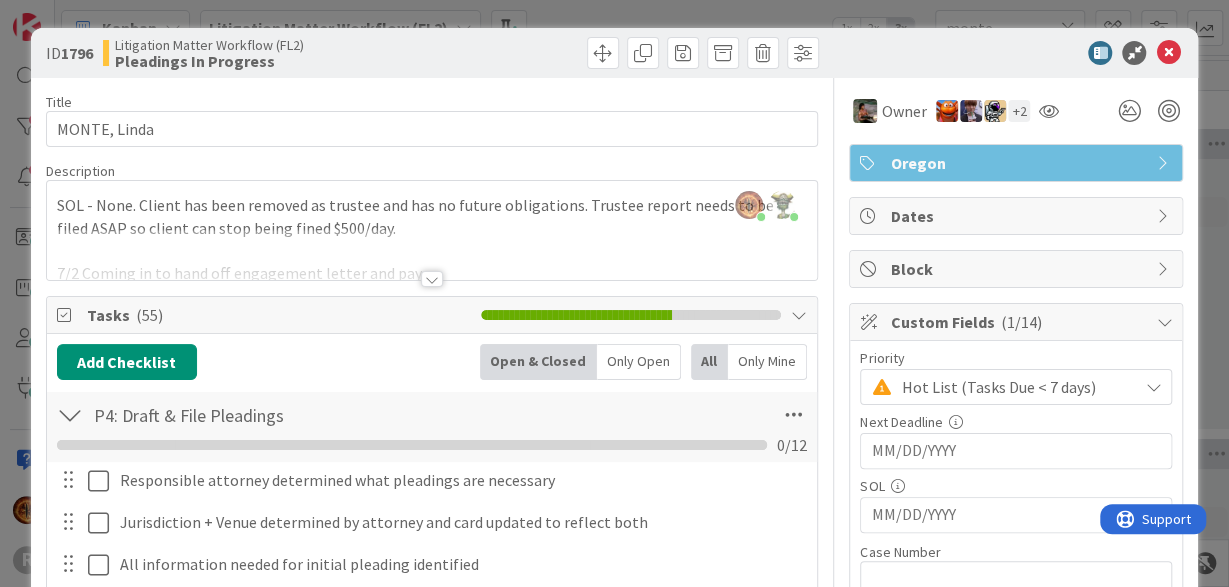click at bounding box center (432, 279) 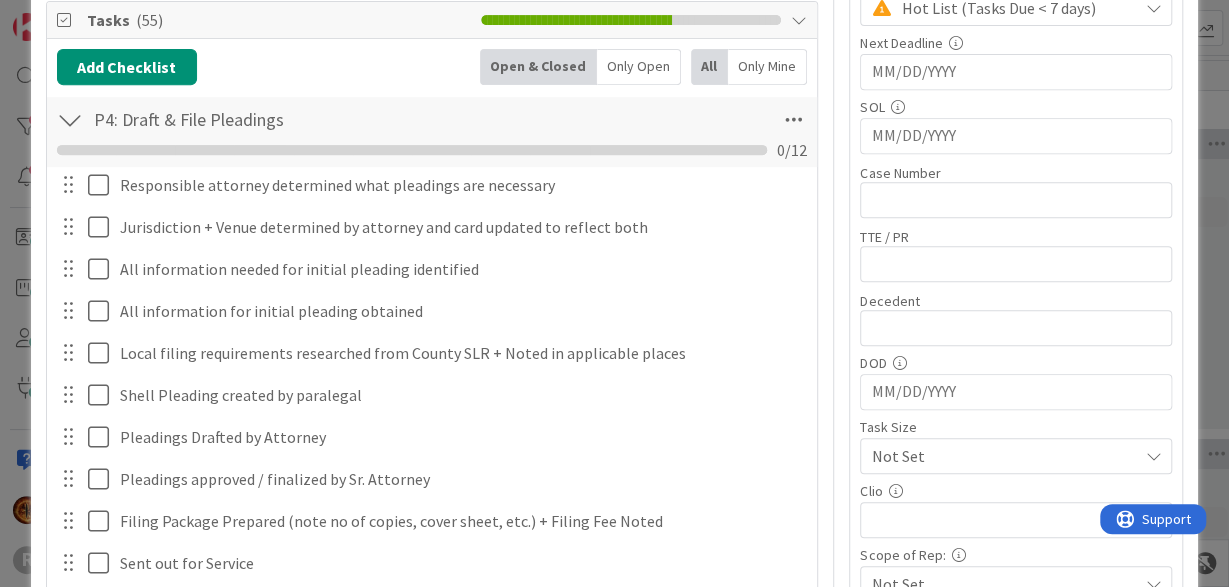 scroll, scrollTop: 380, scrollLeft: 0, axis: vertical 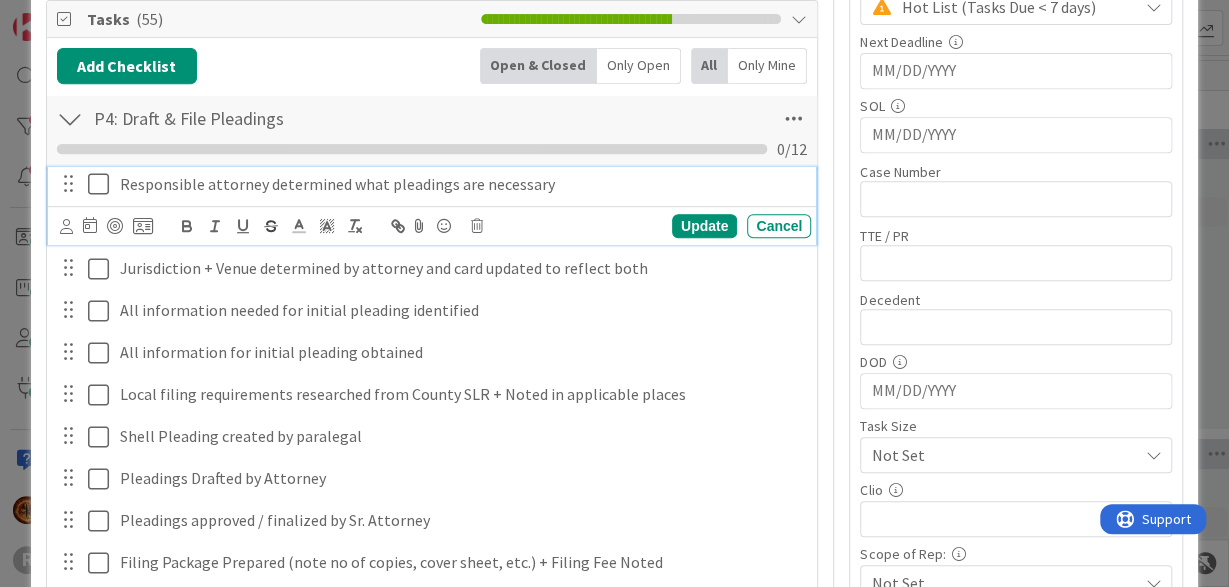 click at bounding box center (103, 184) 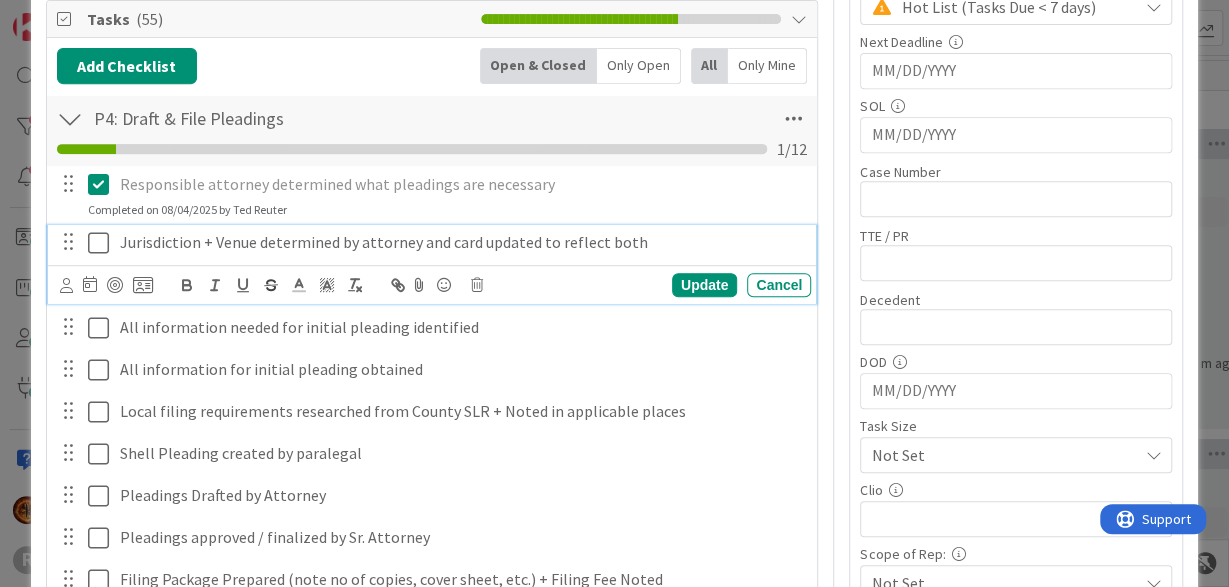 click at bounding box center [103, 243] 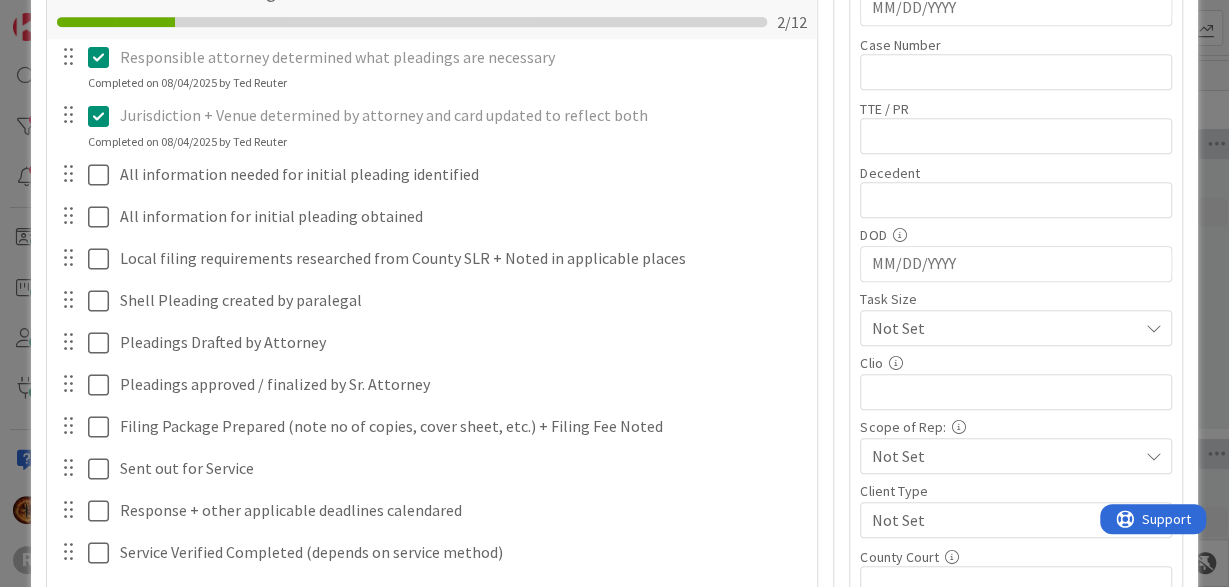 scroll, scrollTop: 505, scrollLeft: 0, axis: vertical 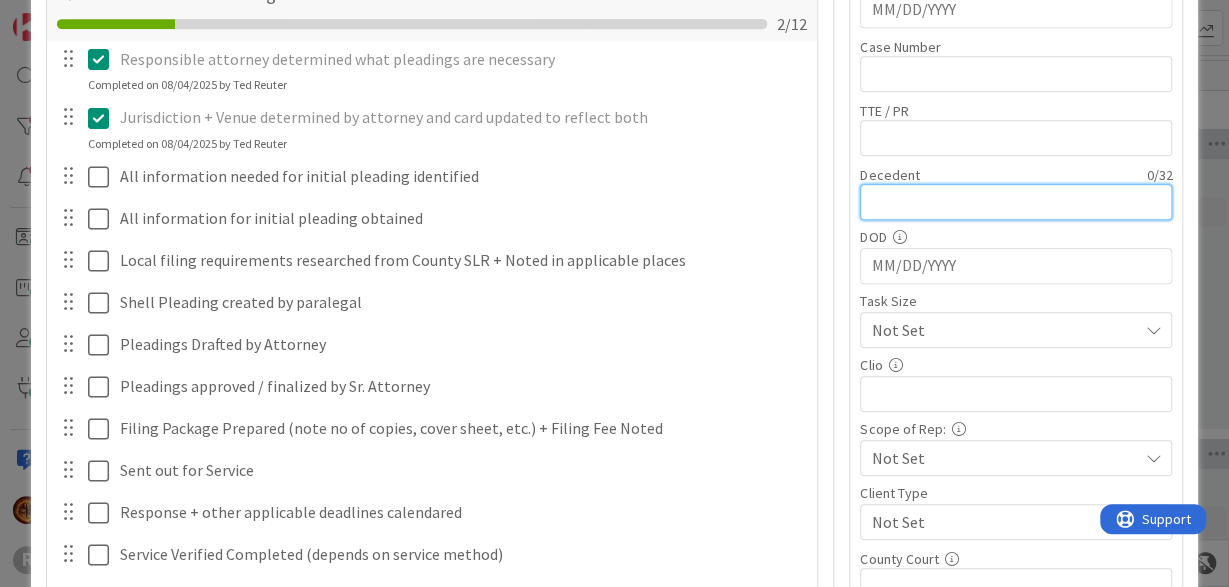 click at bounding box center [1016, 202] 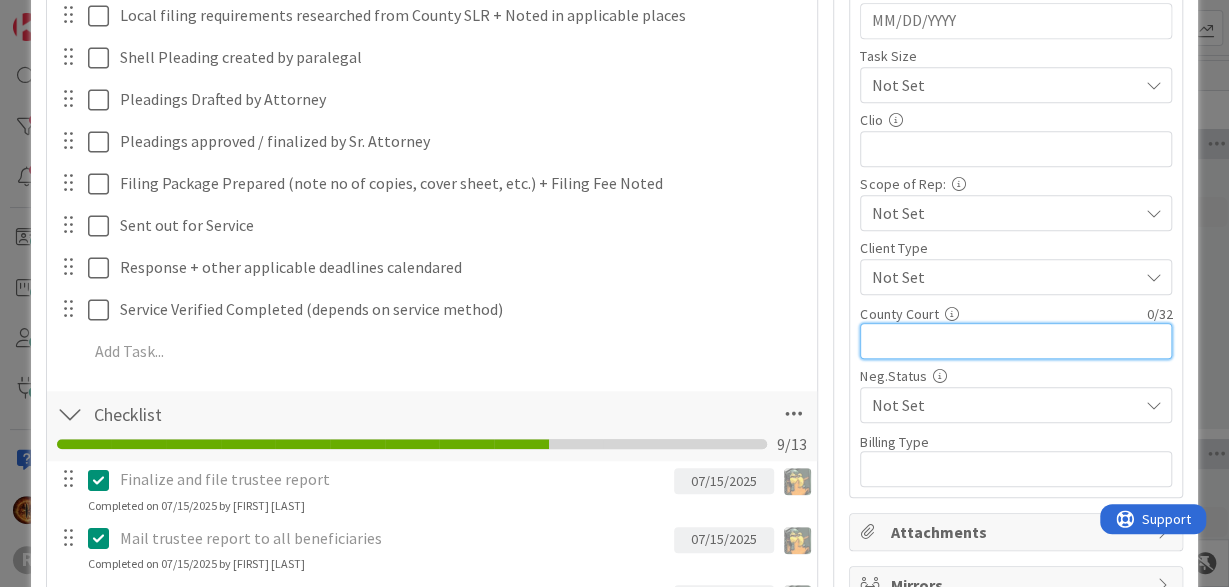 click at bounding box center [1016, 341] 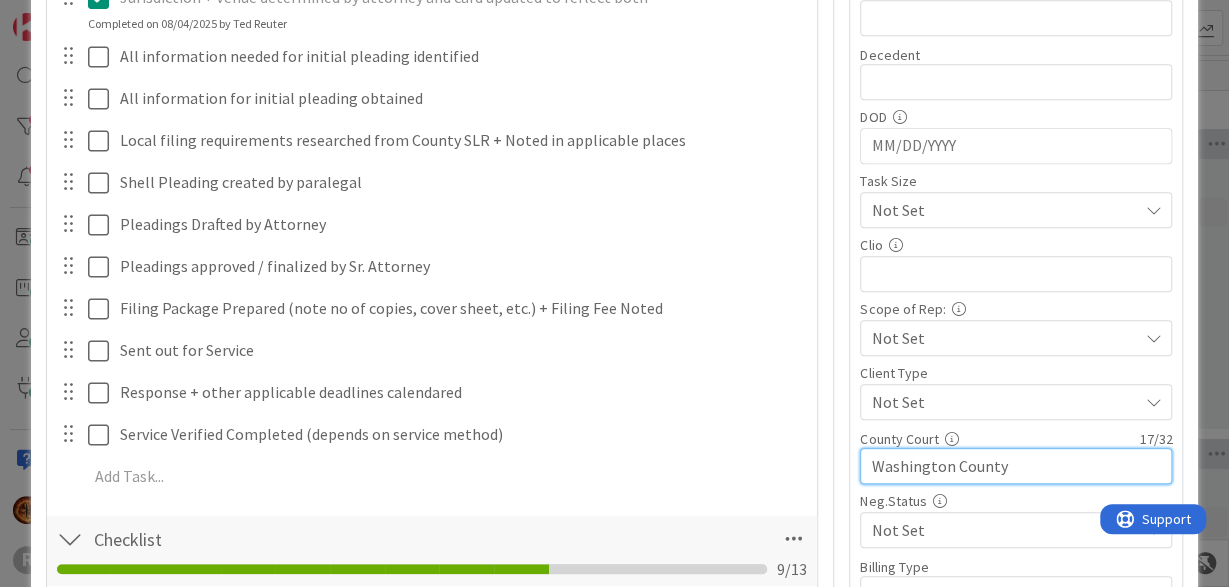 scroll, scrollTop: 627, scrollLeft: 0, axis: vertical 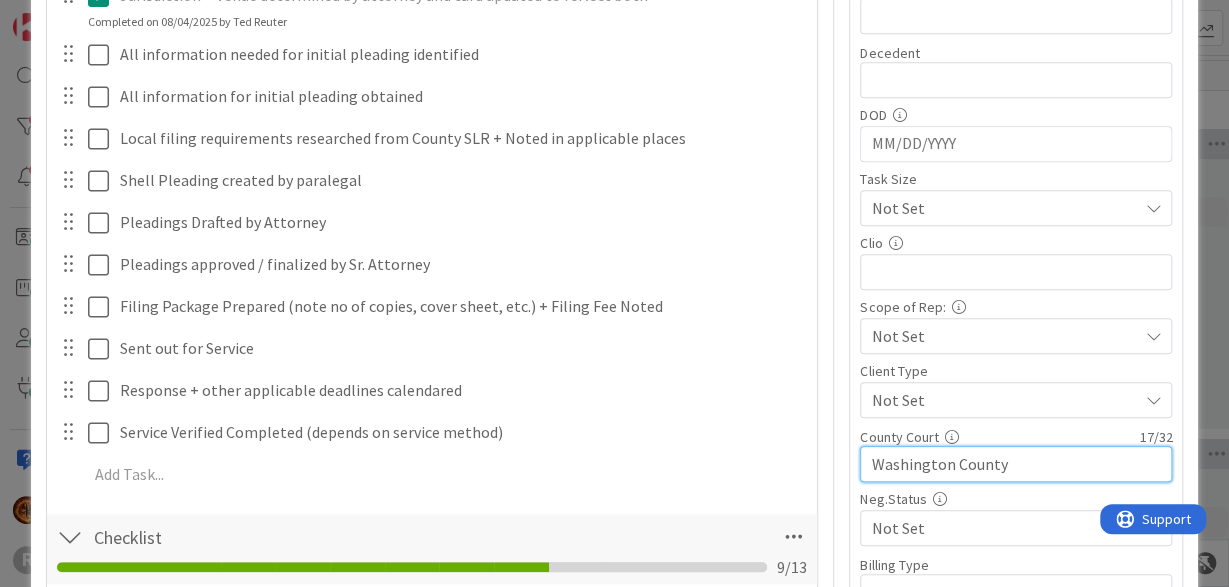 type on "Washington County" 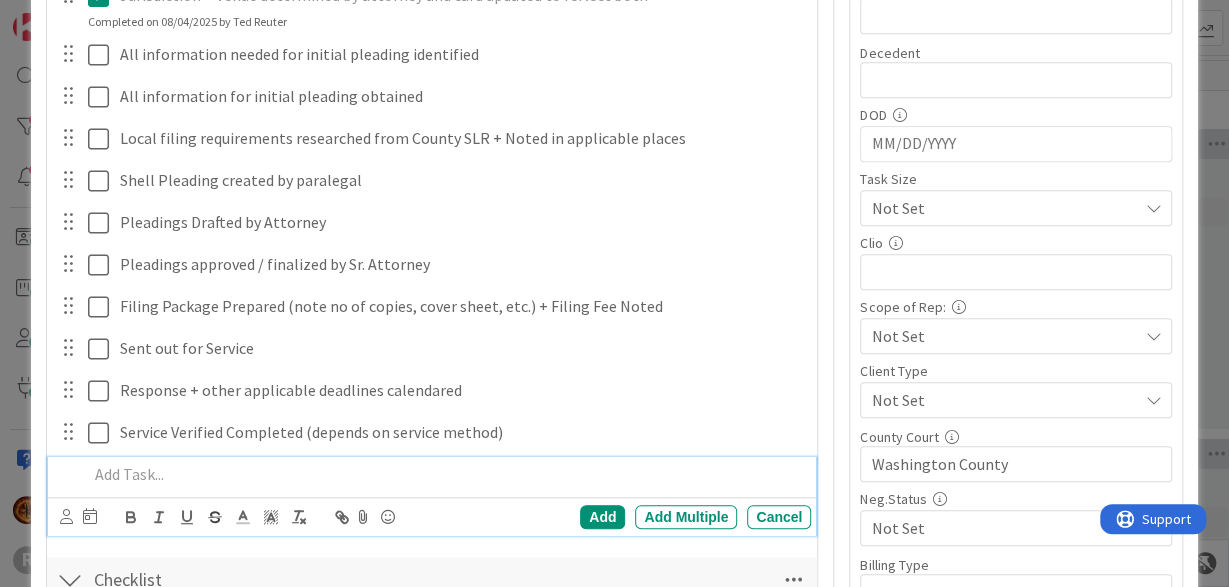 click at bounding box center (446, 474) 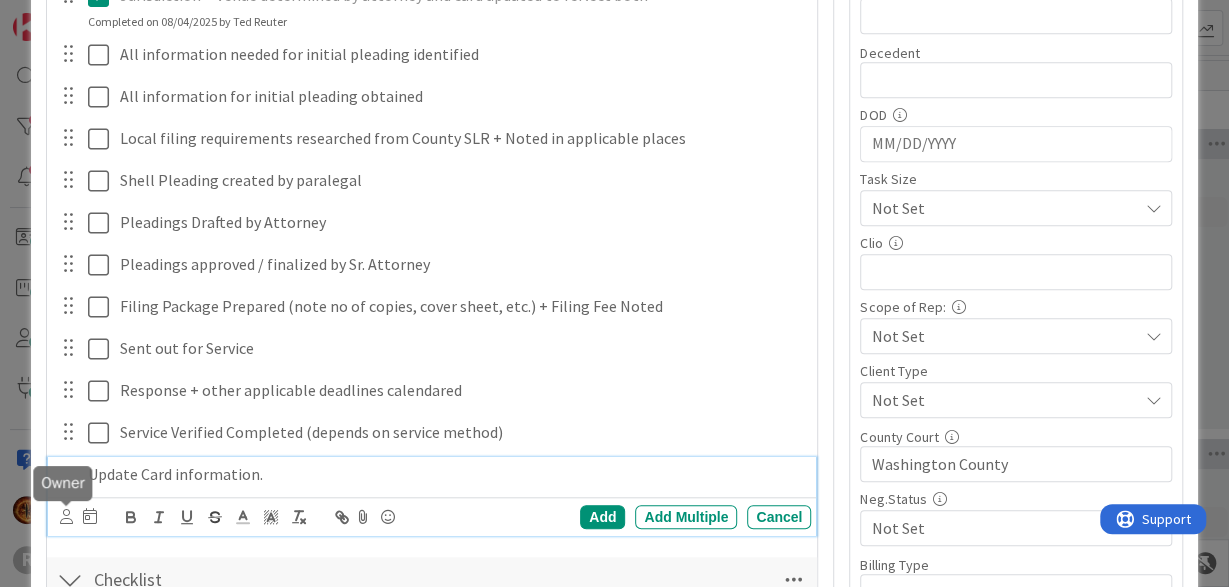 click at bounding box center [66, 516] 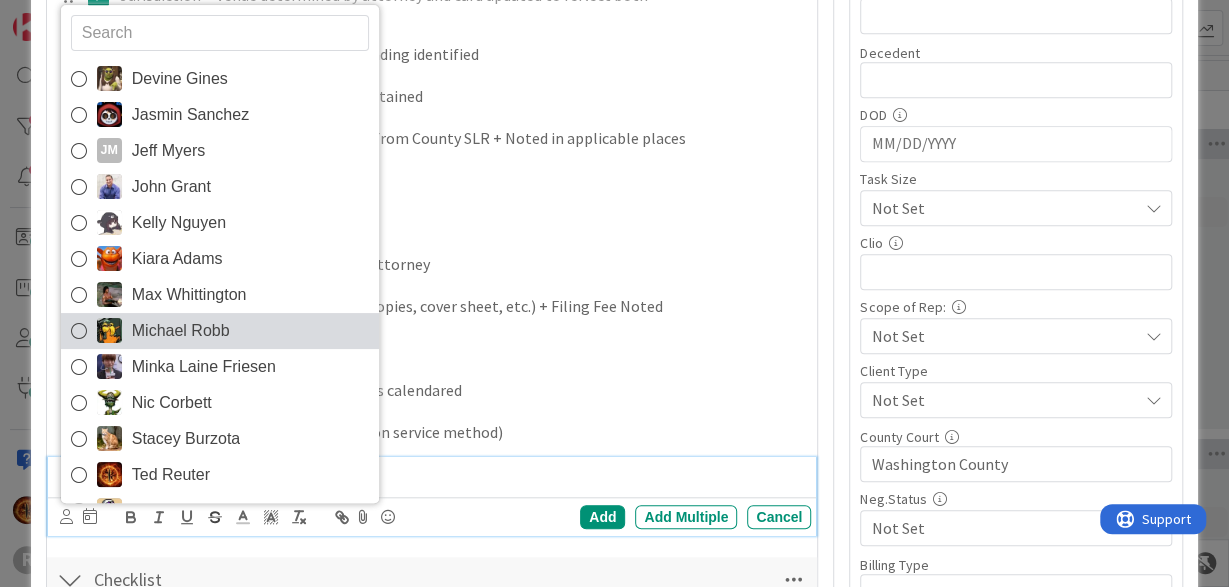 click on "Michael Robb" at bounding box center (181, 331) 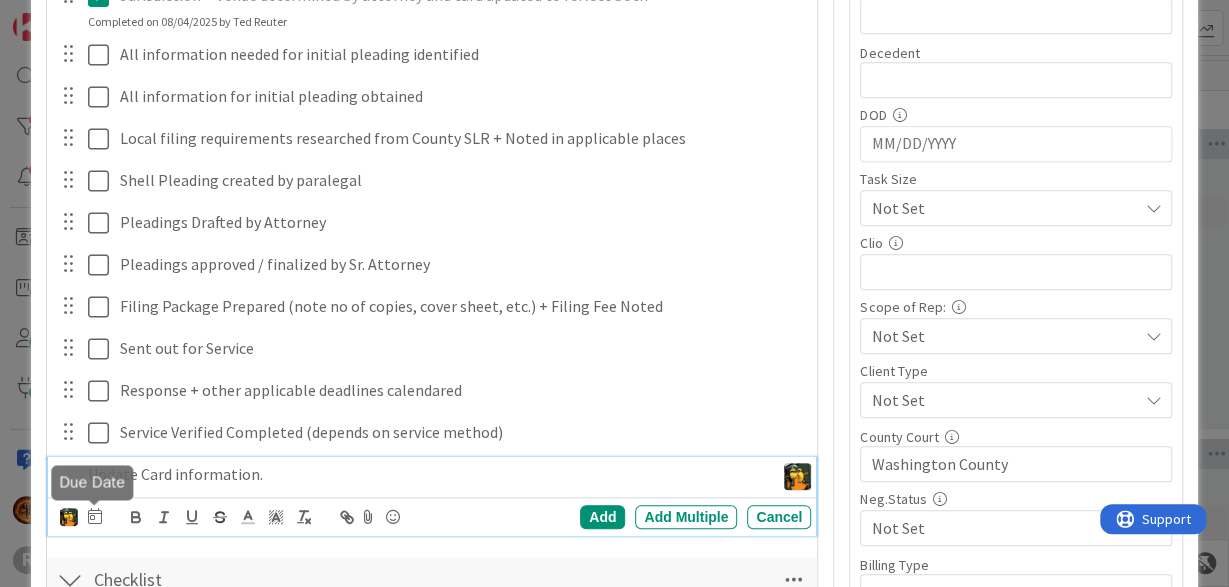 click at bounding box center [95, 516] 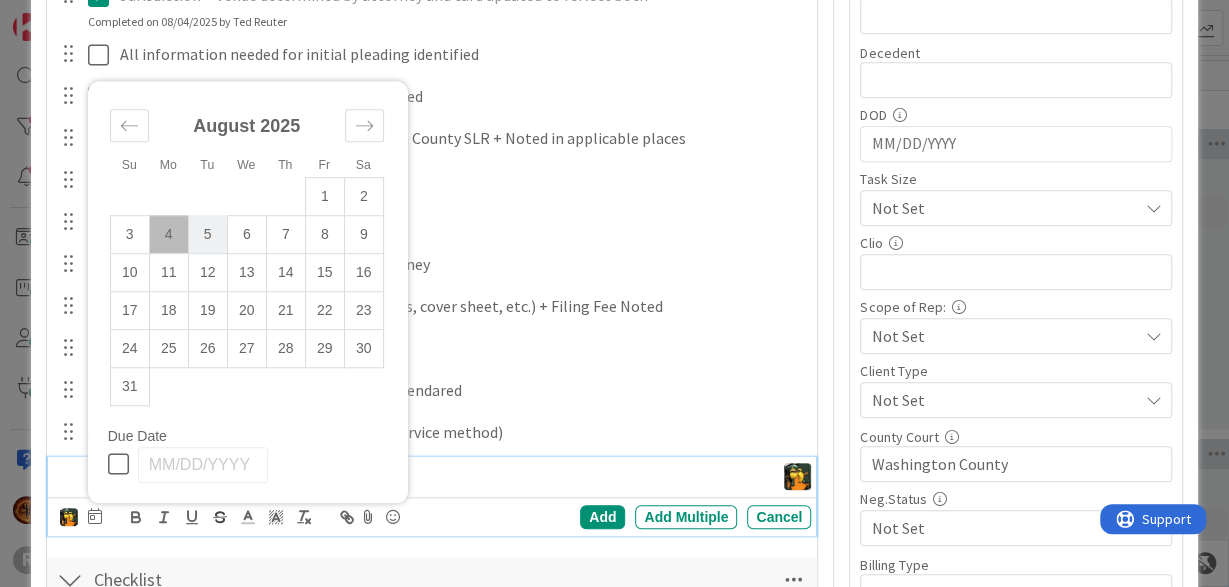 click on "5" at bounding box center [207, 234] 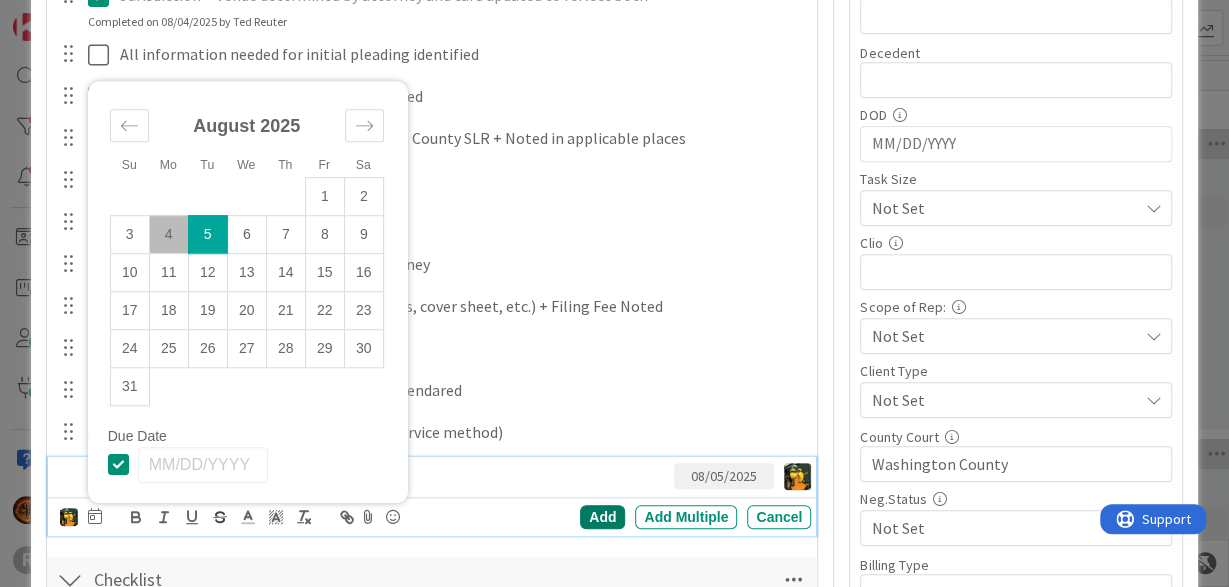 click on "Add" at bounding box center [602, 517] 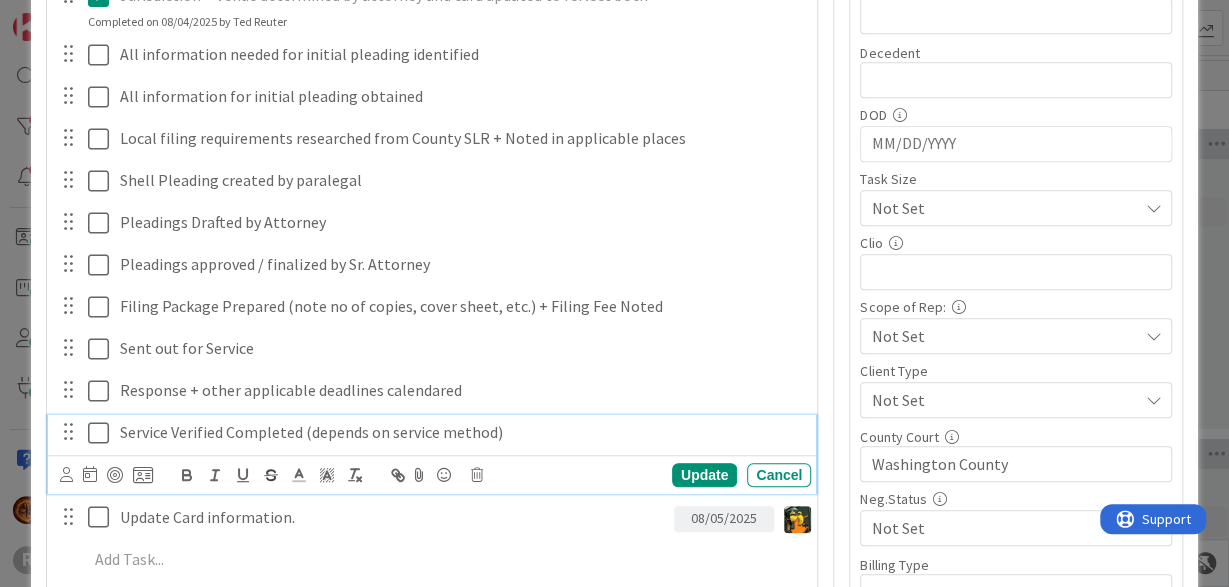 click on "Service Verified Completed (depends on service method)" at bounding box center [461, 432] 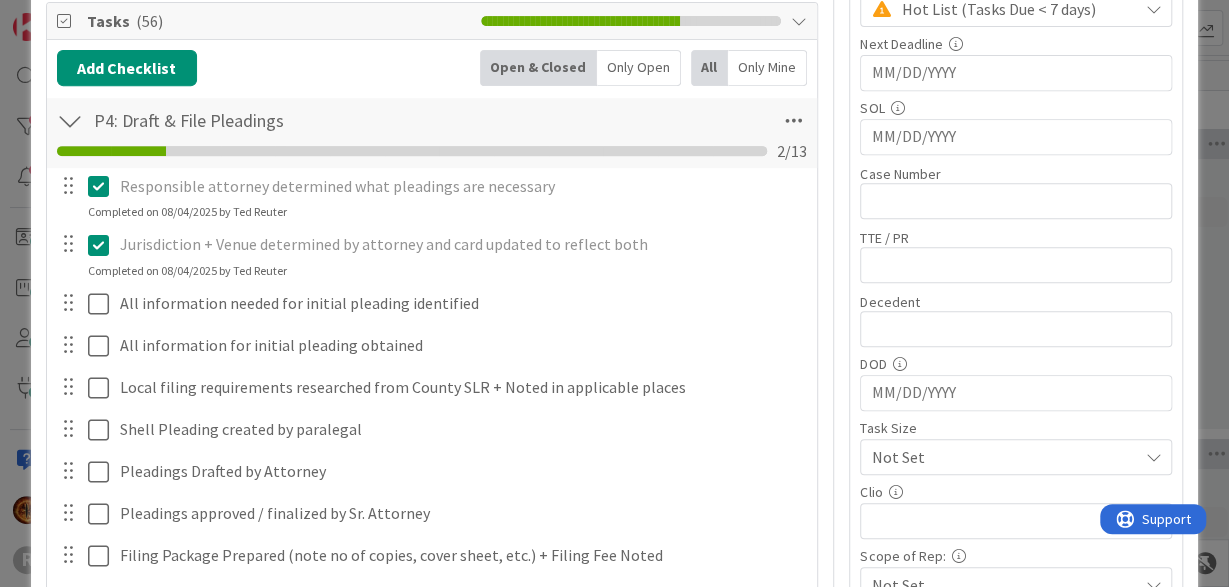 scroll, scrollTop: 379, scrollLeft: 0, axis: vertical 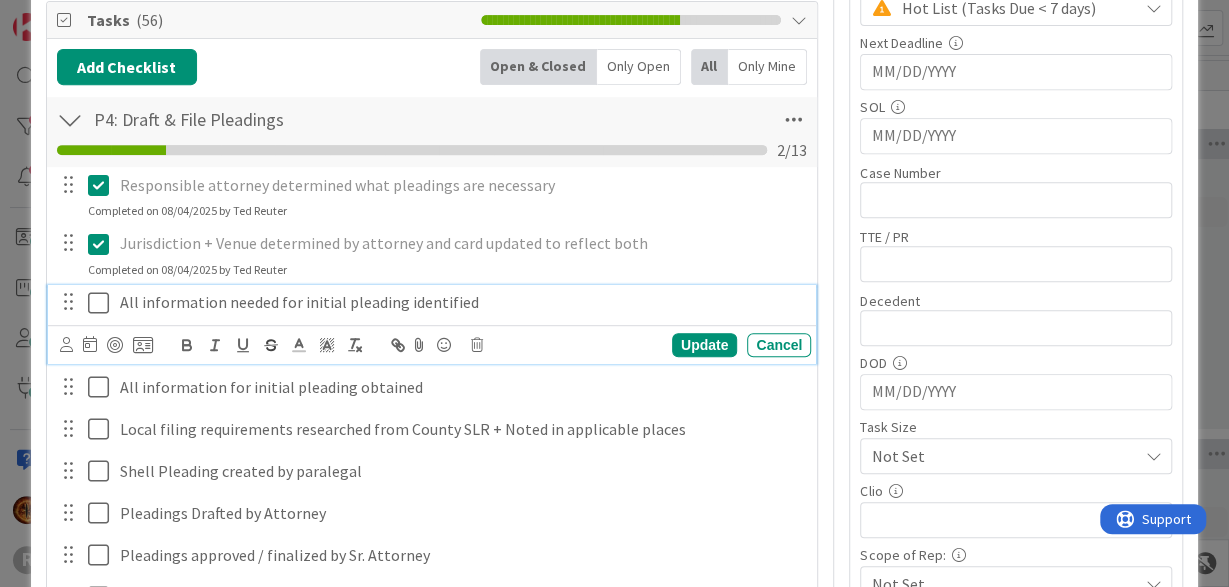 drag, startPoint x: 583, startPoint y: 295, endPoint x: 570, endPoint y: 291, distance: 13.601471 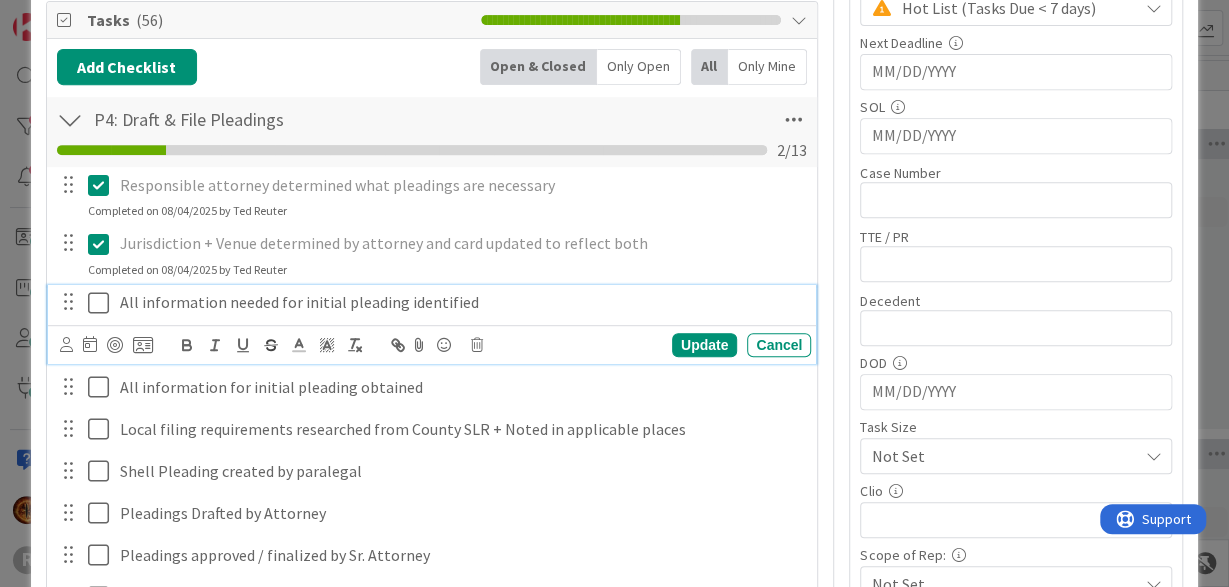 click at bounding box center (103, 303) 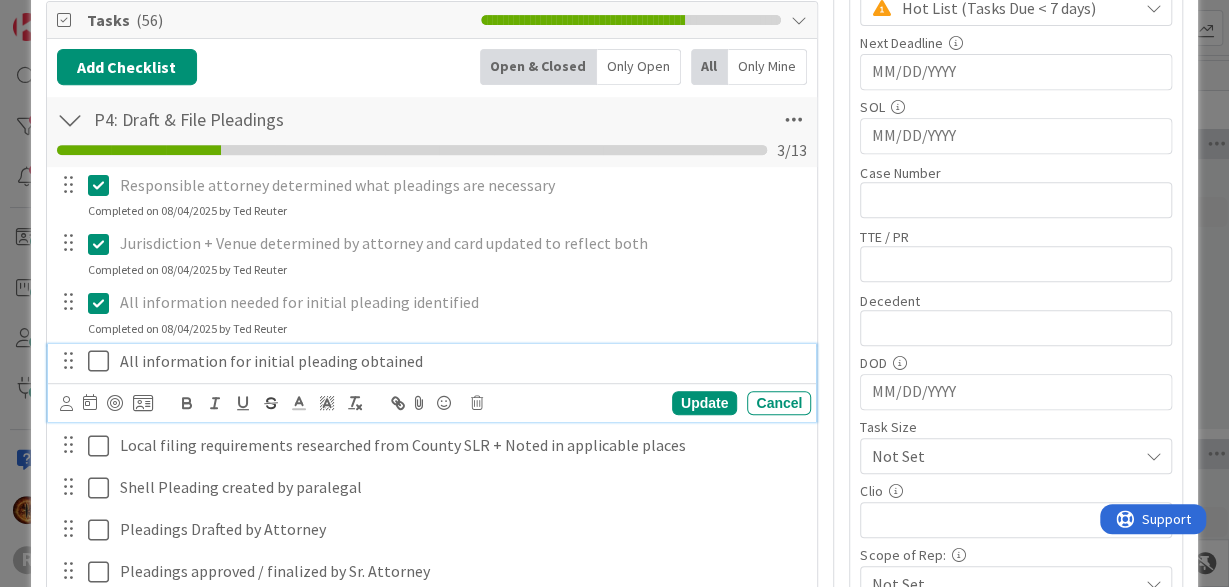 click on "All information for initial pleading obtained" at bounding box center [461, 361] 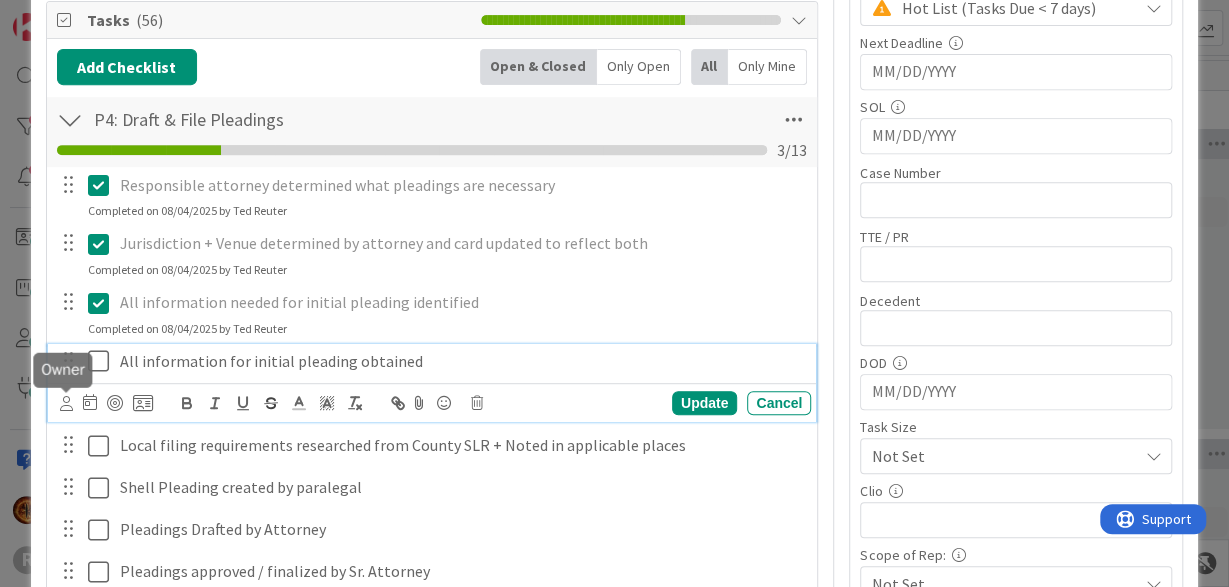 click at bounding box center (66, 403) 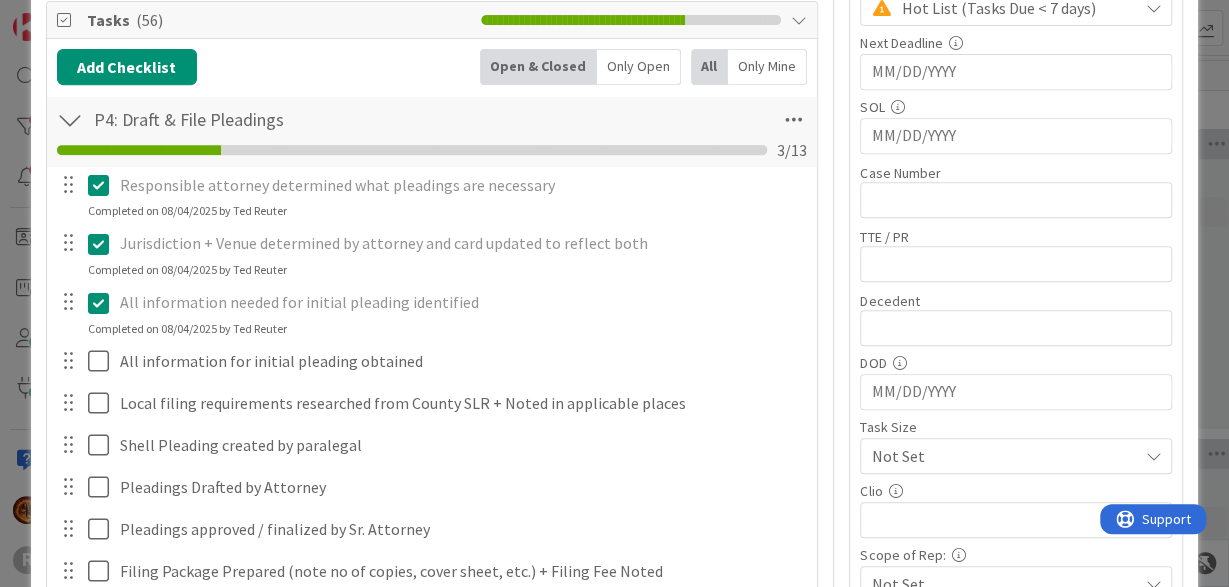 scroll, scrollTop: 33, scrollLeft: 0, axis: vertical 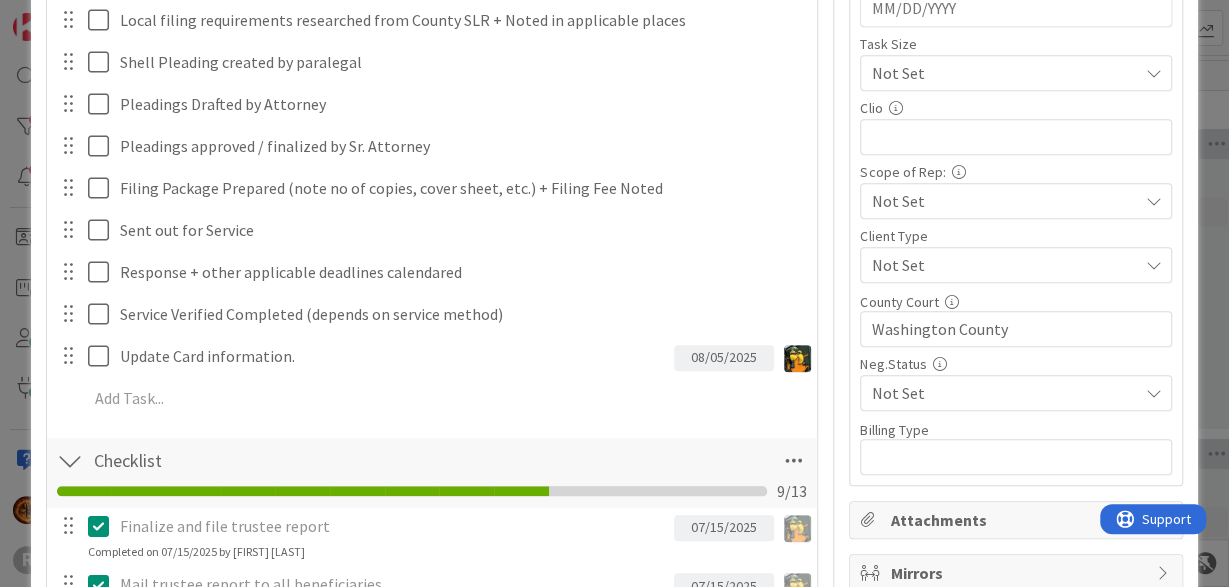 click on "Devine Gines" at bounding box center (0, 0) 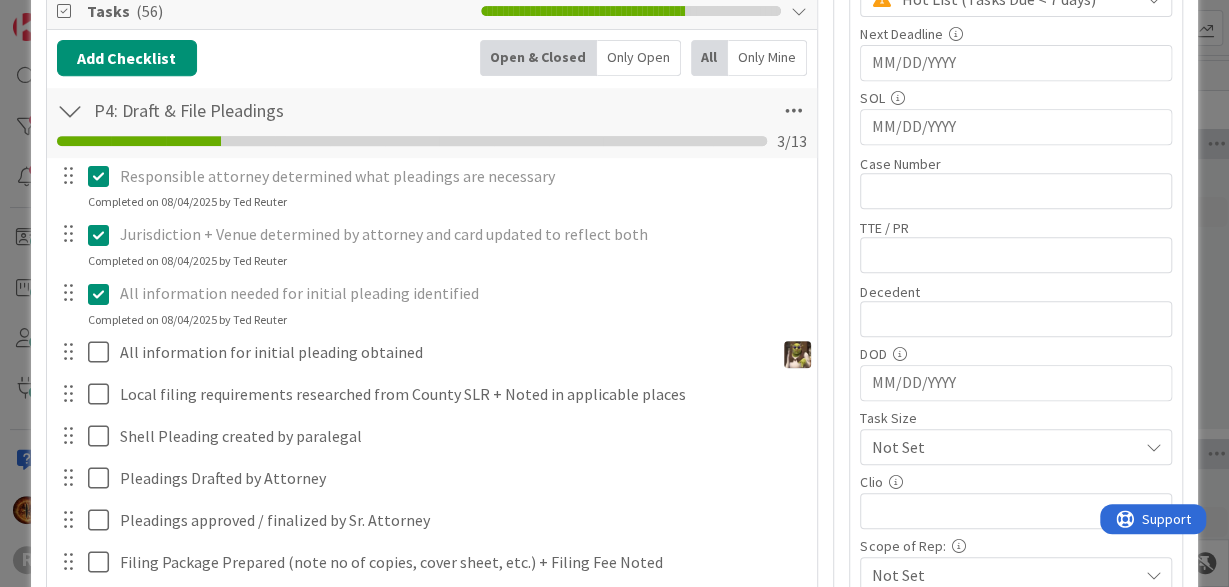 scroll, scrollTop: 389, scrollLeft: 0, axis: vertical 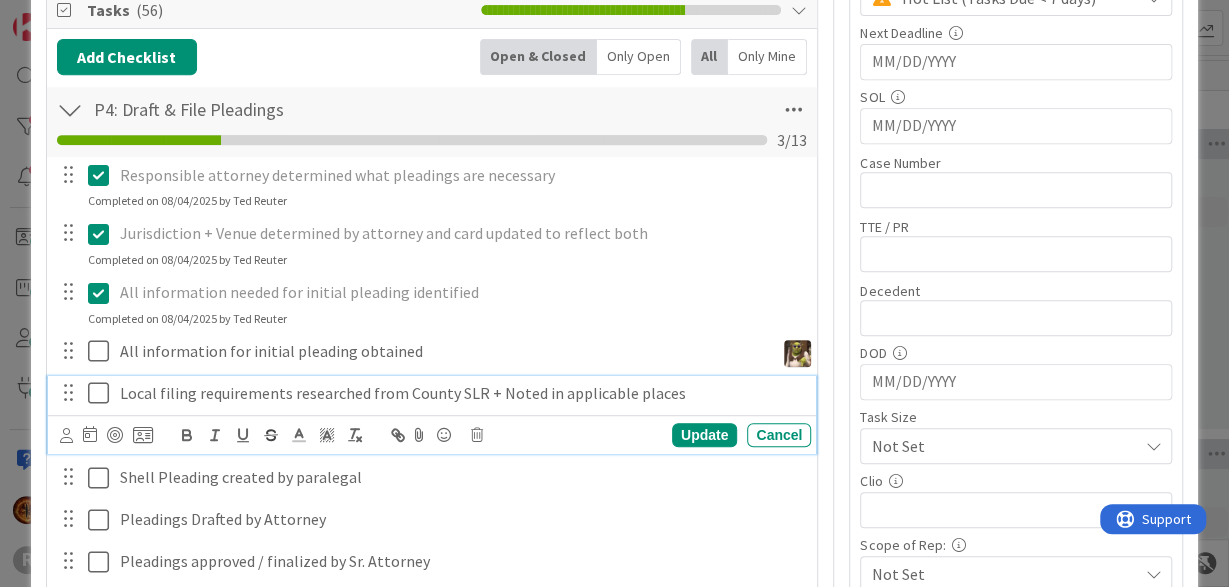 click on "Local filing requirements researched from County SLR + Noted in applicable places" at bounding box center (461, 393) 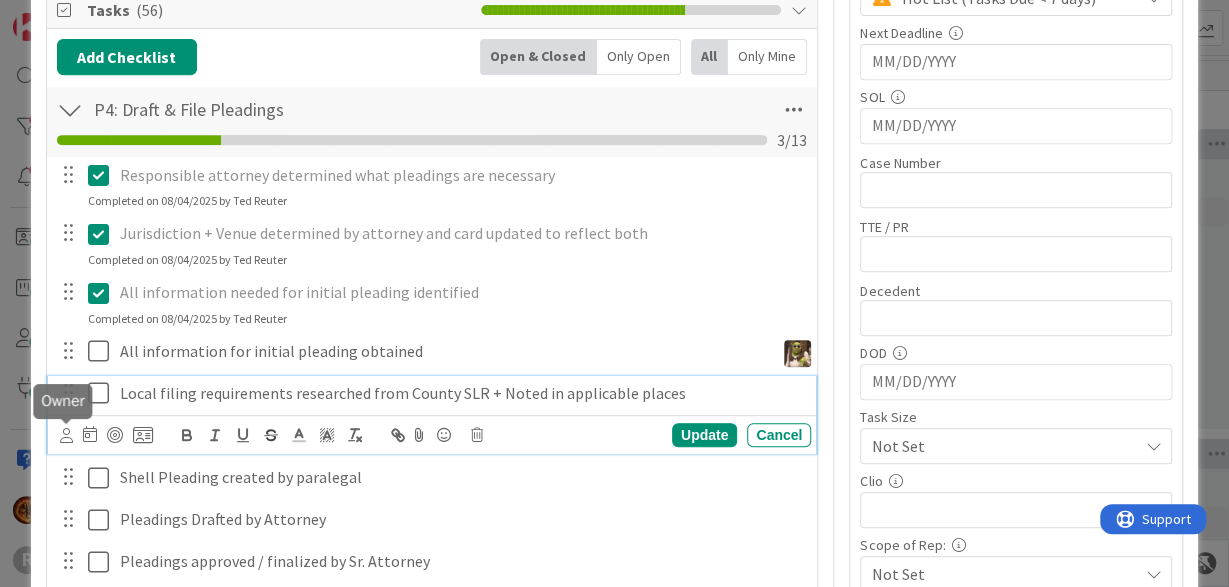 click at bounding box center [66, 435] 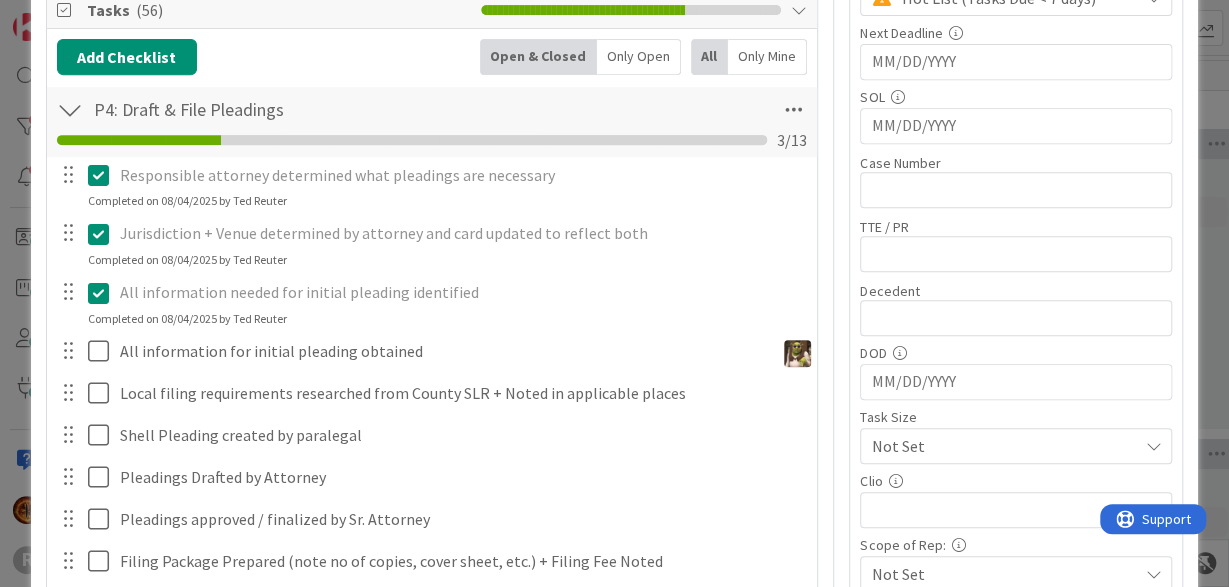 click on "Devine Gines" at bounding box center [0, 0] 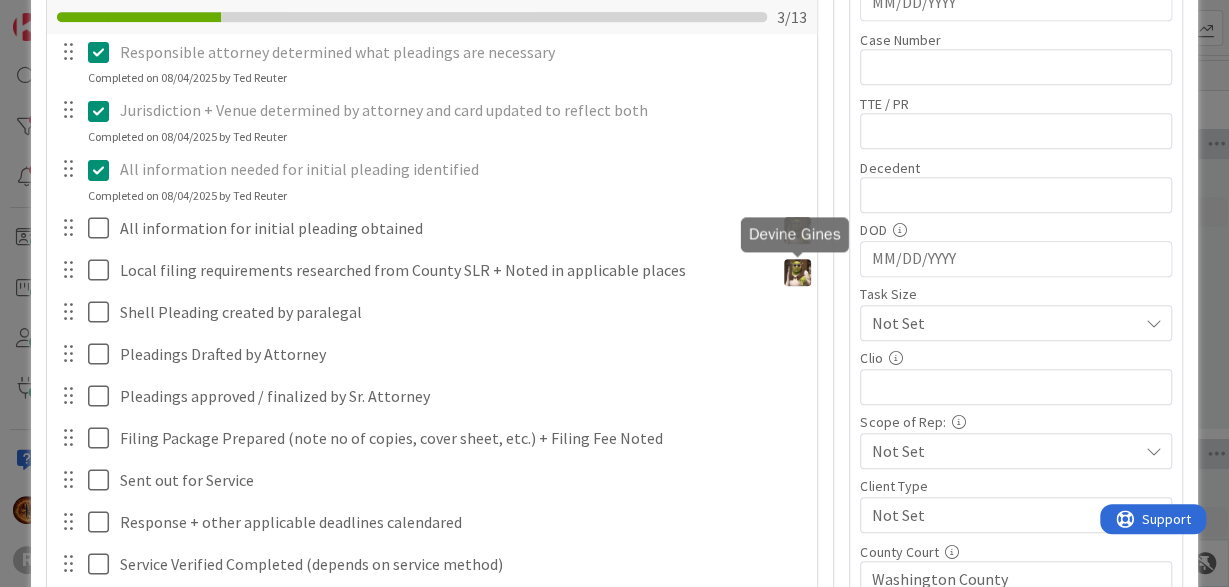 scroll, scrollTop: 513, scrollLeft: 0, axis: vertical 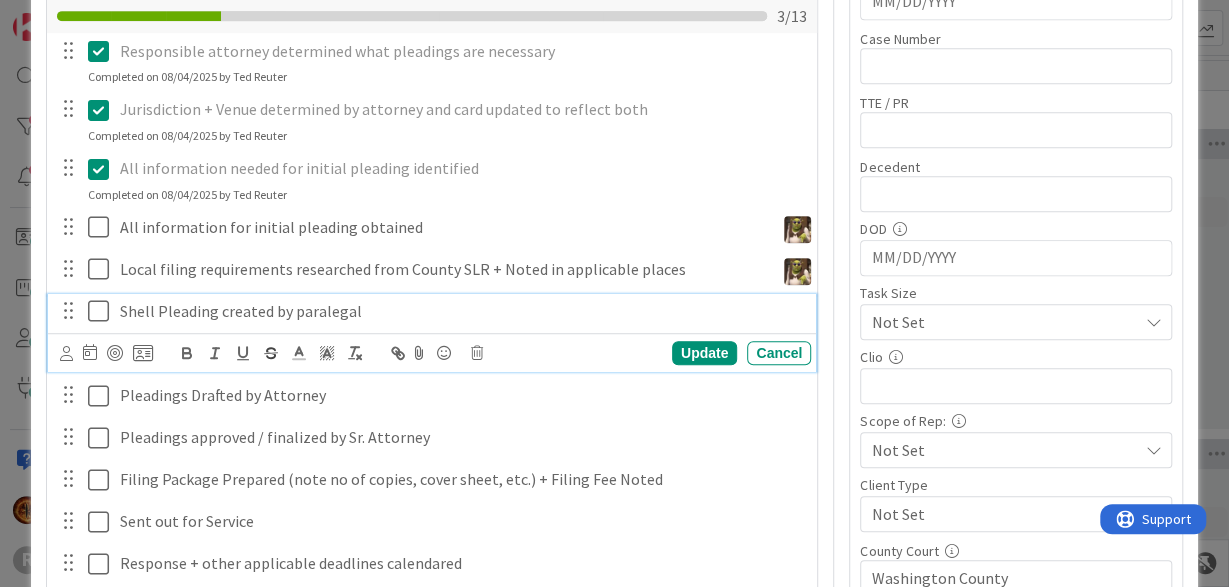 click on "Shell Pleading created by paralegal" at bounding box center [461, 311] 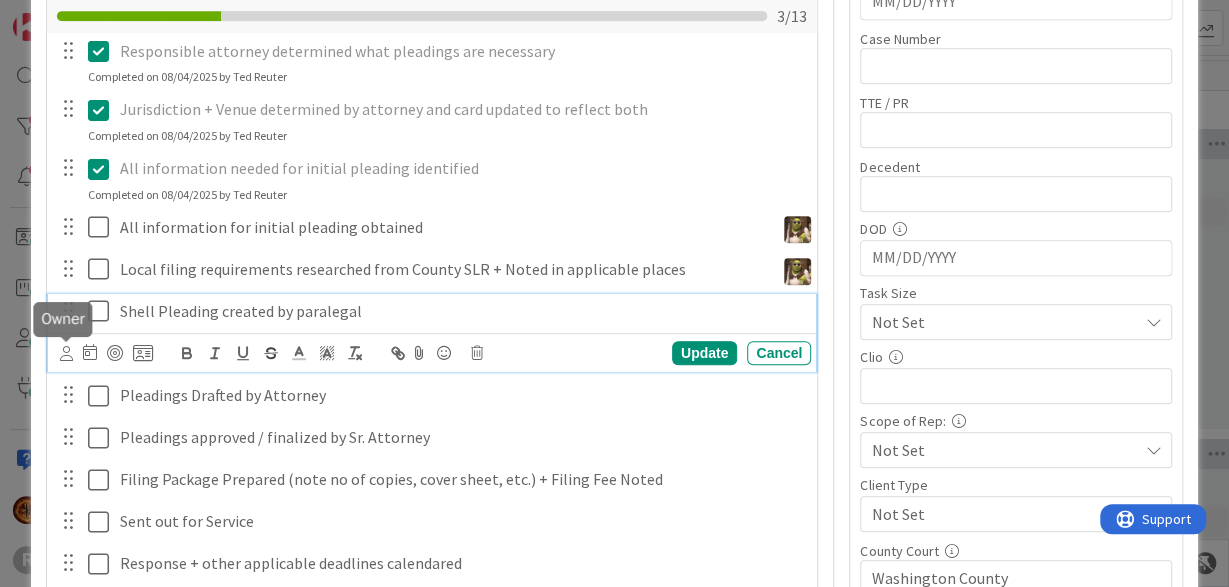 click at bounding box center [66, 353] 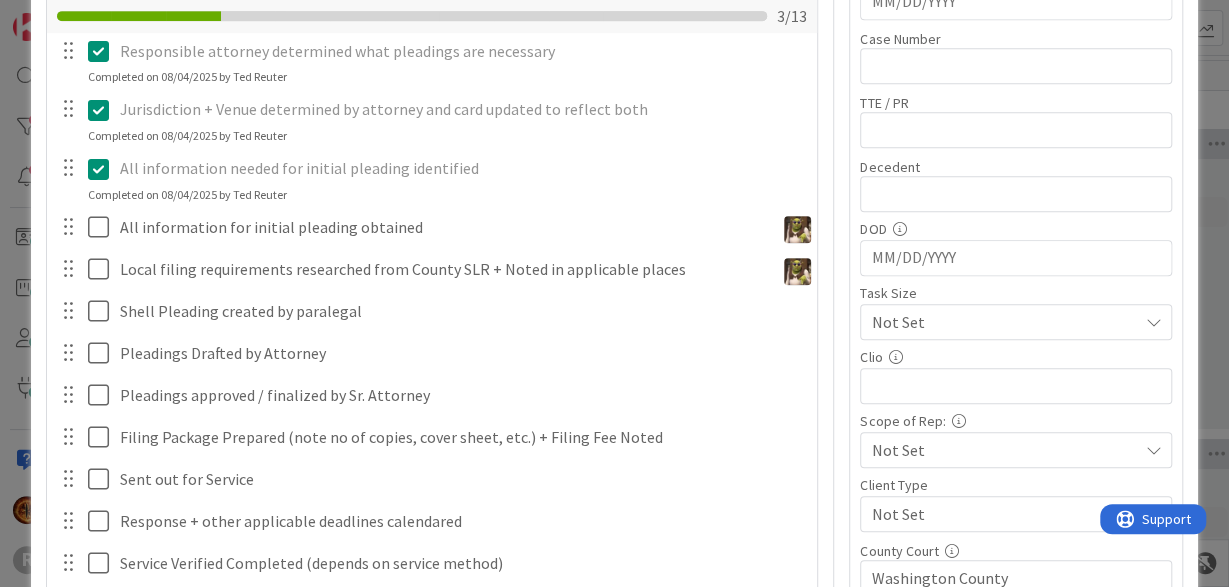 click on "Devine Gines" at bounding box center [0, 0] 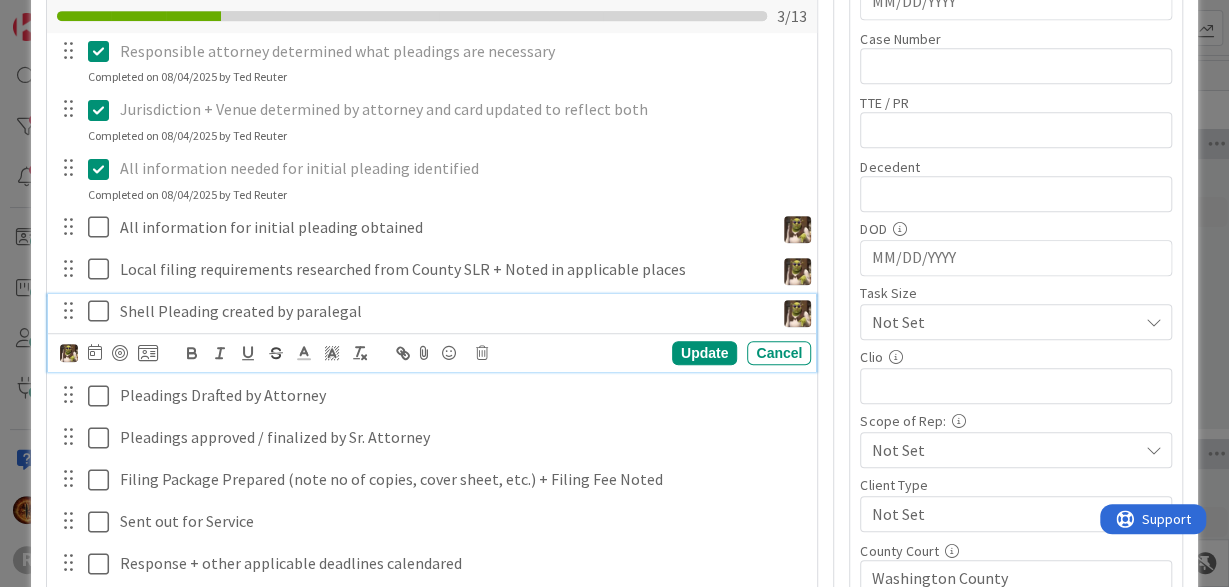 click on "Shell Pleading created by paralegal" at bounding box center [443, 311] 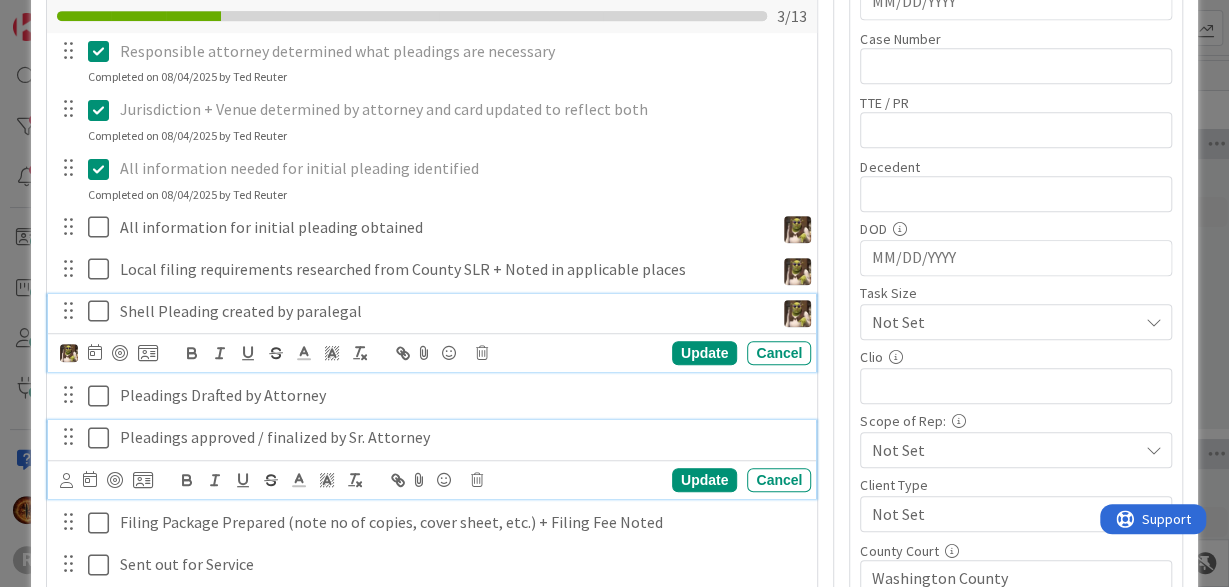 click on "Pleadings approved / finalized by Sr. Attorney" at bounding box center (461, 437) 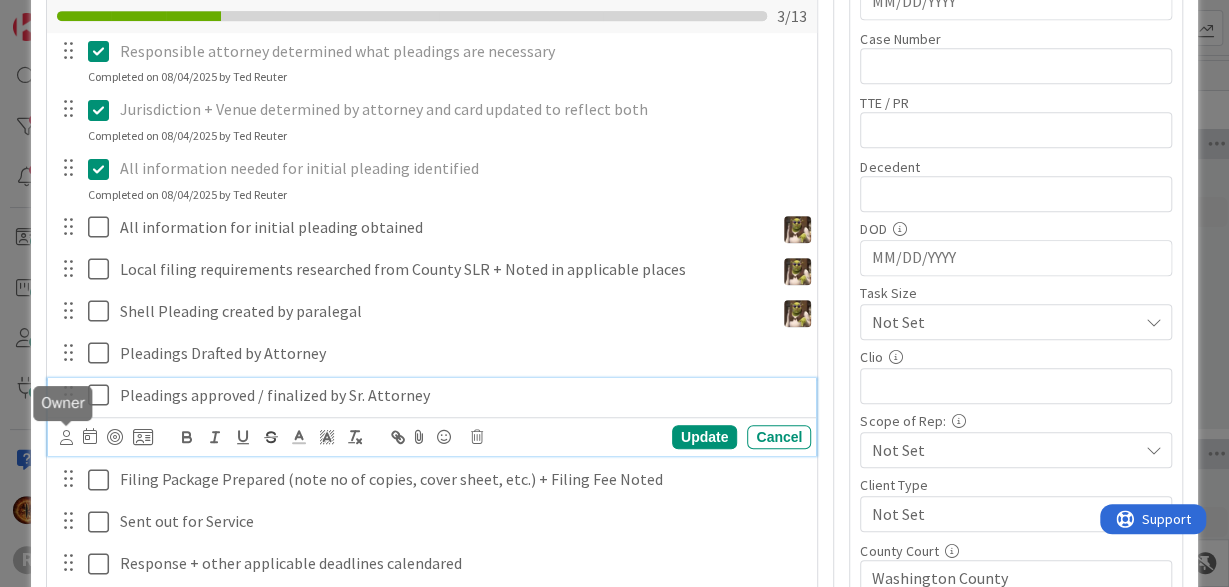 click at bounding box center (66, 437) 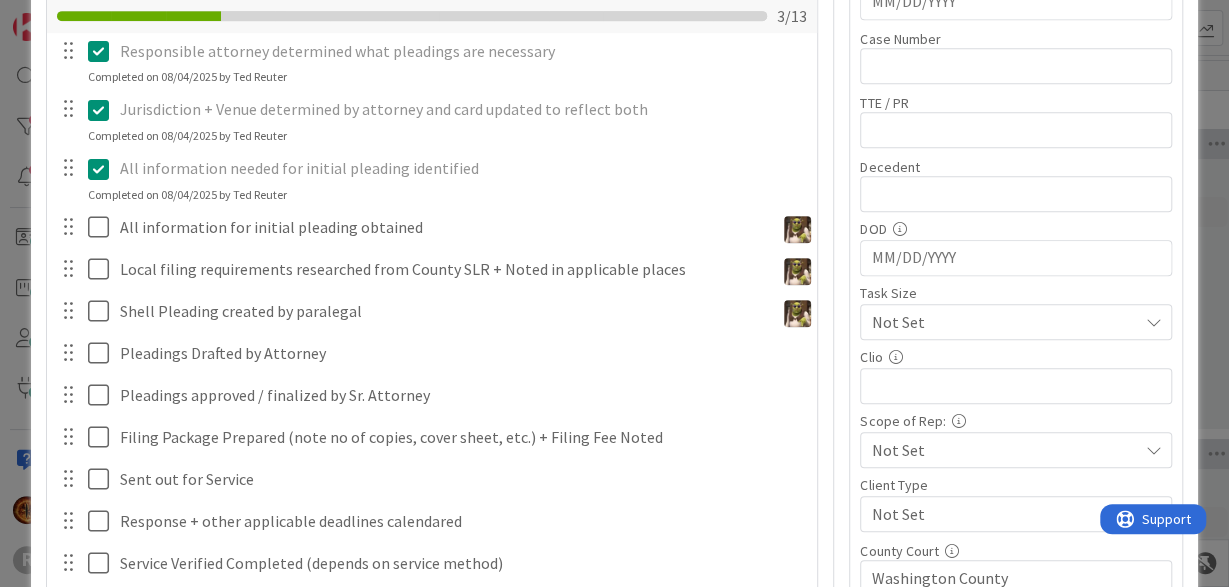 scroll, scrollTop: 33, scrollLeft: 0, axis: vertical 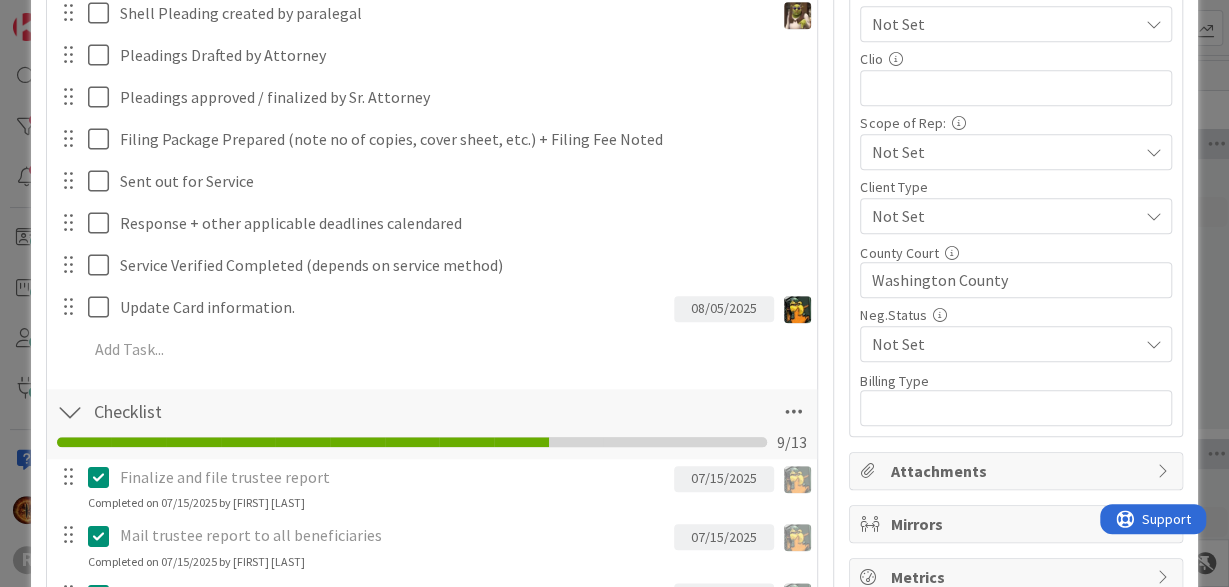 click on "Max Whittington" at bounding box center [0, 0] 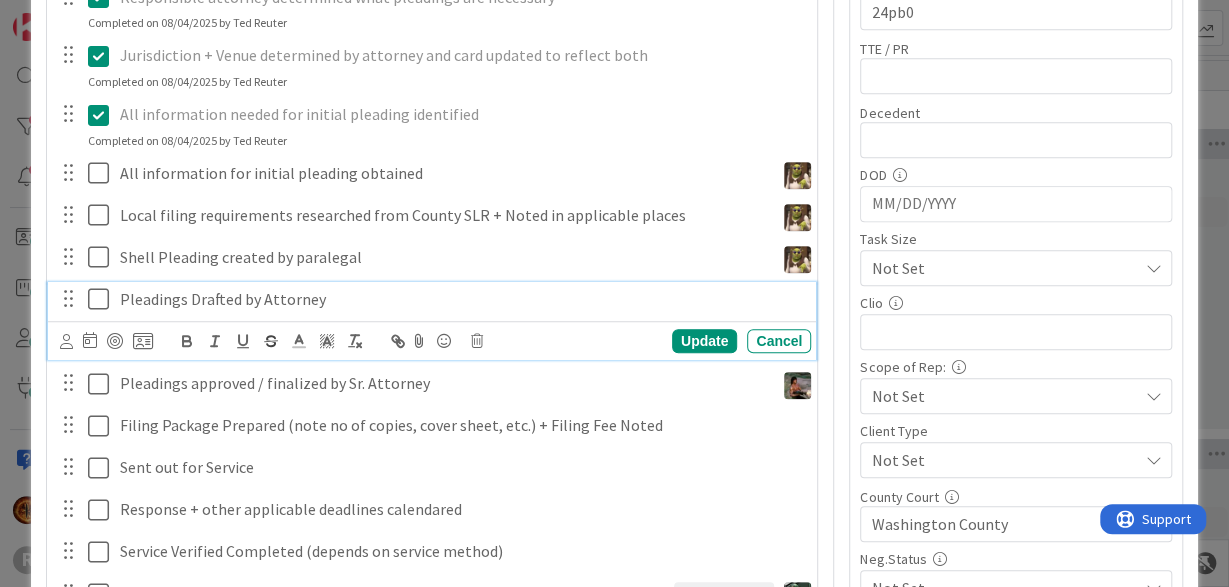 scroll, scrollTop: 566, scrollLeft: 0, axis: vertical 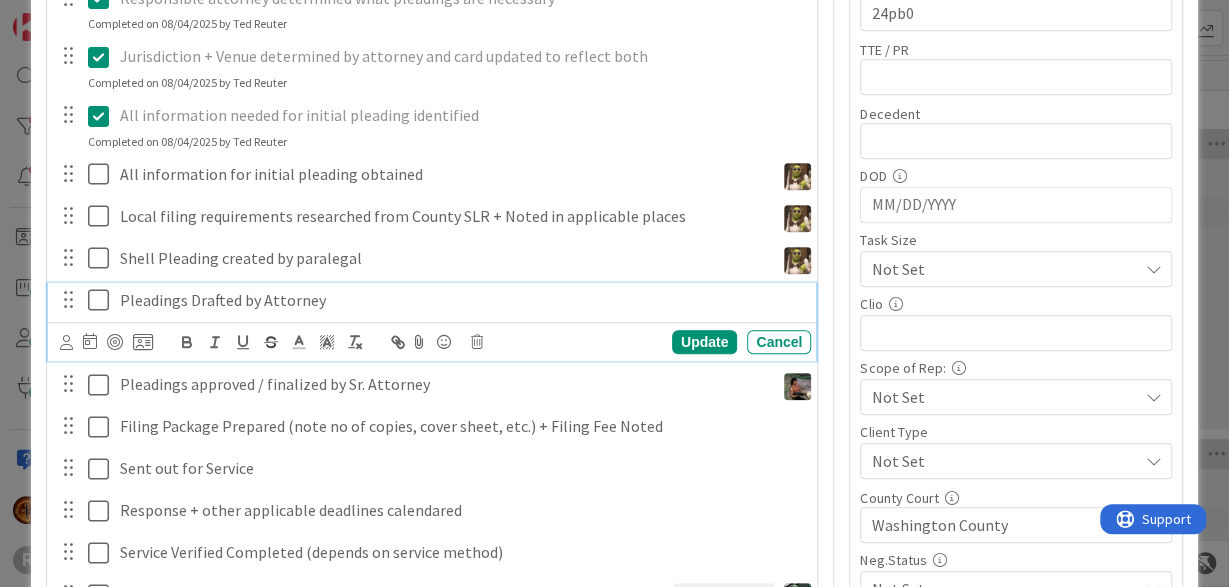 click on "Pleadings Drafted by Attorney" at bounding box center [461, 300] 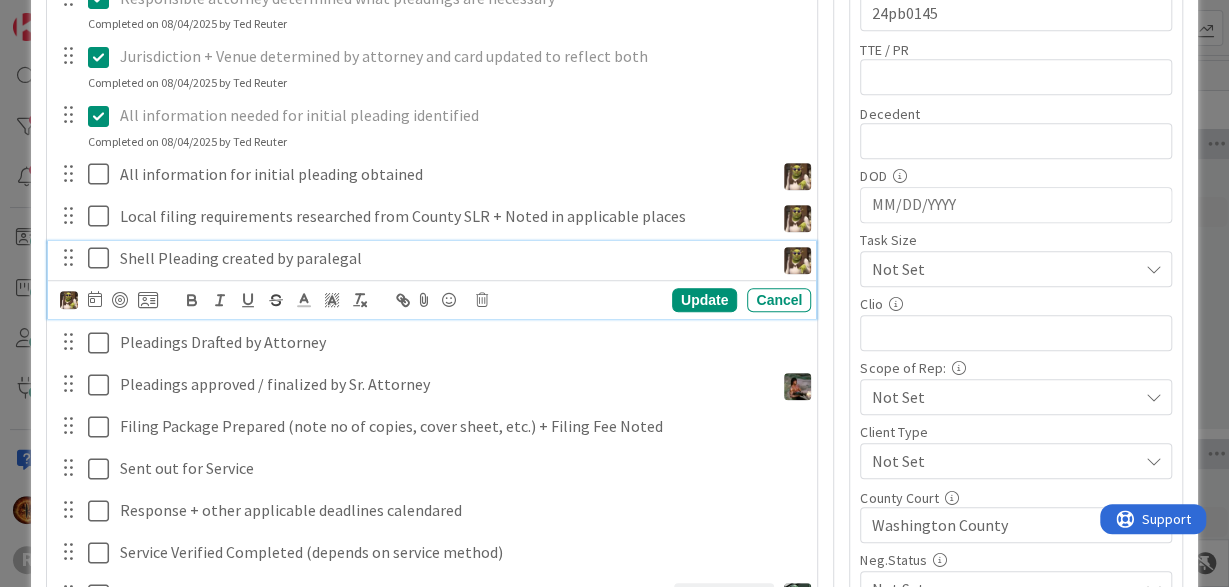 click on "Shell Pleading created by paralegal" at bounding box center [443, 258] 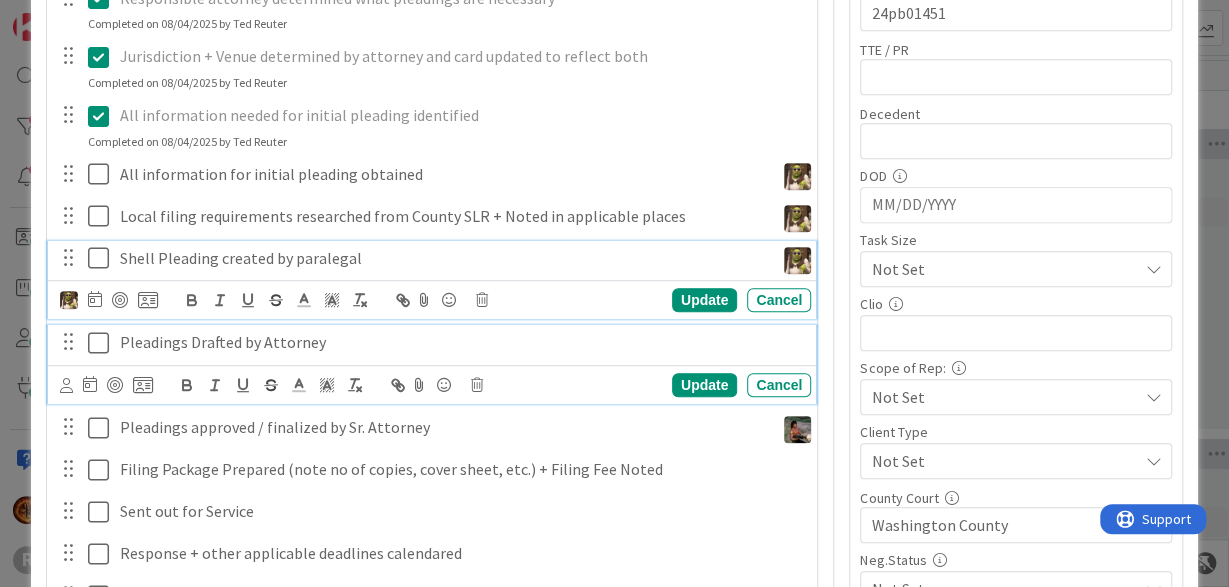 click on "Pleadings Drafted by Attorney" at bounding box center [461, 342] 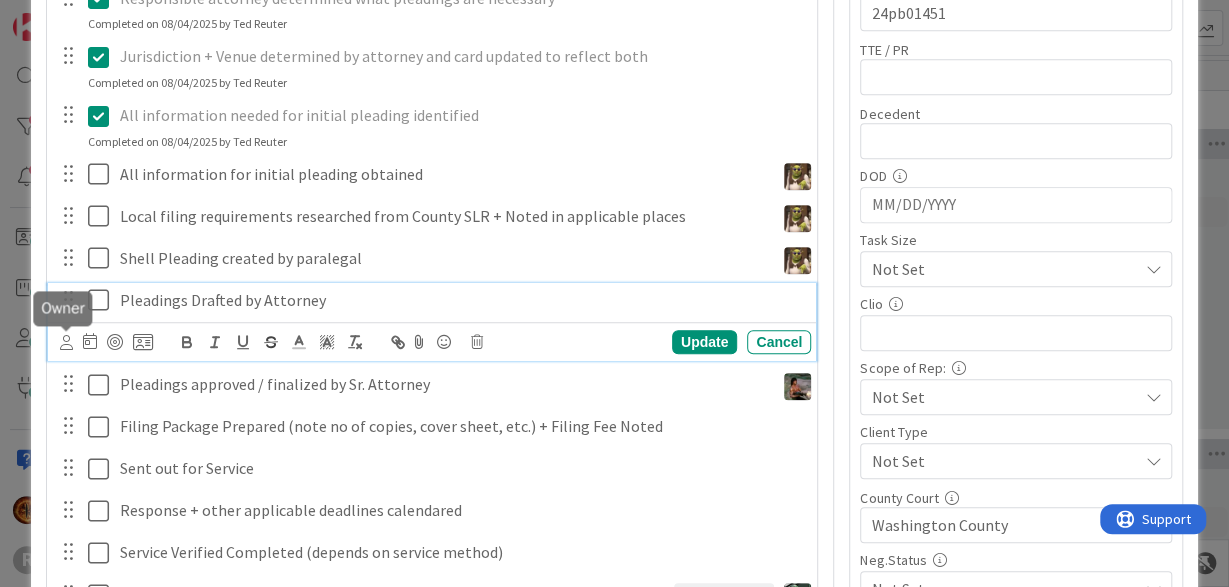 click at bounding box center [66, 342] 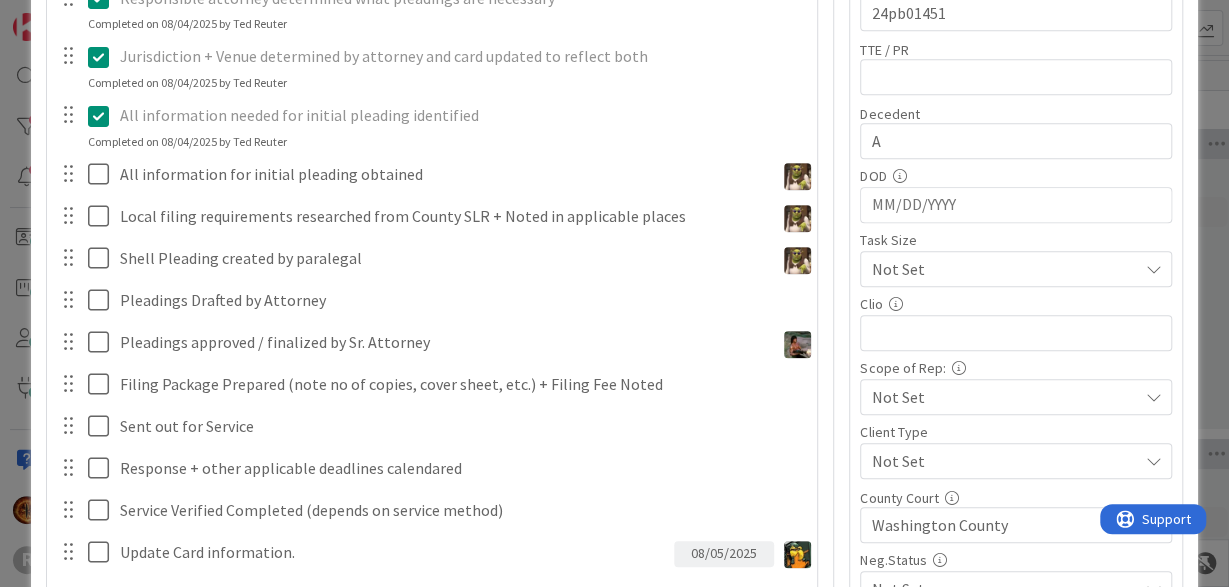 scroll, scrollTop: 33, scrollLeft: 0, axis: vertical 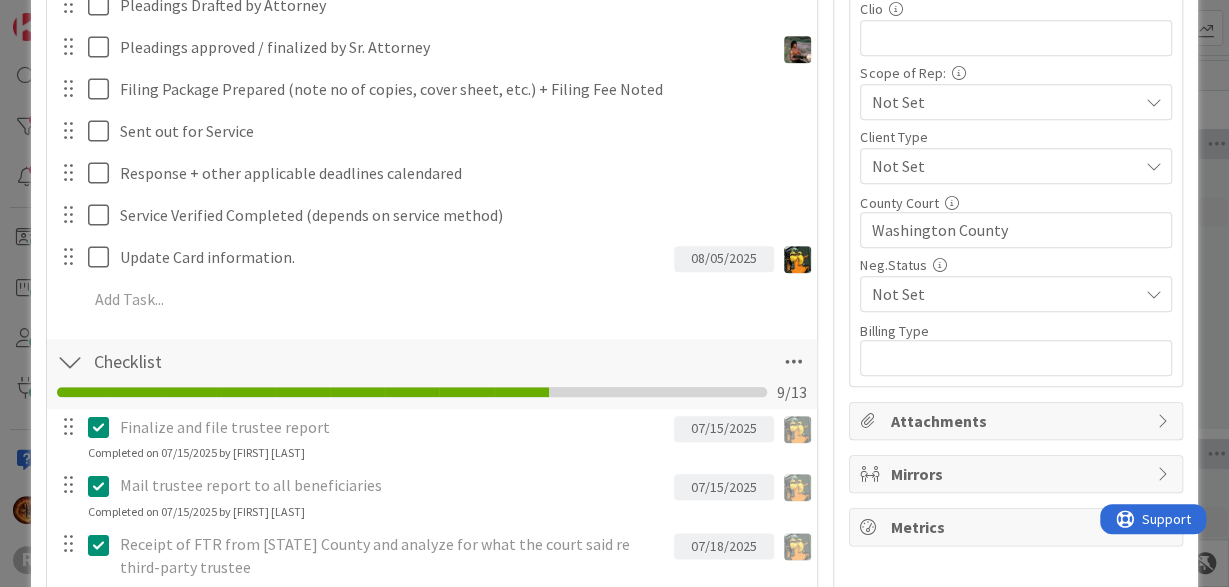 click at bounding box center (0, 0) 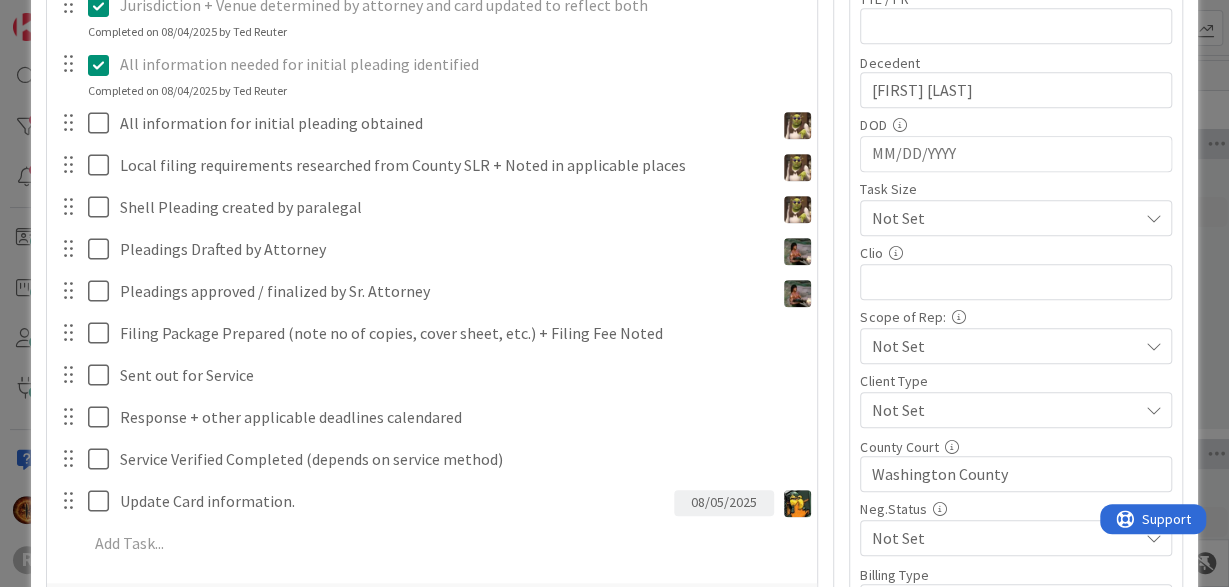 scroll, scrollTop: 615, scrollLeft: 0, axis: vertical 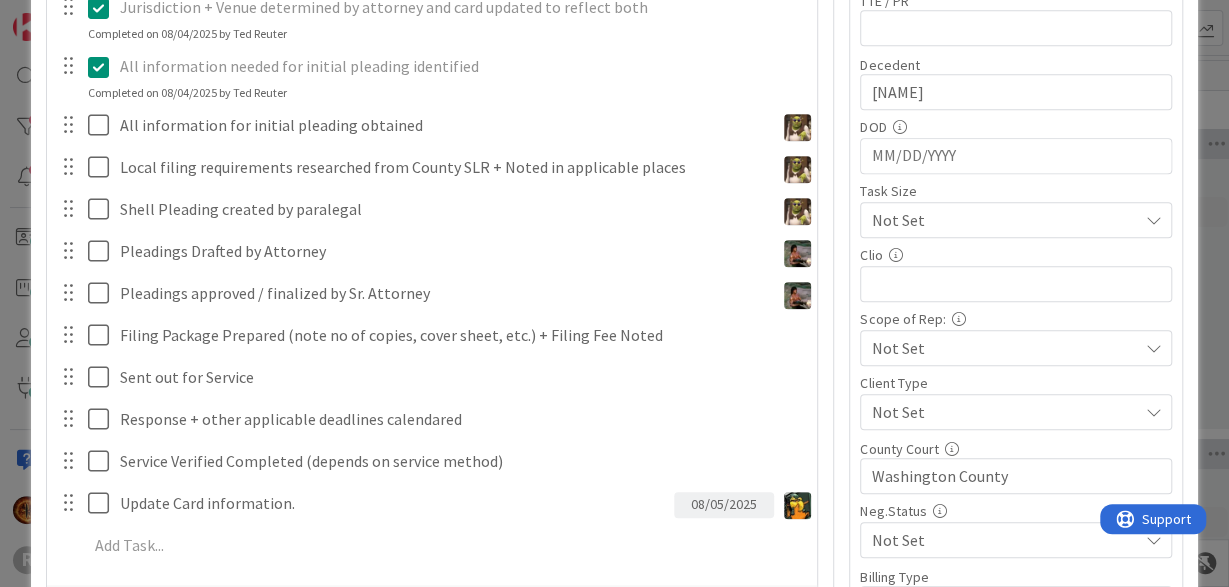 type on "Andy Huserik" 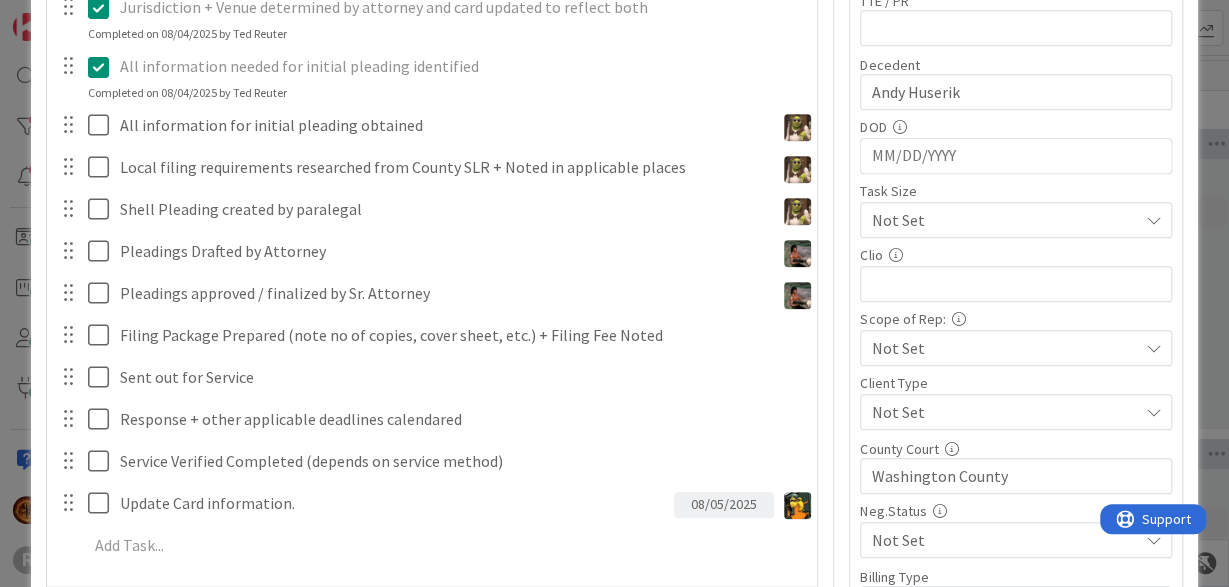 type on "08/11/2025" 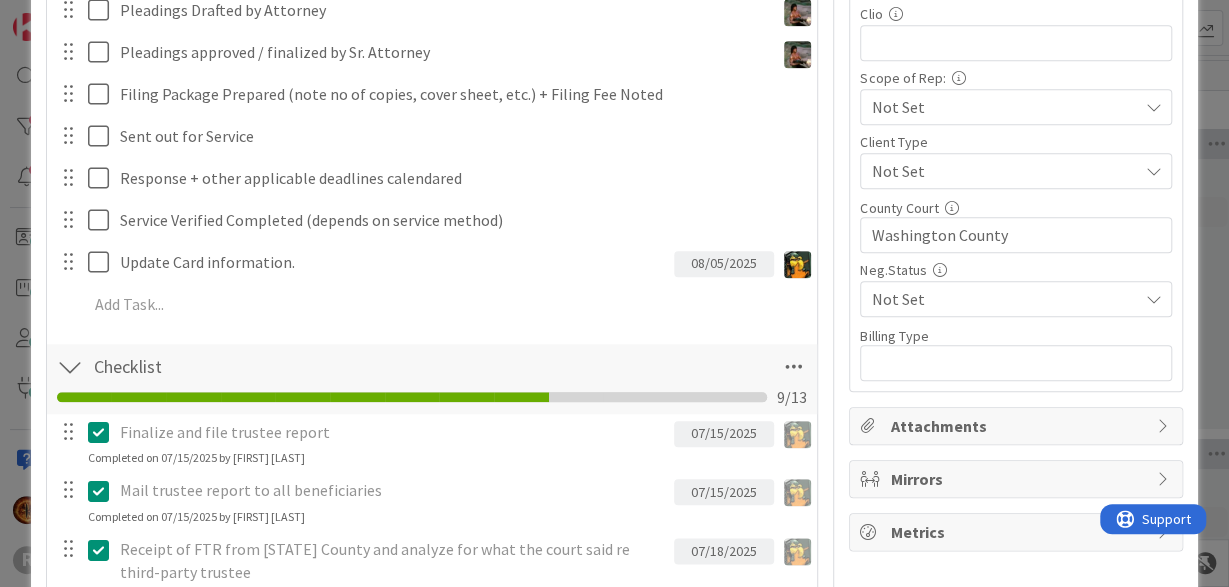 click on "P4: Draft & File Pleadings Checklist Name 26 / 64 P4: Draft & File Pleadings 3 / 13 Responsible attorney determined what pleadings are necessary Update Cancel Completed on 08/04/2025 by Ted Reuter Jurisdiction + Venue determined by attorney and card updated to reflect both Update Cancel Completed on 08/04/2025 by Ted Reuter All information needed for initial pleading identified Update Cancel Completed on 08/04/2025 by Ted Reuter All information for initial pleading obtained Devine Gines Jasmin Sanchez JM Jeff Myers John Grant Kelly Nguyen Kiara Adams Max Whittington Michael Robb Minka Laine Friesen Nic Corbett Stacey Burzota Ted Reuter Tyler McDonald Update Cancel Local filing requirements researched from County SLR + Noted in applicable places Devine Gines Jasmin Sanchez JM Jeff Myers John Grant Kelly Nguyen Kiara Adams Max Whittington Michael Robb Minka Laine Friesen Nic Corbett Stacey Burzota Ted Reuter Tyler McDonald Update Cancel Shell Pleading created by paralegal Devine Gines Jasmin Sanchez JM Update 1" at bounding box center (432, -25) 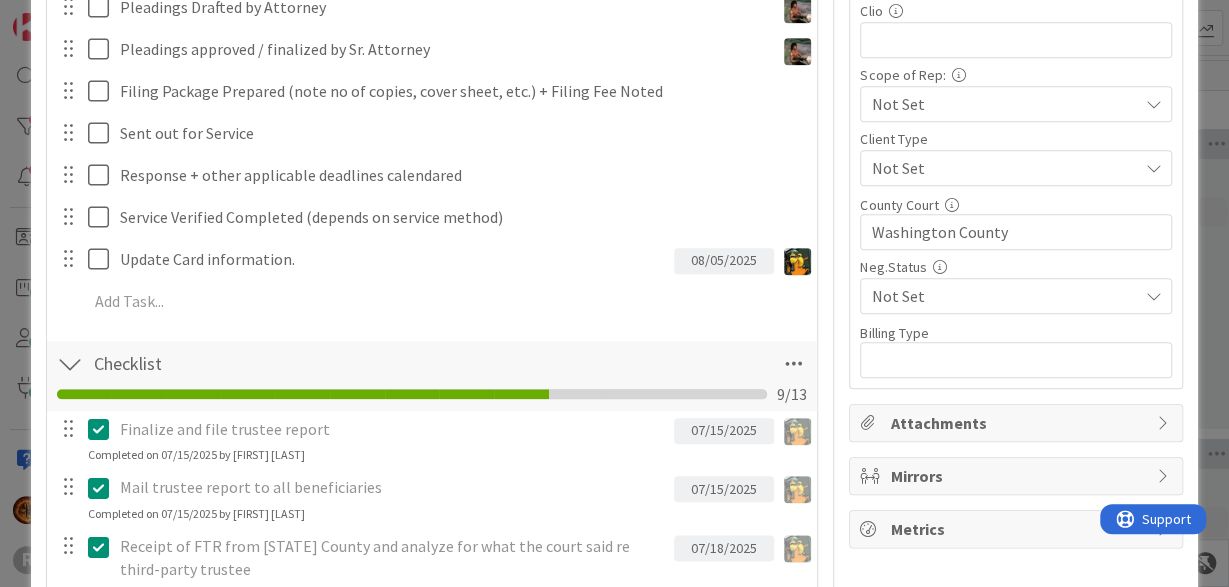scroll, scrollTop: 860, scrollLeft: 0, axis: vertical 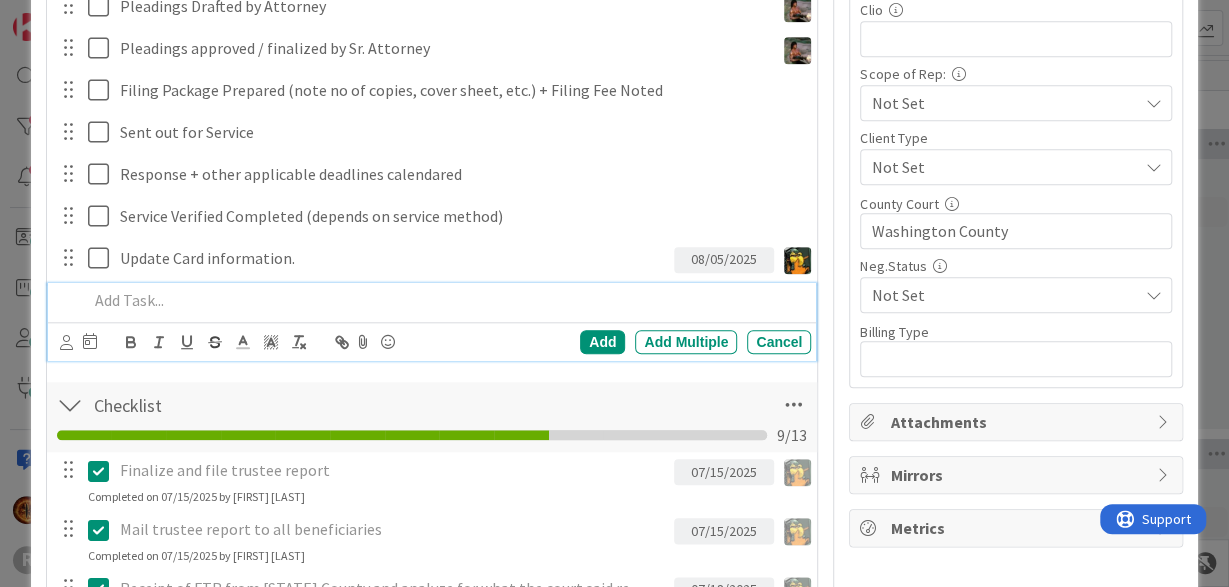 click at bounding box center (446, 300) 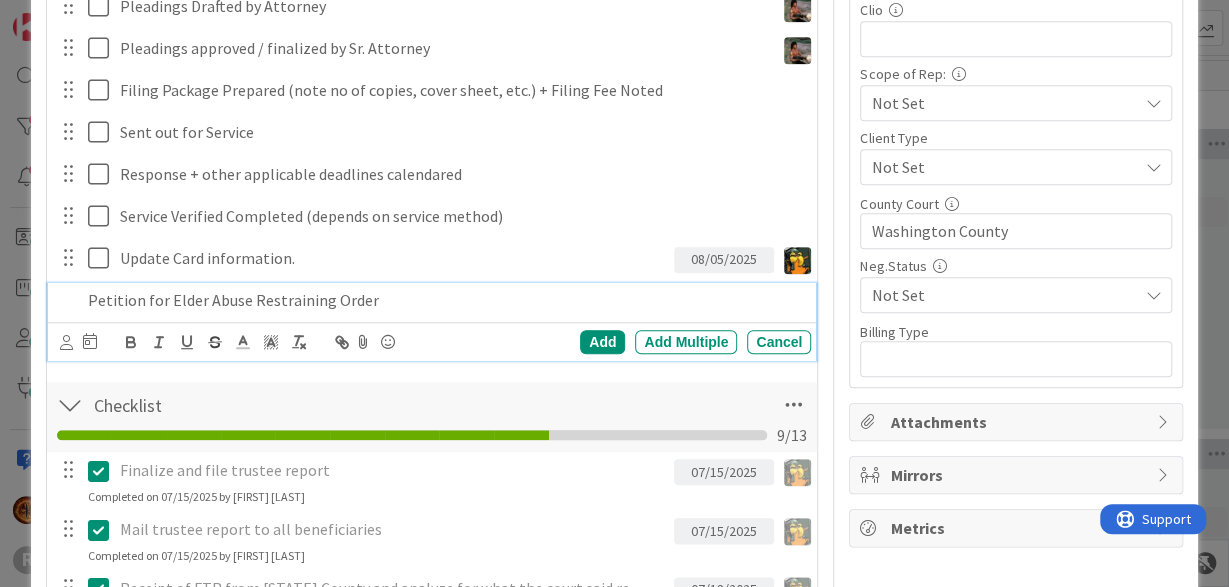 click on "Devine Gines Jasmin Sanchez JM Jeff Myers John Grant Kelly Nguyen Kiara Adams Max Whittington Michael Robb Minka Laine Friesen Nic Corbett Stacey Burzota Ted Reuter Tyler McDonald Su Mo Tu We Th Fr Sa July 2025 1 2 3 4 5 6 7 8 9 10 11 12 13 14 15 16 17 18 19 20 21 22 23 24 25 26 27 28 29 30 31 August 2025 1 2 3 4 5 6 7 8 9 10 11 12 13 14 15 16 17 18 19 20 21 22 23 24 25 26 27 28 29 30 31 September 2025 1 2 3 4 5 6 7 8 9 10 11 12 13 14 15 16 17 18 19 20 21 22 23 24 25 26 27 28 29 30 Due Date" at bounding box center (78, 342) 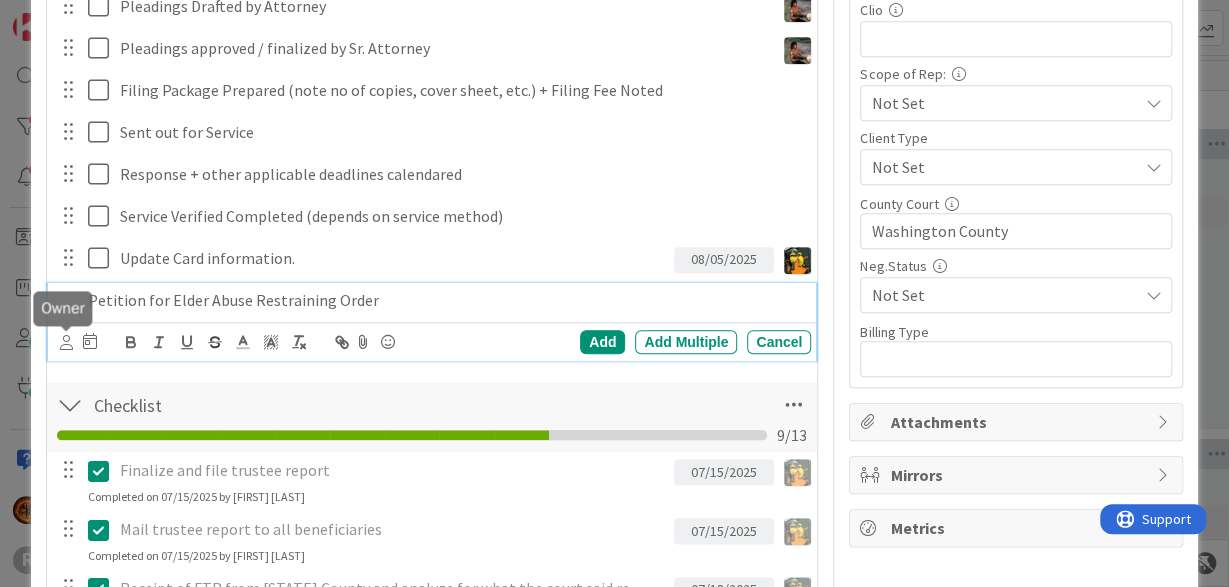 click at bounding box center [66, 342] 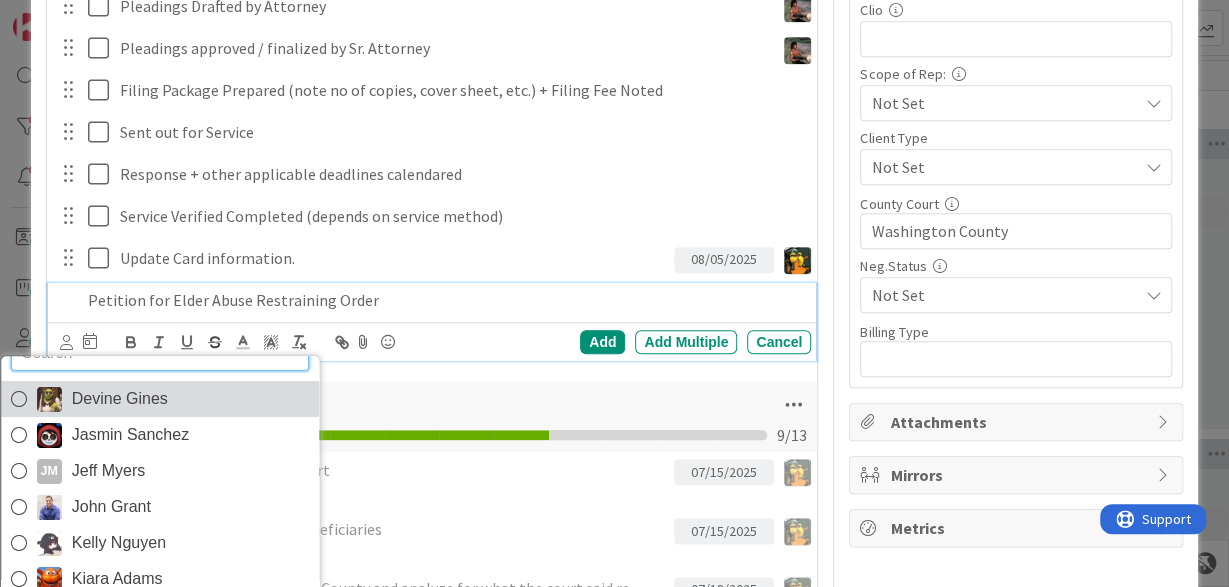 scroll, scrollTop: 33, scrollLeft: 0, axis: vertical 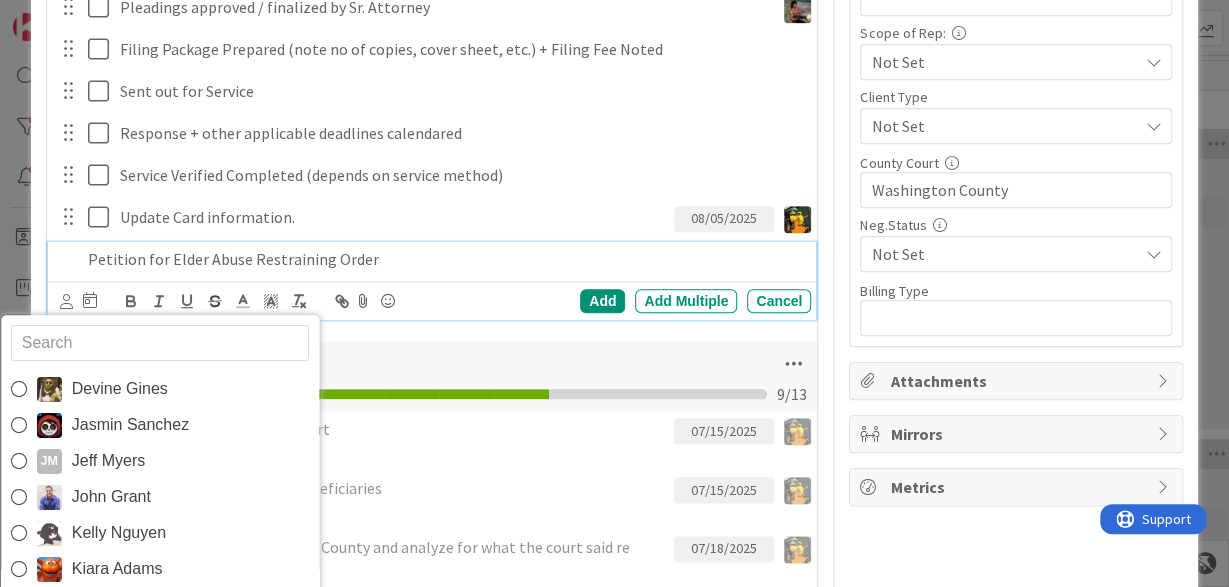 click on "Petition for Elder Abuse Restraining Order" at bounding box center (446, 259) 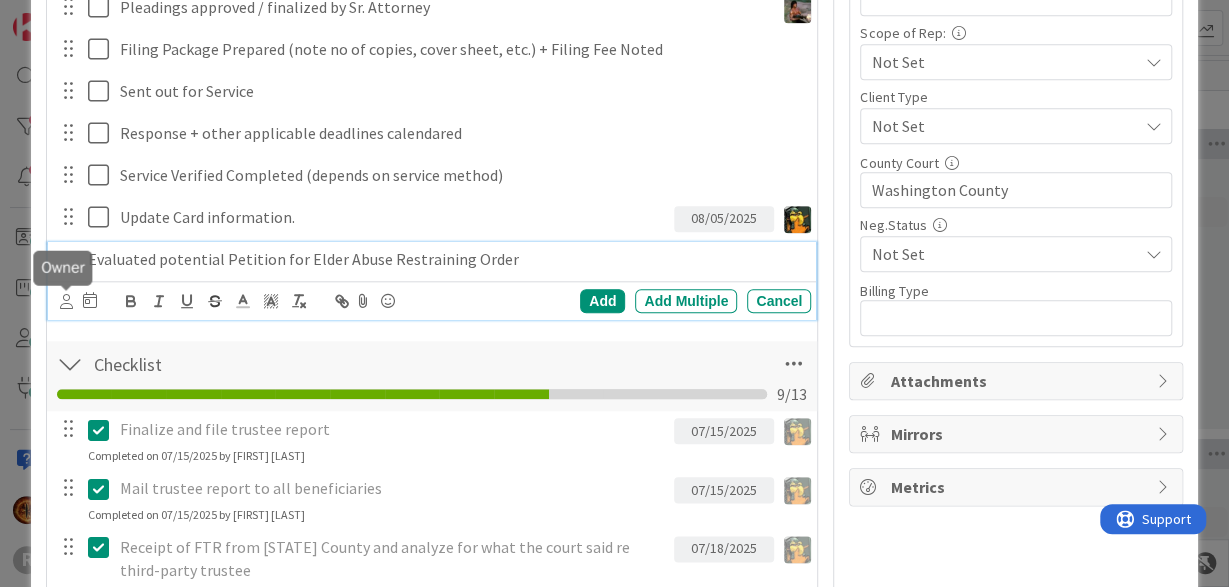 click at bounding box center [66, 301] 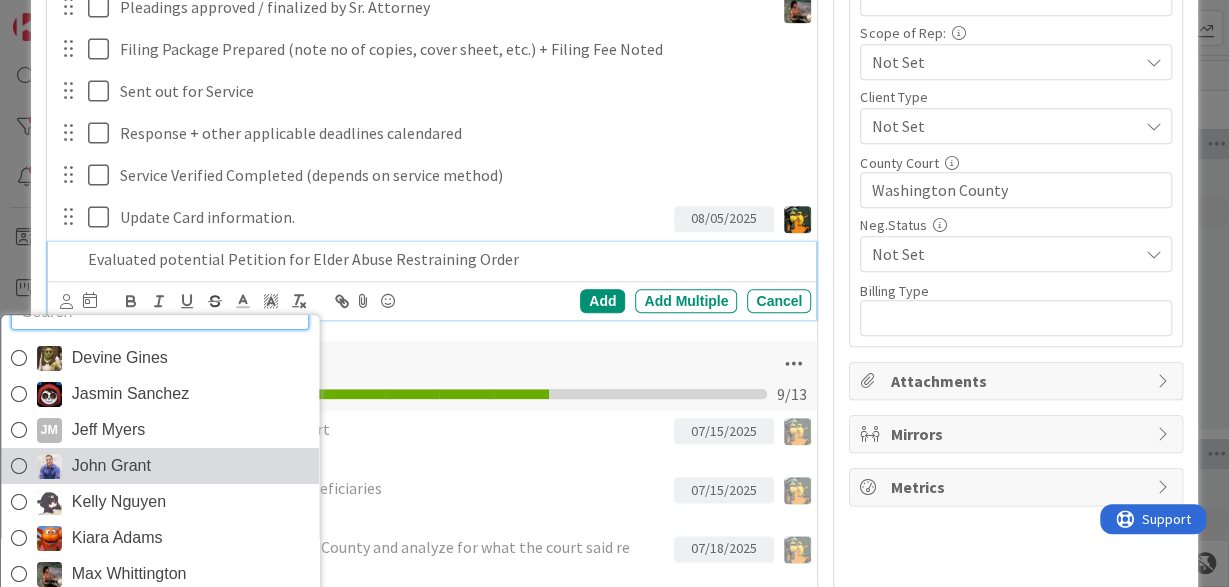 scroll, scrollTop: 33, scrollLeft: 0, axis: vertical 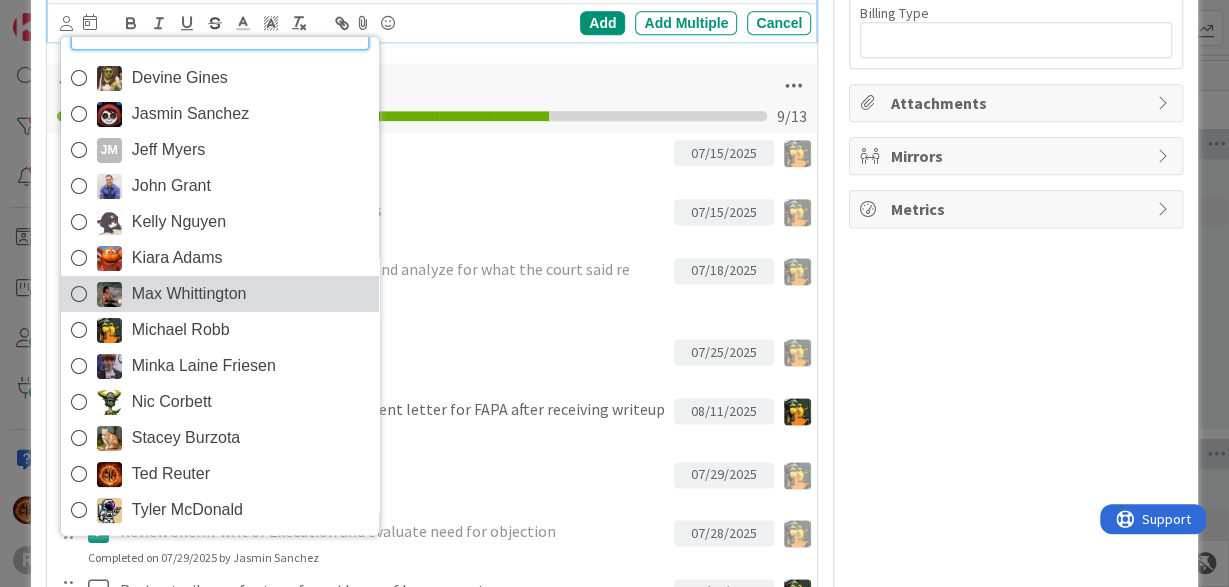 click at bounding box center [79, 294] 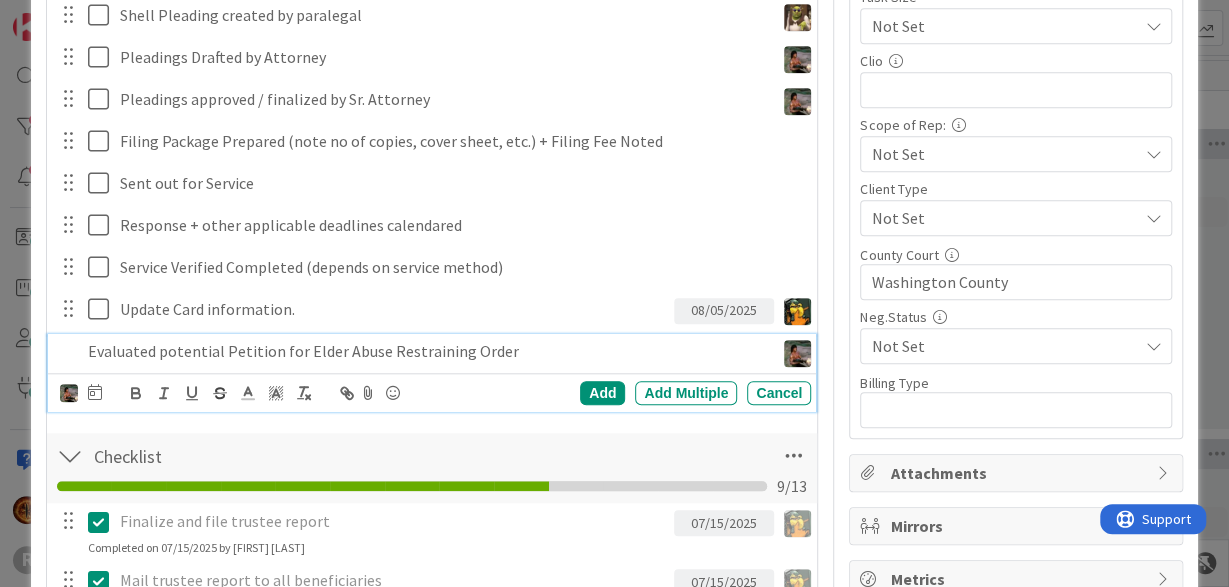 scroll, scrollTop: 807, scrollLeft: 0, axis: vertical 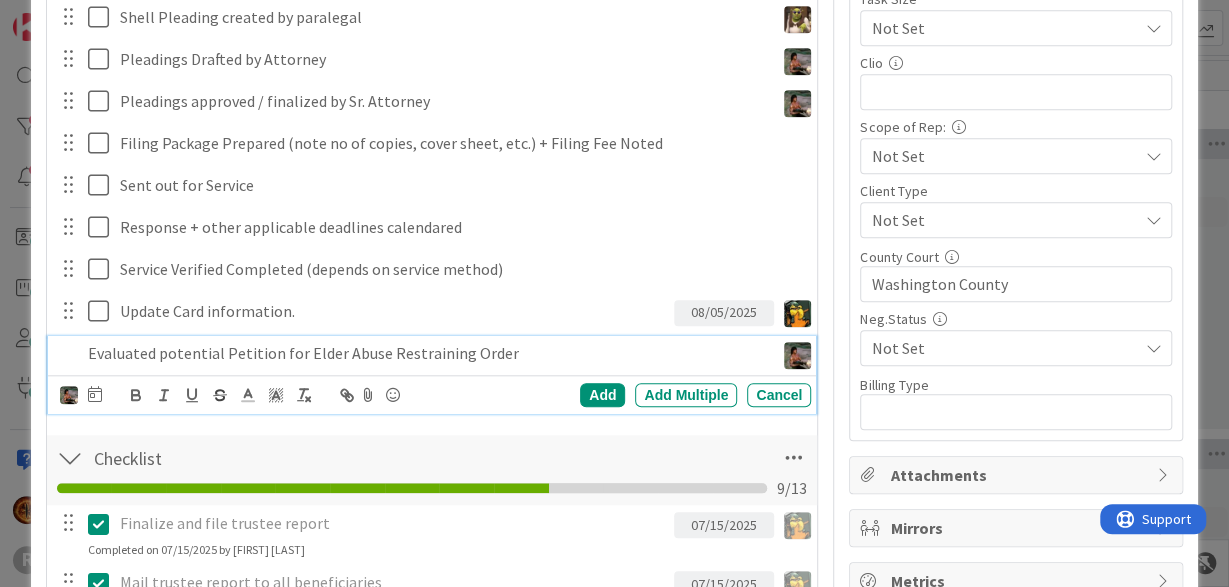 click at bounding box center (69, 395) 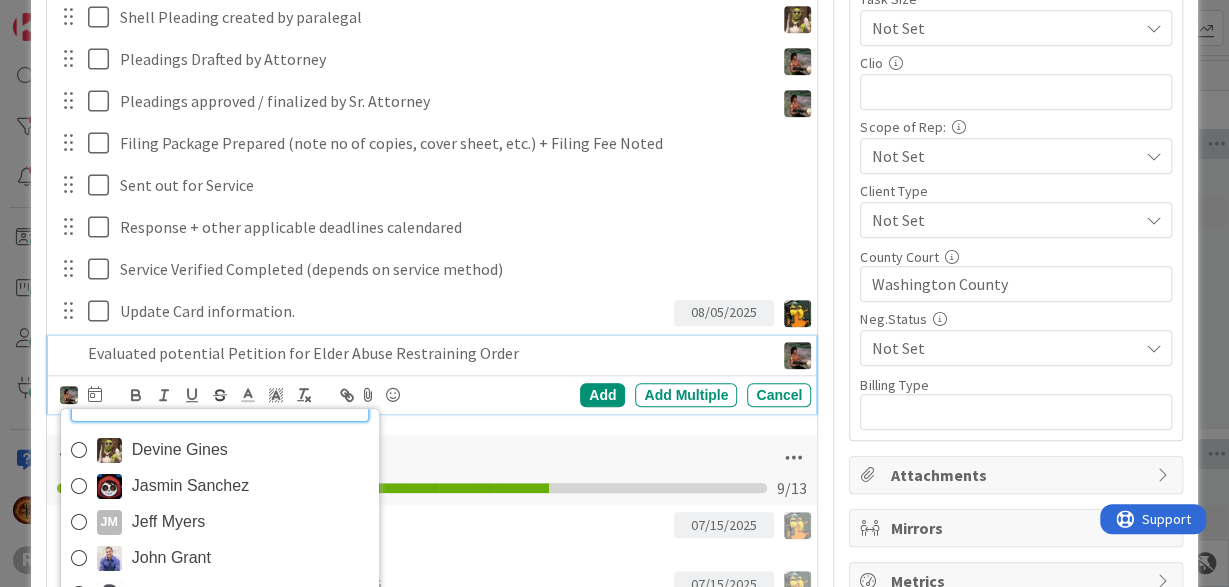 scroll, scrollTop: 0, scrollLeft: 0, axis: both 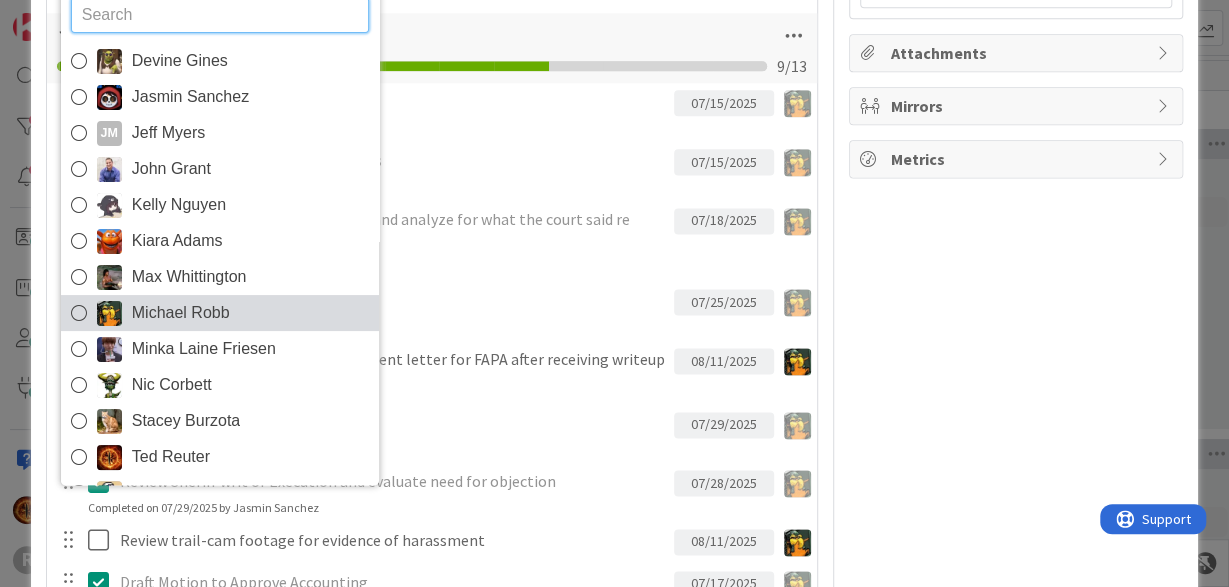 click on "Michael Robb" at bounding box center [181, 313] 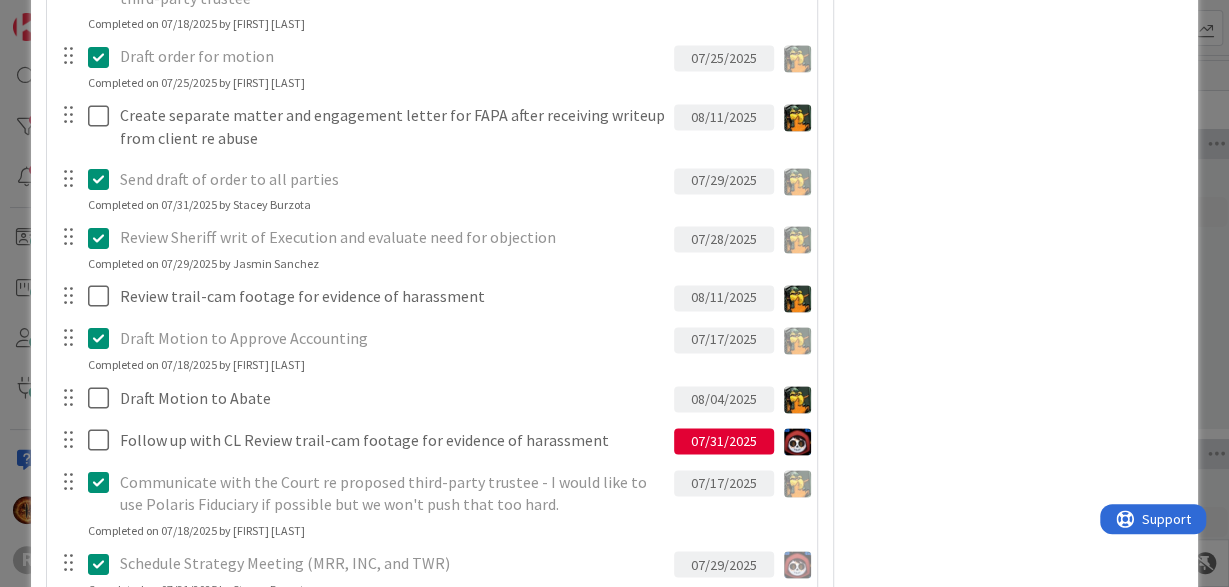 scroll, scrollTop: 1475, scrollLeft: 0, axis: vertical 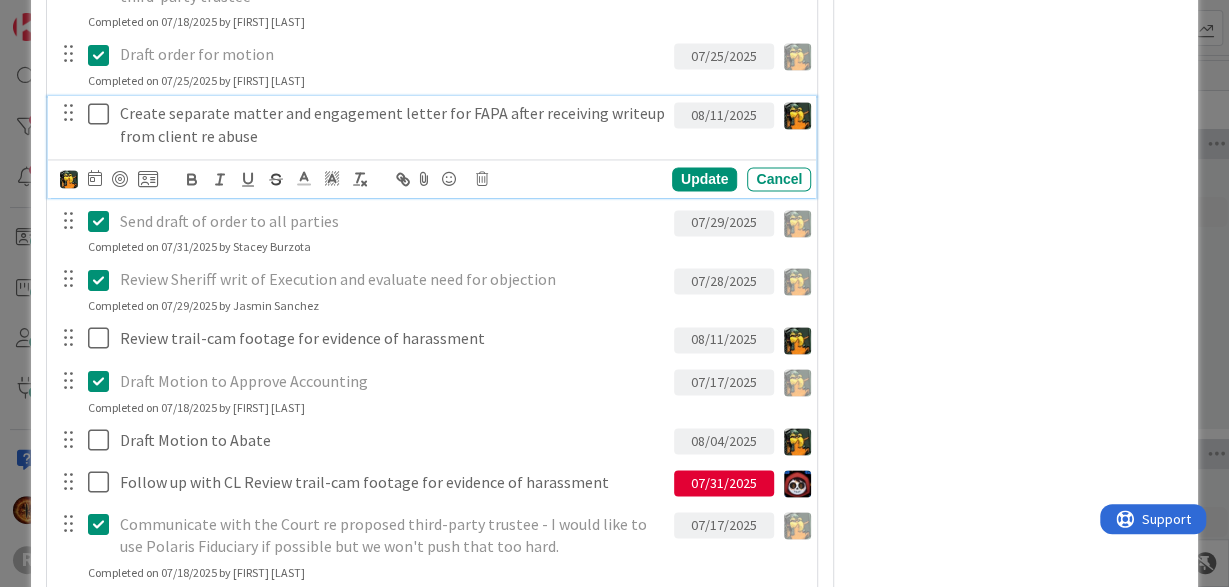 click on "Create separate matter and engagement letter for FAPA after receiving writeup from client re abuse" at bounding box center [393, 124] 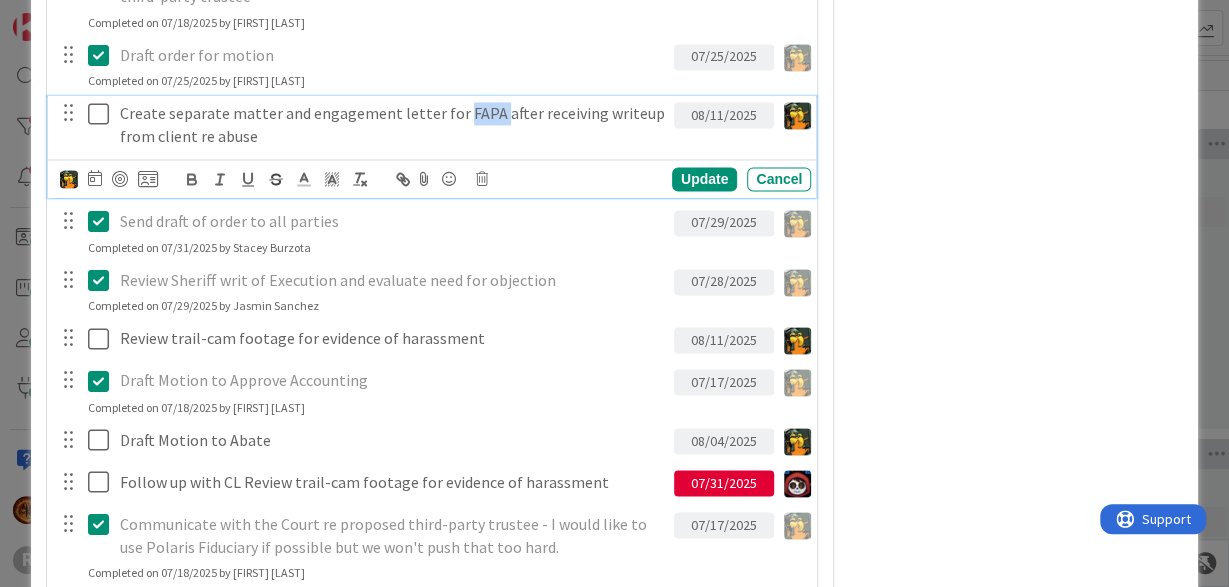 drag, startPoint x: 480, startPoint y: 111, endPoint x: 528, endPoint y: 206, distance: 106.437775 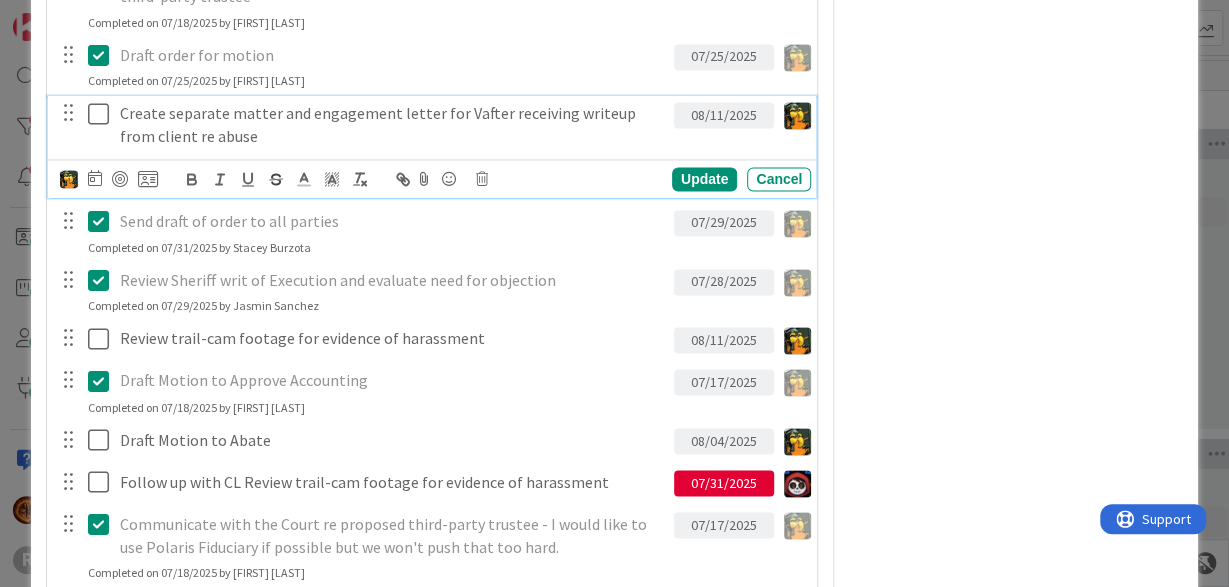 type 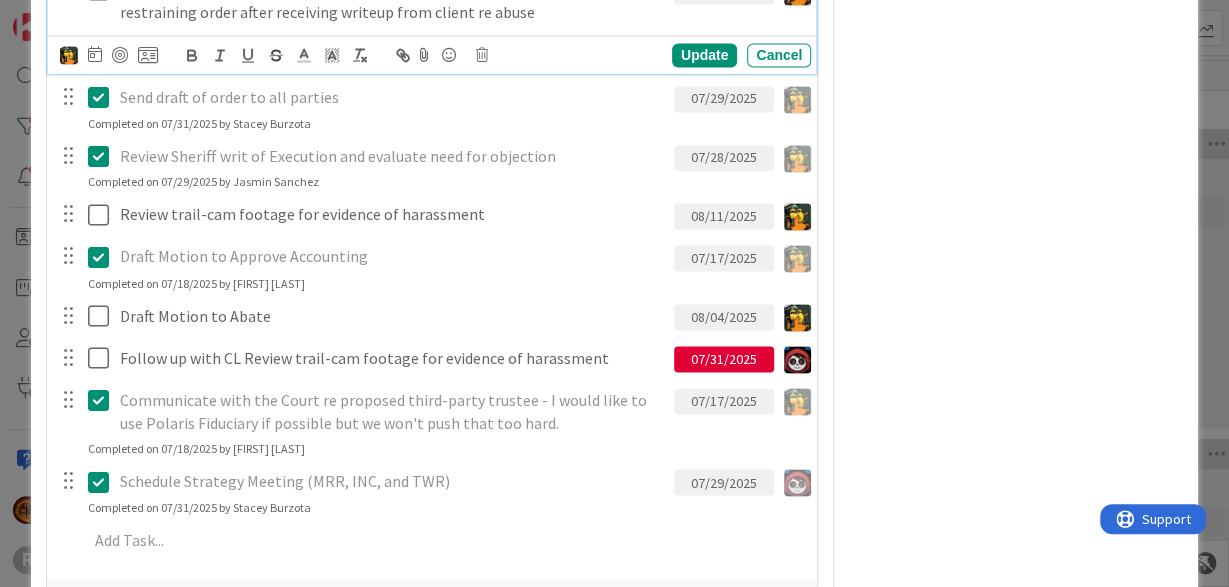 scroll, scrollTop: 1556, scrollLeft: 0, axis: vertical 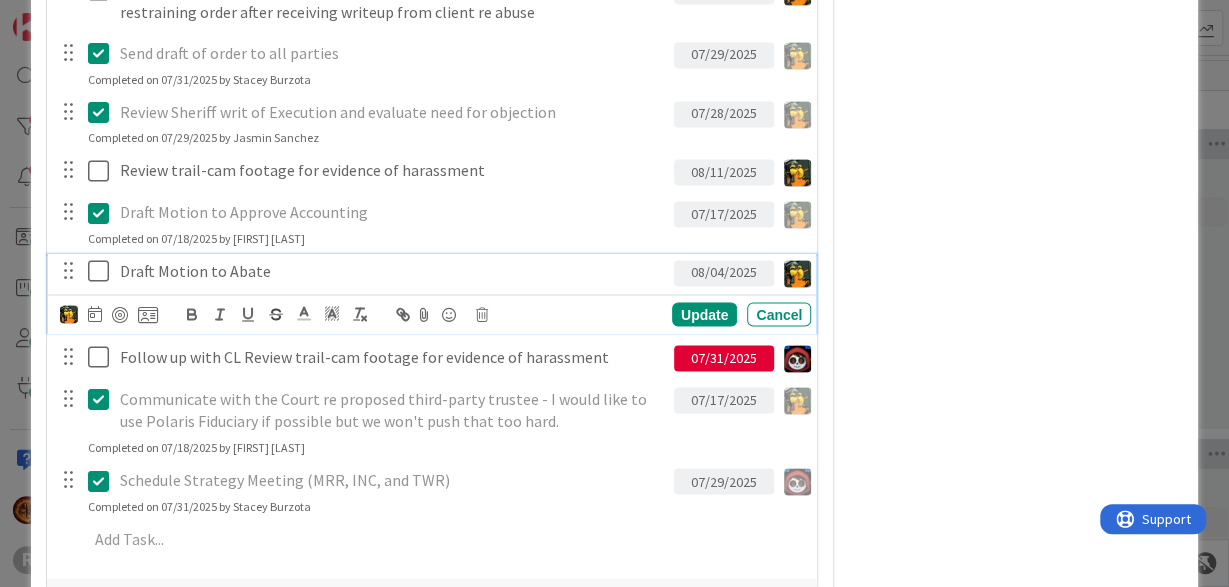click on "Draft Motion to Abate" at bounding box center [393, 271] 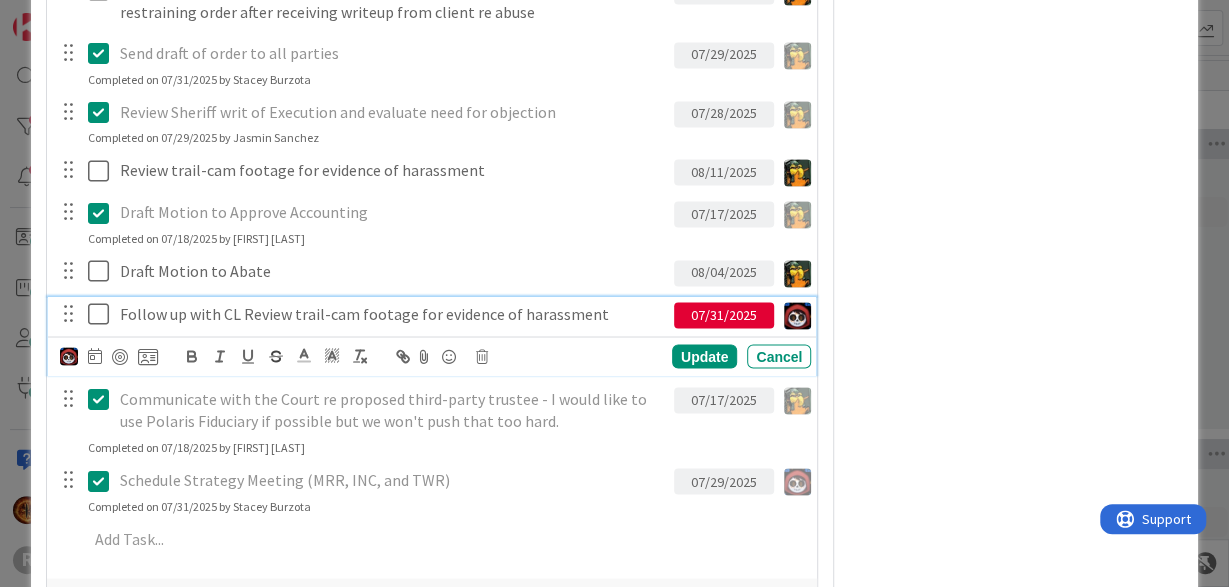 click on "Follow up with CL Review trail-cam footage for evidence of harassment" at bounding box center [393, 313] 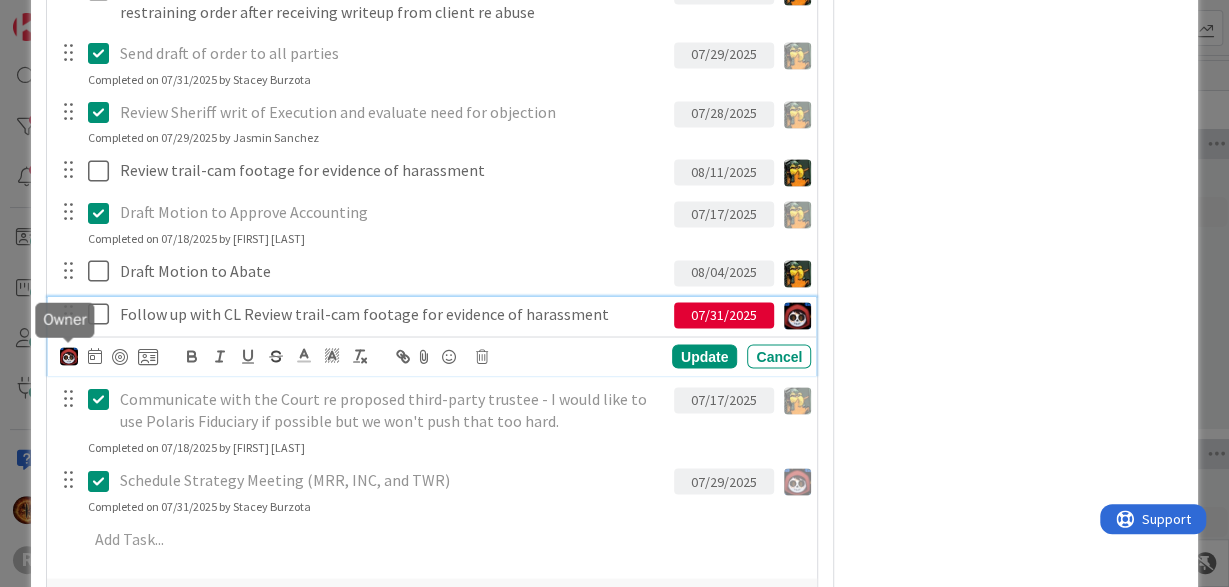 click at bounding box center (69, 356) 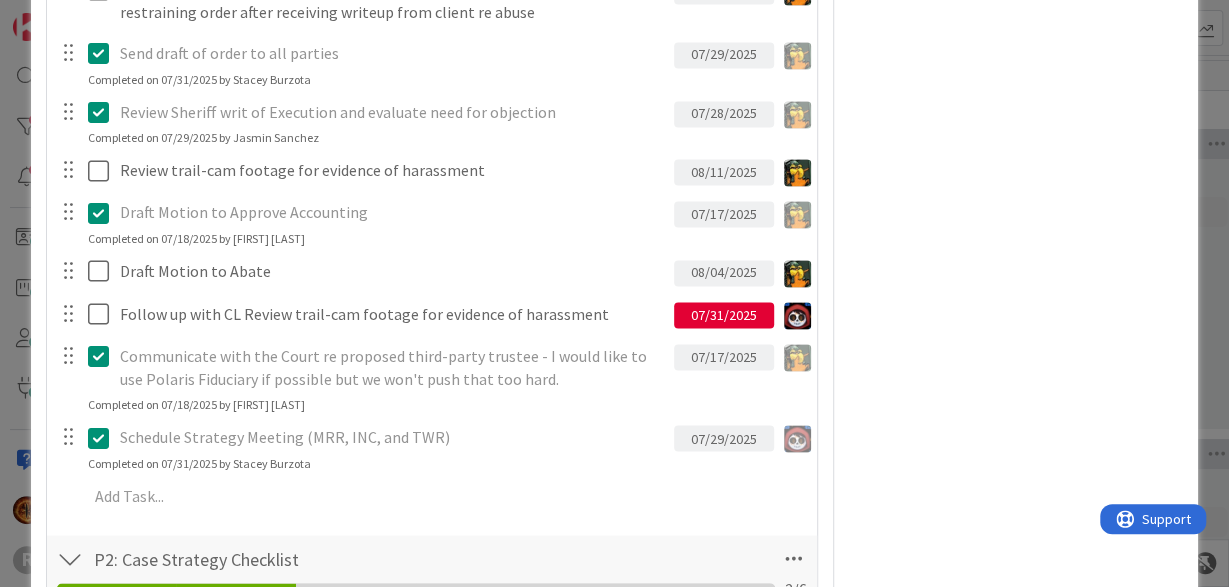 click on "Devine Gines" at bounding box center [0, 0] 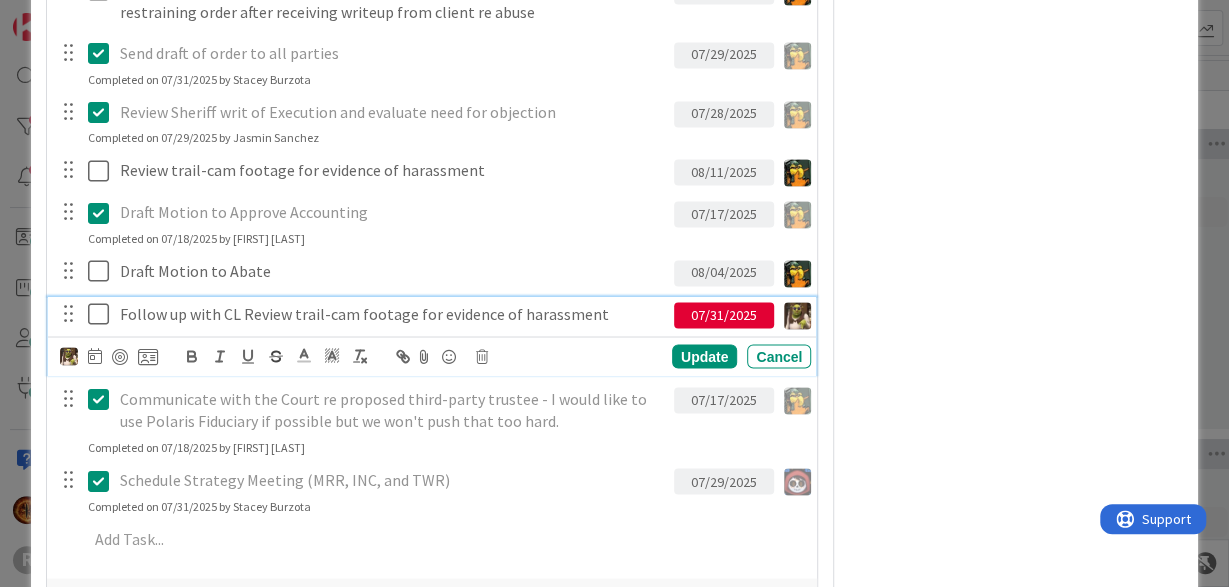 click on "Follow up with CL Review trail-cam footage for evidence of harassment" at bounding box center [393, 313] 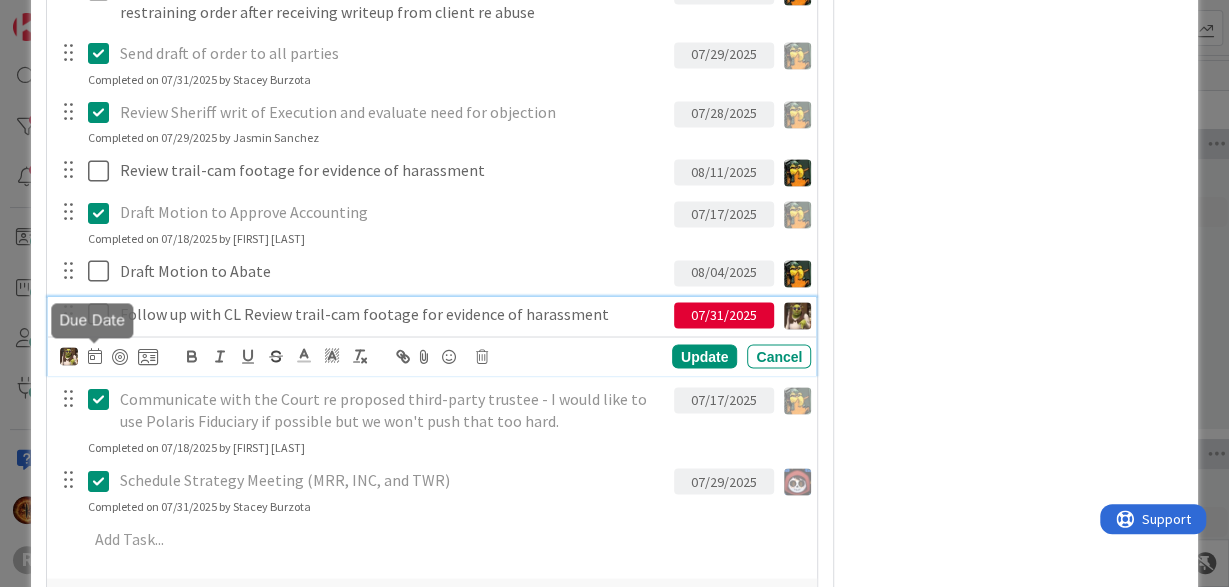 click at bounding box center [95, 355] 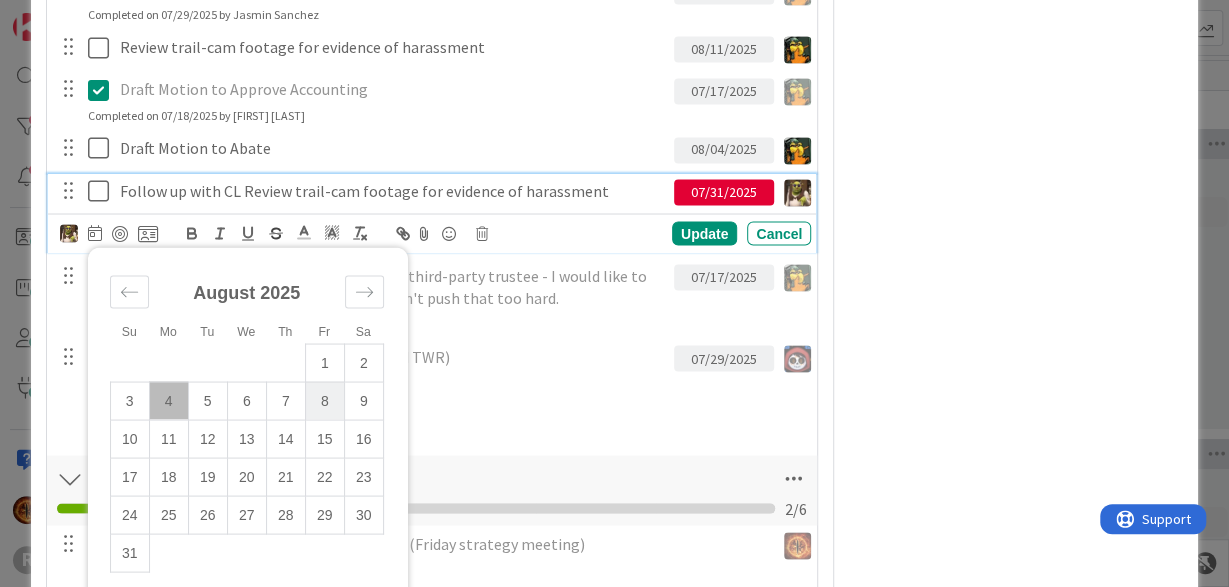 click on "8" at bounding box center [324, 400] 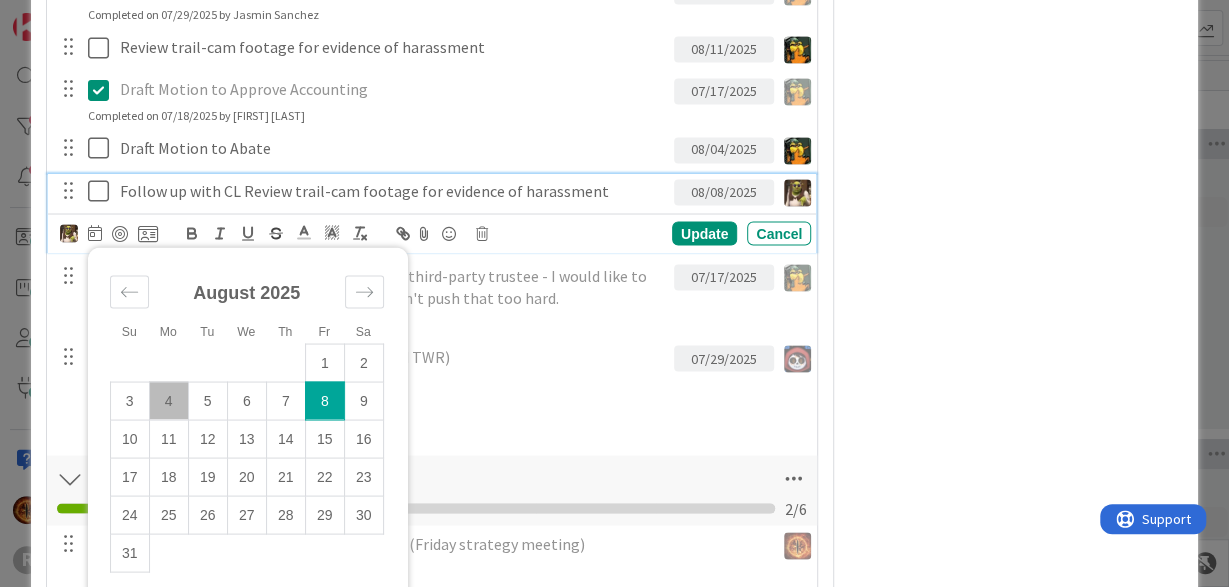 type on "08/08/2025" 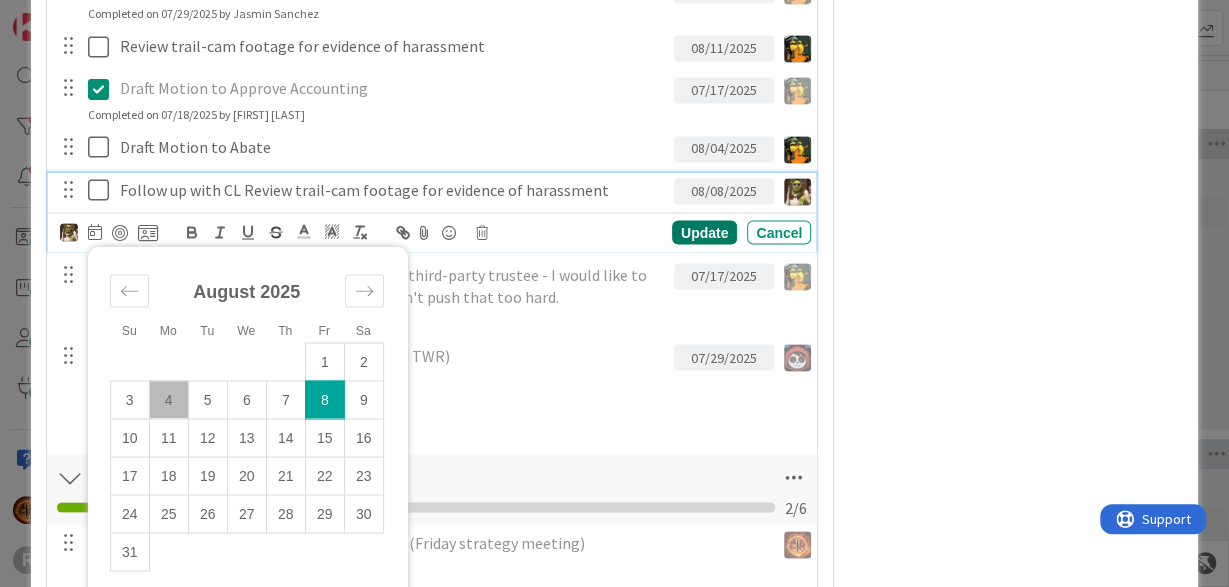 click on "Update" at bounding box center (704, 232) 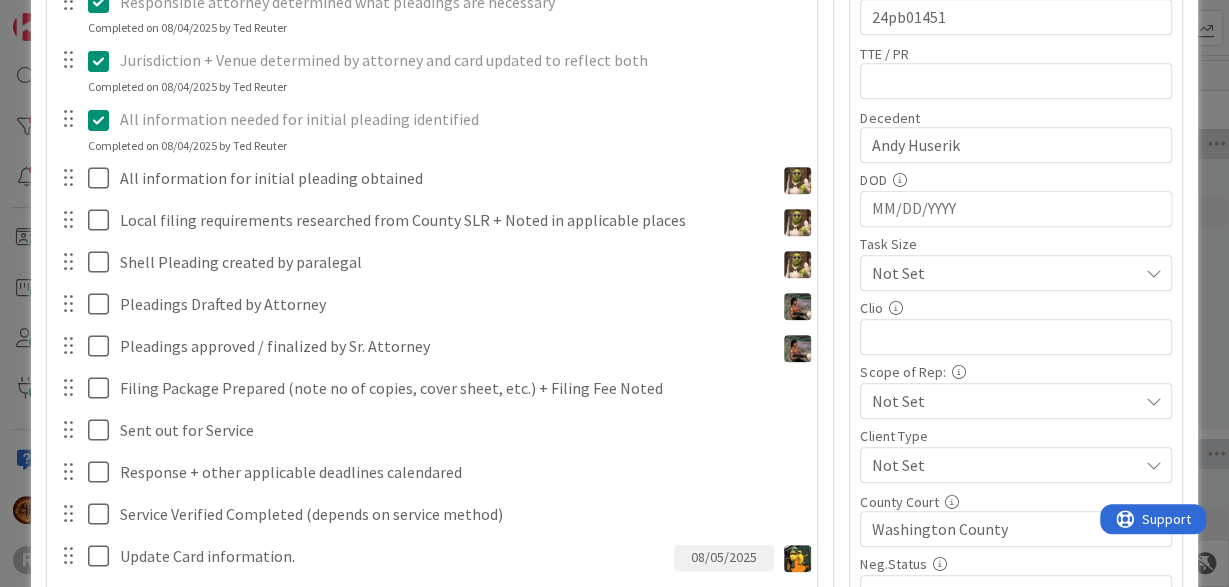 scroll, scrollTop: 563, scrollLeft: 0, axis: vertical 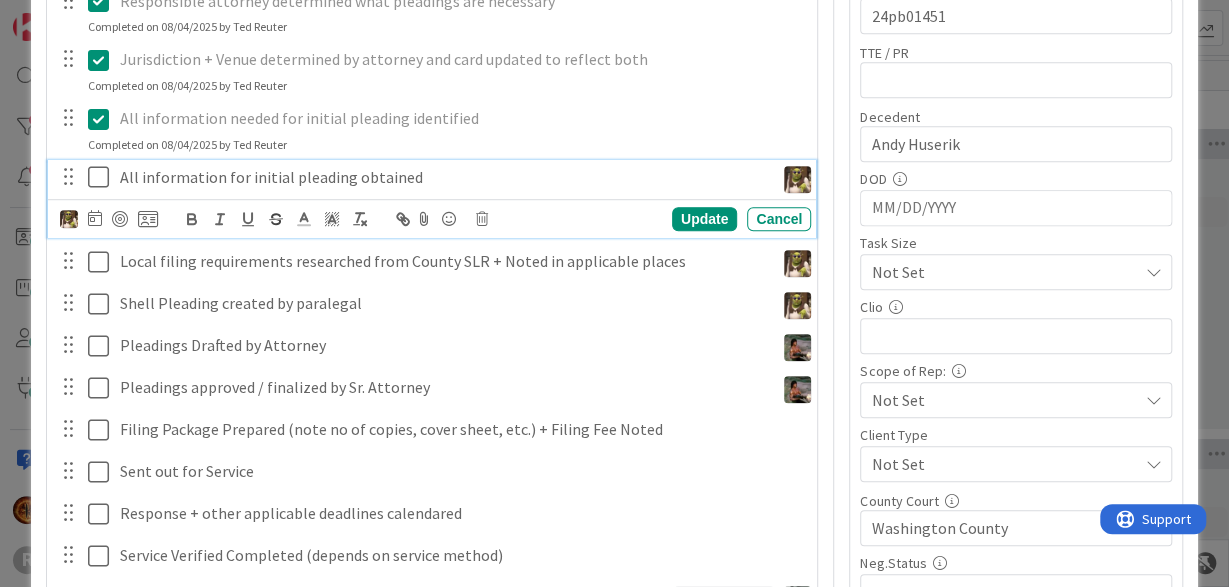 click on "All information for initial pleading obtained" at bounding box center [443, 177] 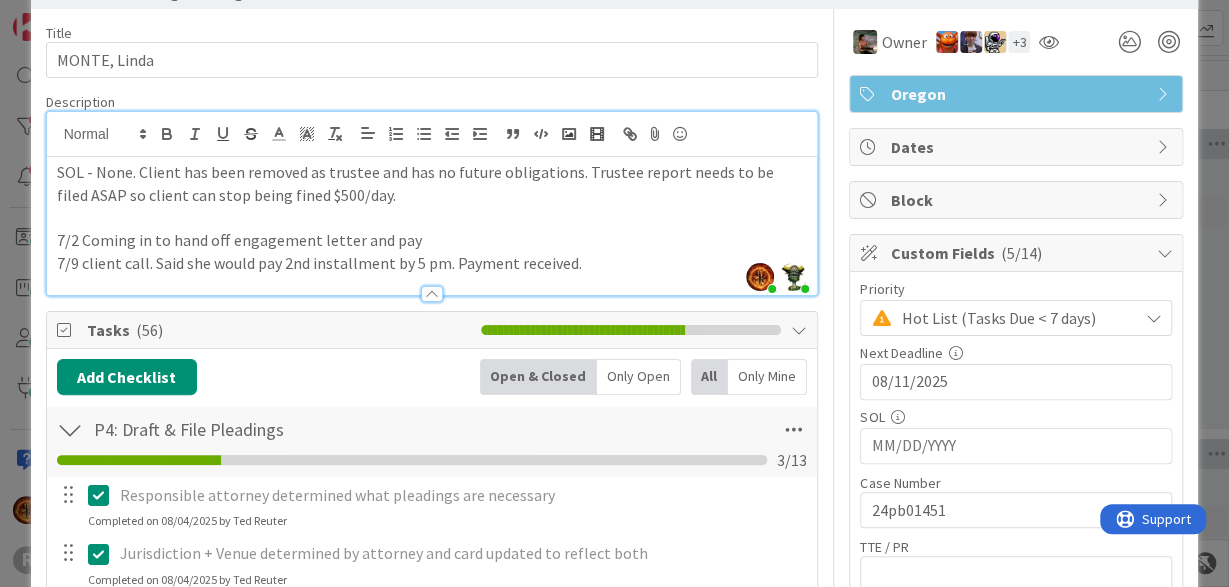 scroll, scrollTop: 68, scrollLeft: 0, axis: vertical 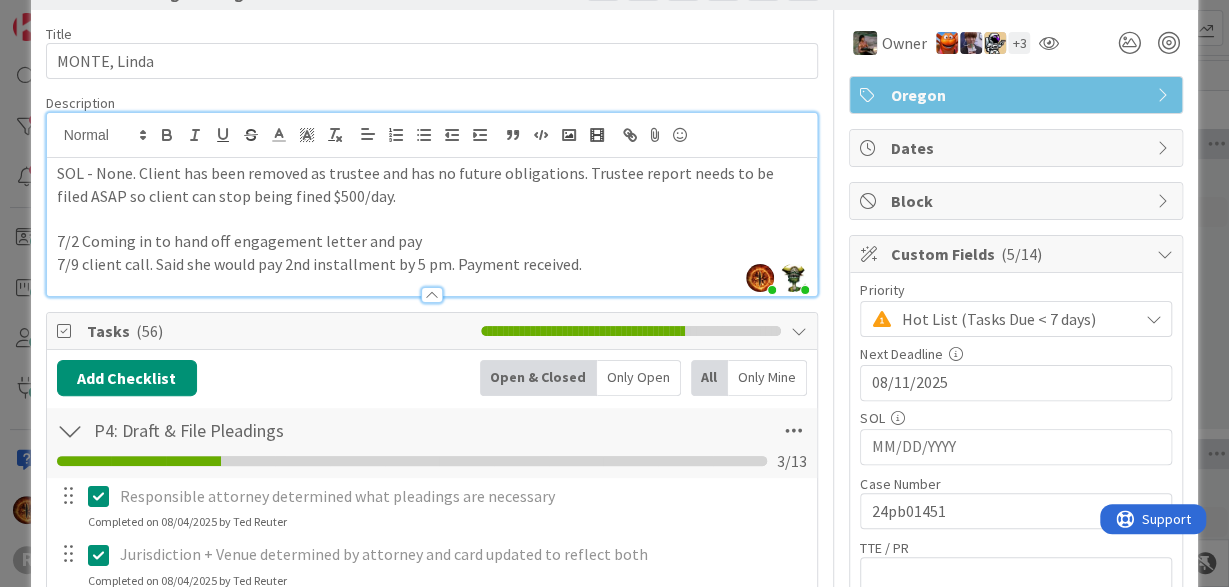 click on "Only Open" at bounding box center (639, 378) 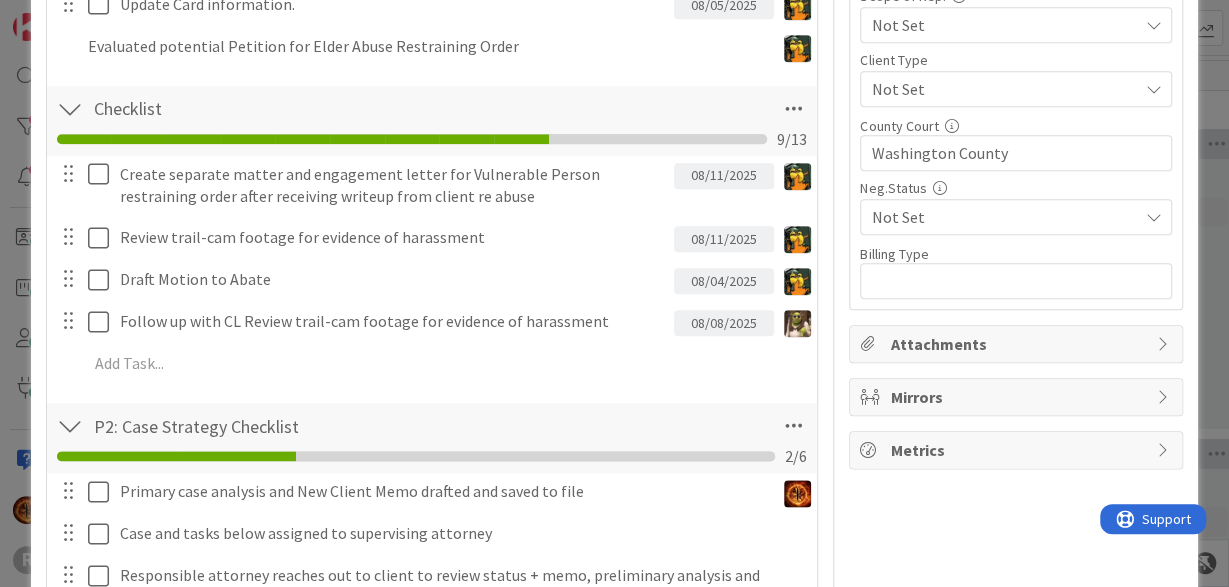 scroll, scrollTop: 937, scrollLeft: 0, axis: vertical 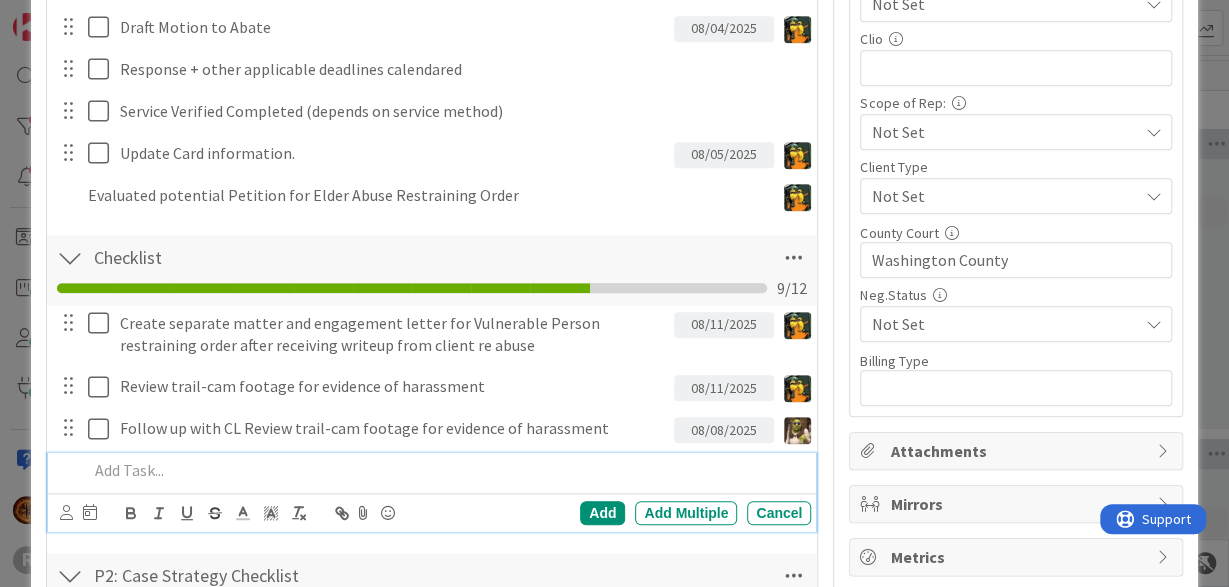 click at bounding box center (446, 470) 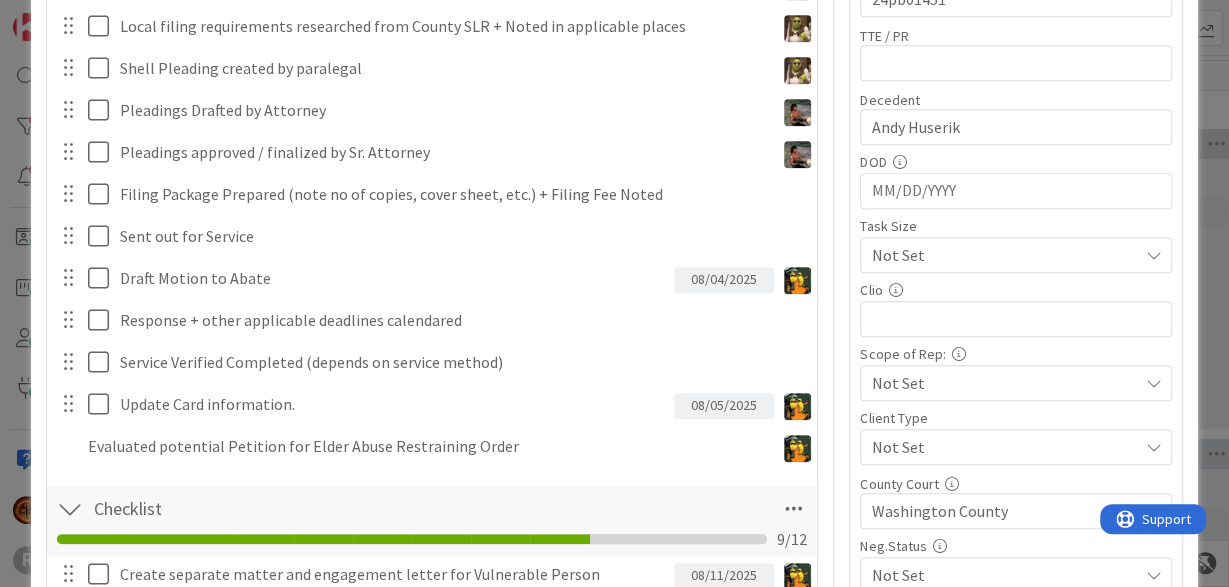 scroll, scrollTop: 581, scrollLeft: 0, axis: vertical 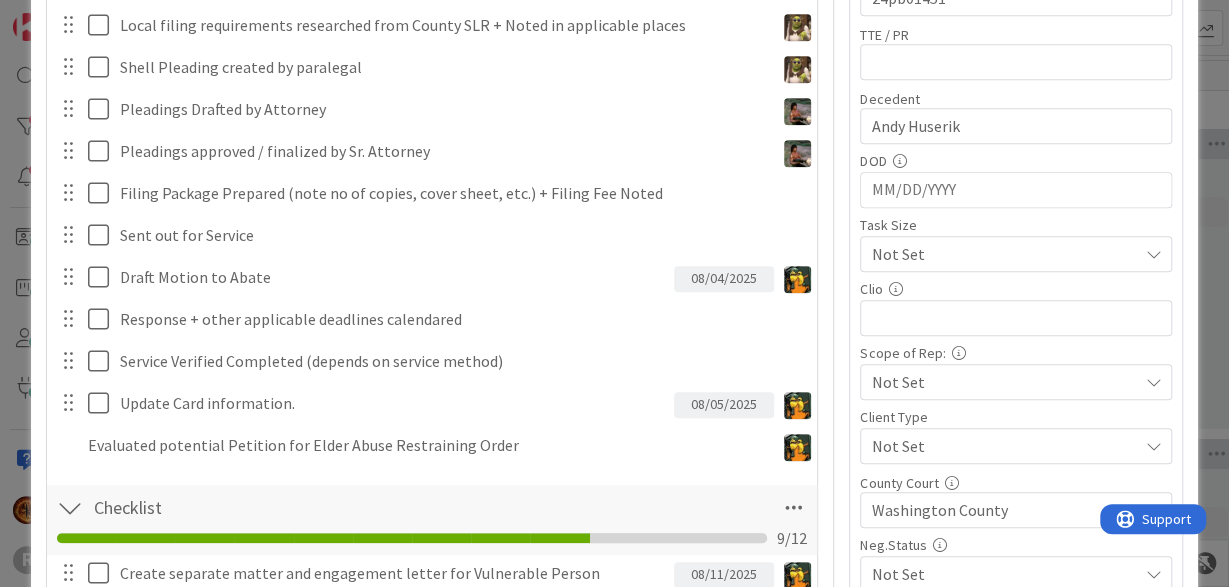 click at bounding box center [68, 445] 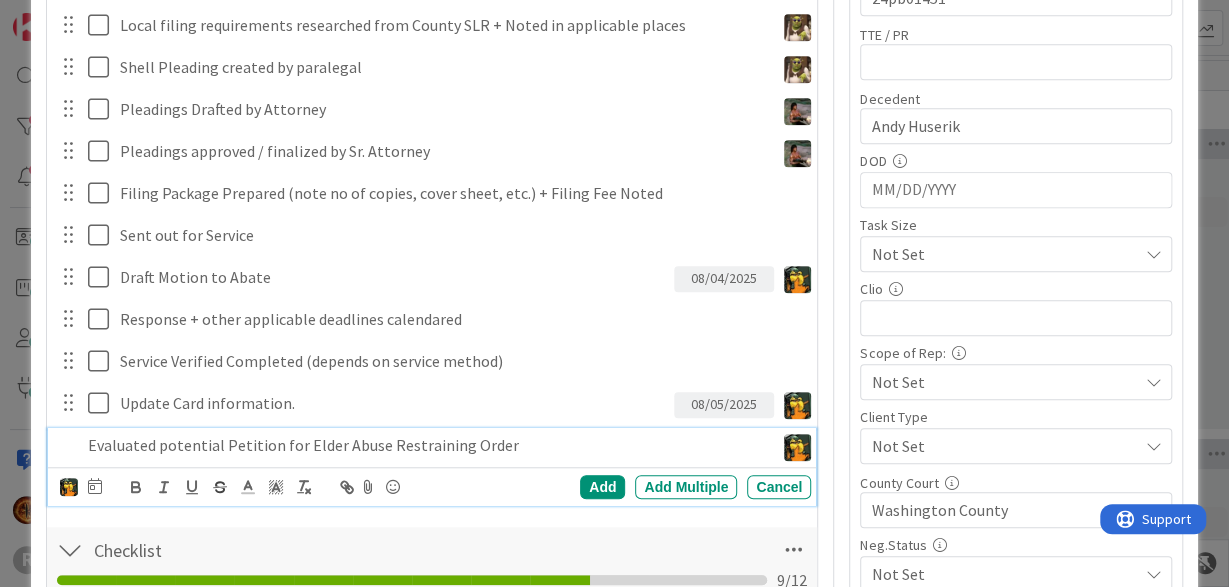 click on "Evaluated potential Petition for Elder Abuse Restraining Order" at bounding box center [427, 445] 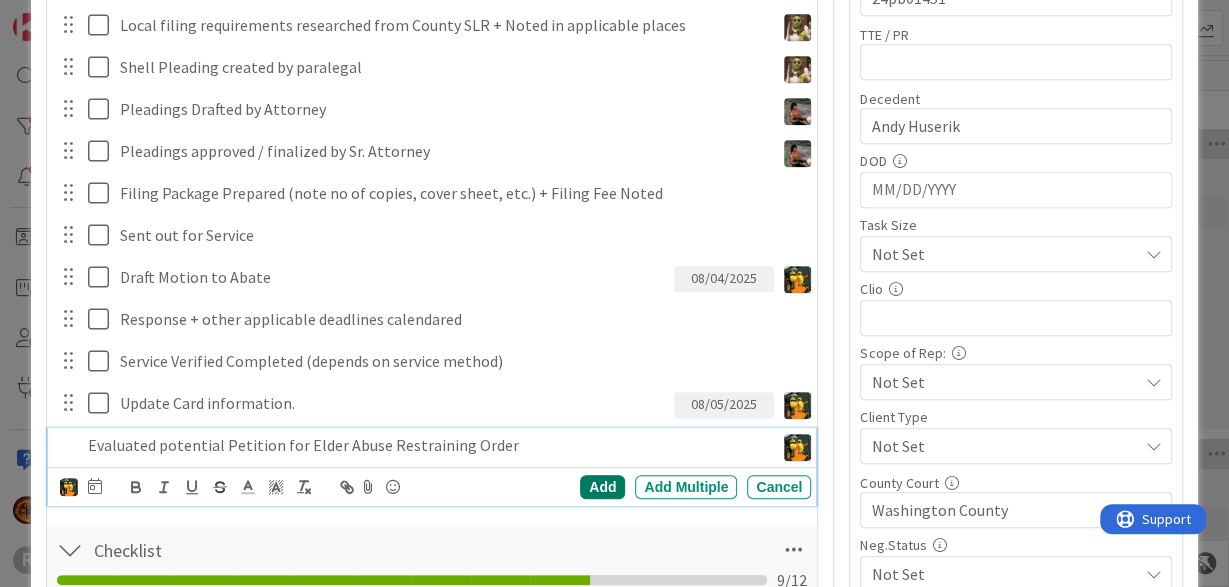 click on "Add" at bounding box center [602, 487] 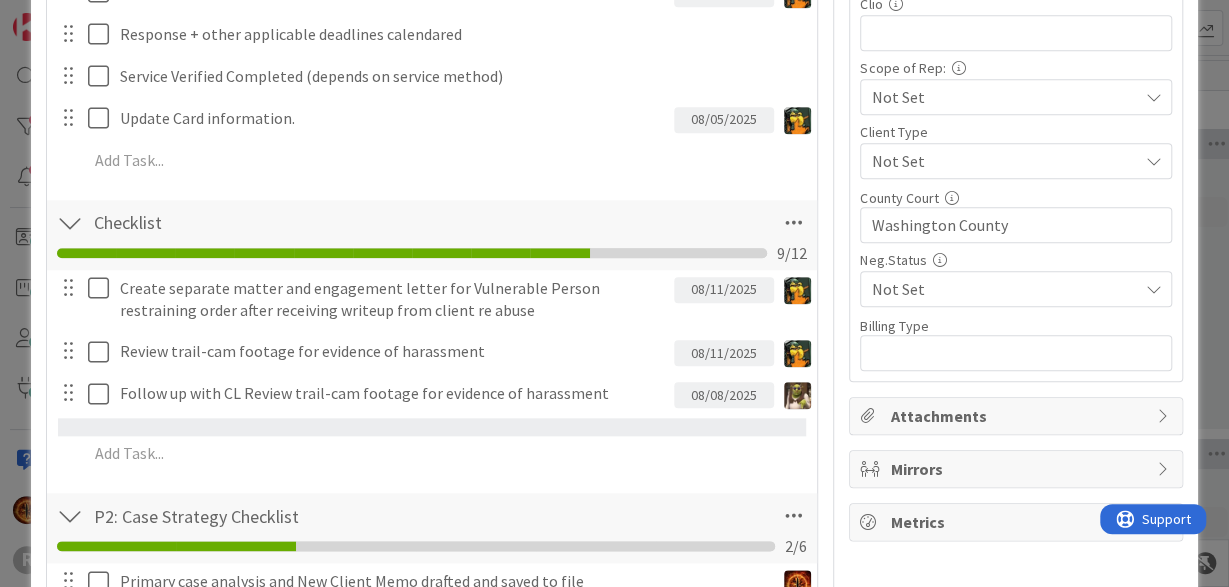 scroll, scrollTop: 868, scrollLeft: 0, axis: vertical 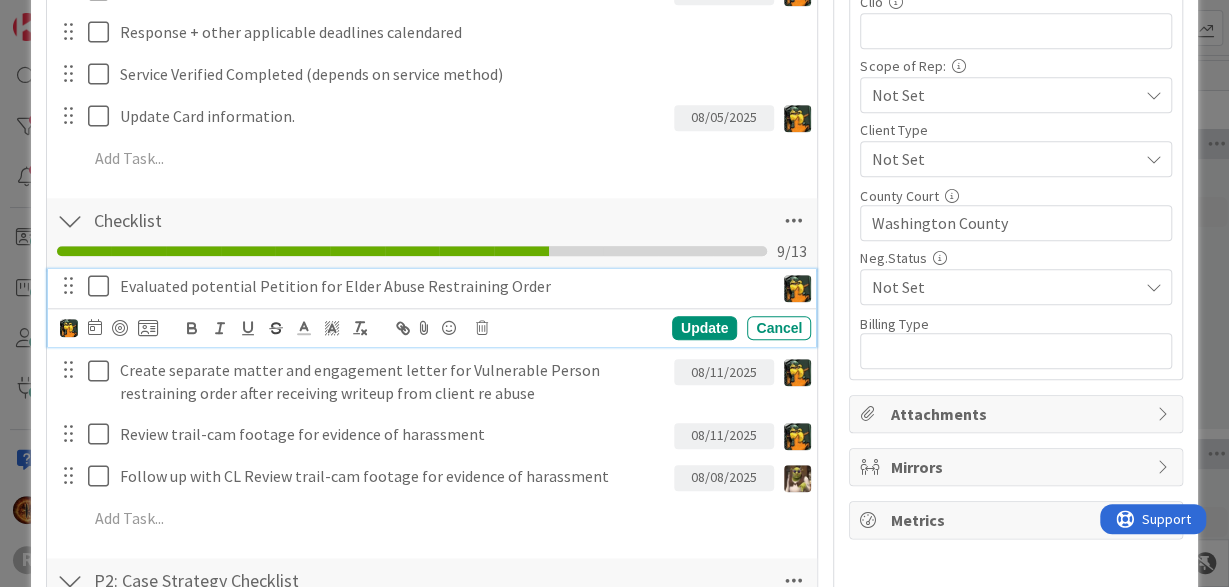 click on "Evaluated potential Petition for Elder Abuse Restraining Order" at bounding box center (443, 286) 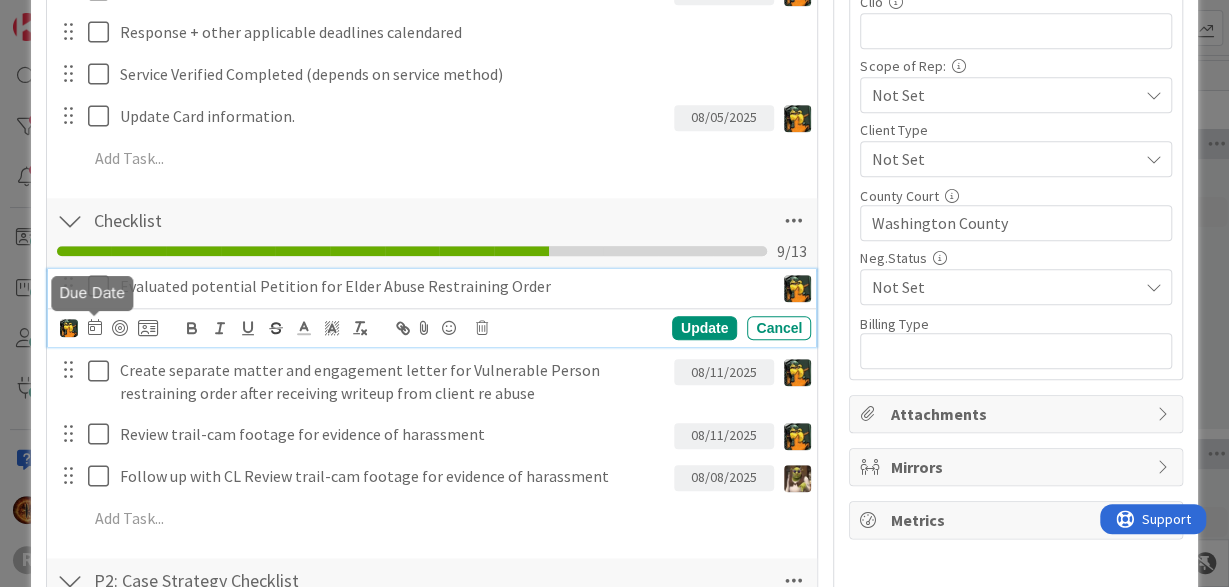 click at bounding box center (95, 327) 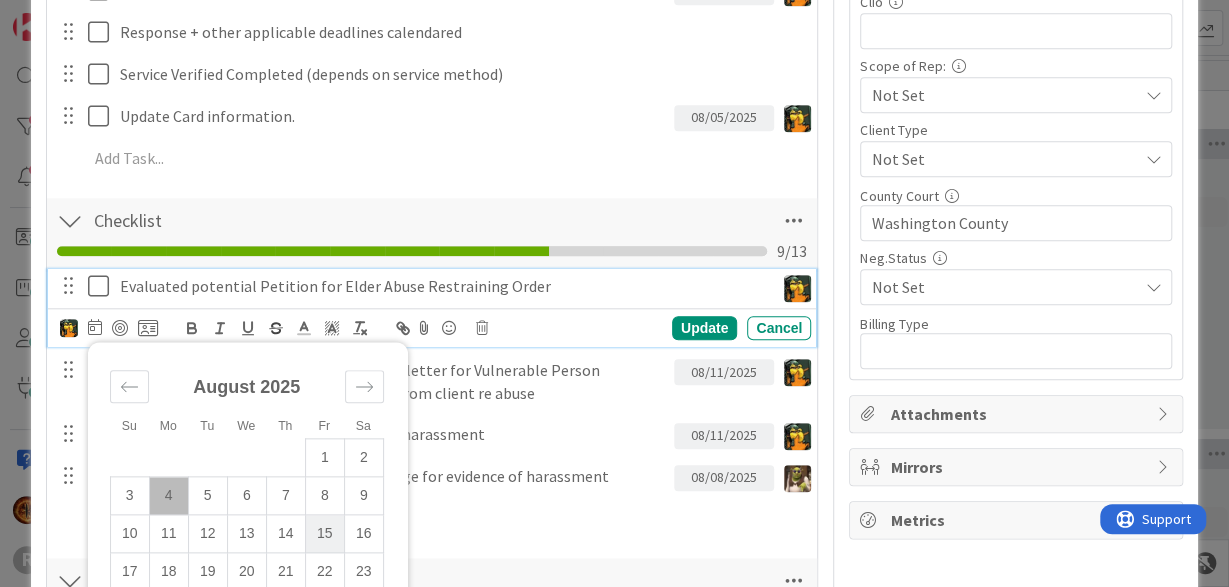click on "15" at bounding box center [324, 534] 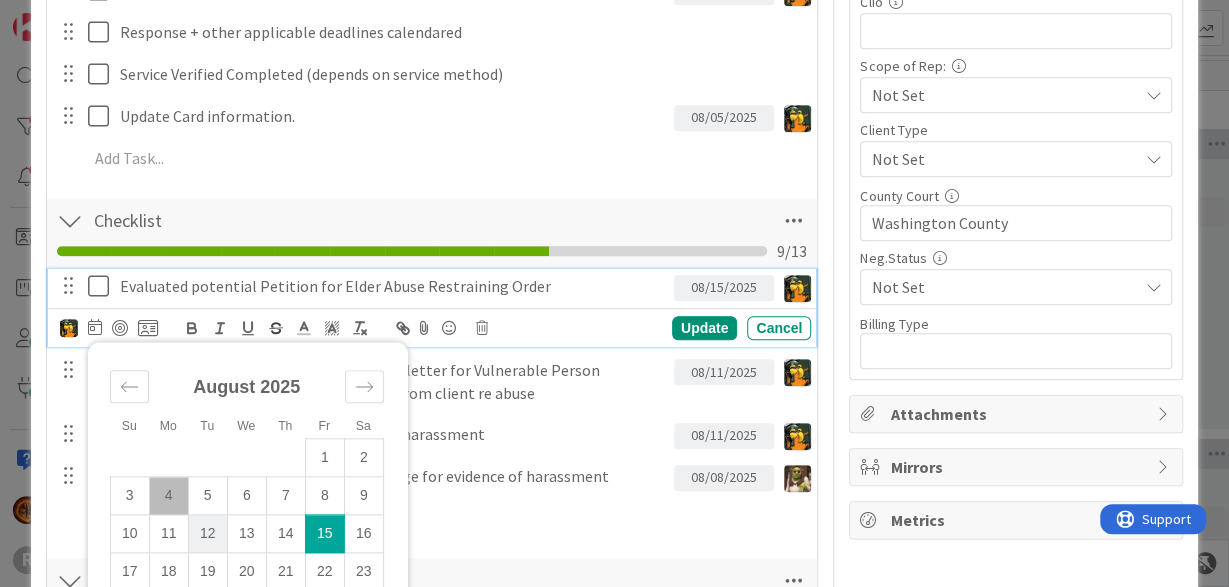 click on "12" at bounding box center (207, 534) 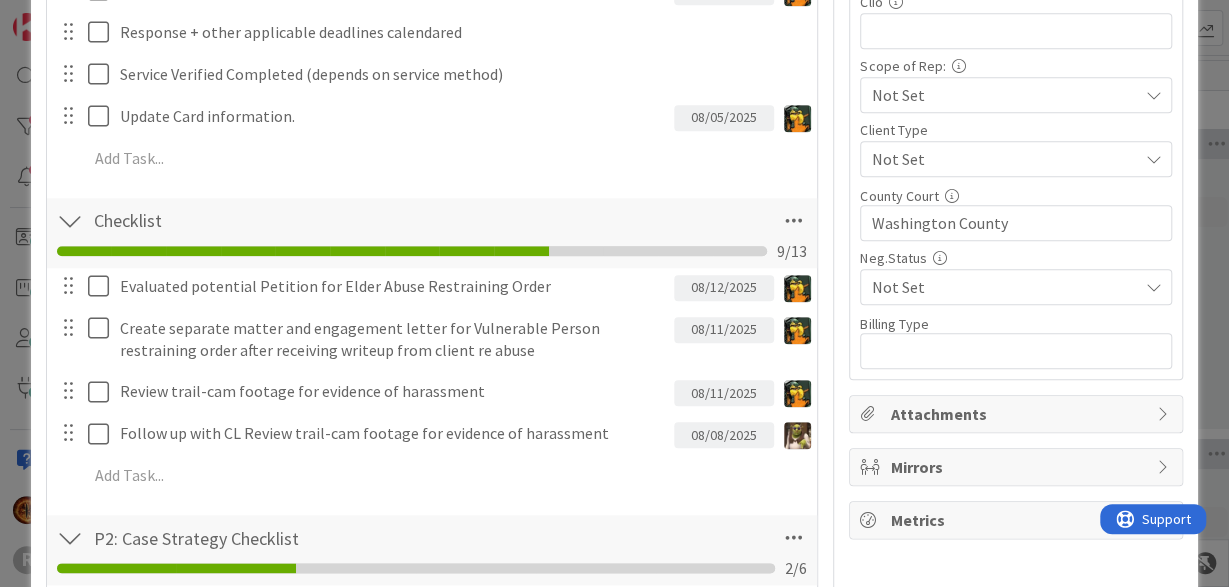 click on "Evaluated potential Petition for Elder Abuse Restraining Order 08/12/2025 Su Mo Tu We Th Fr Sa July 2025 1 2 3 4 5 6 7 8 9 10 11 12 13 14 15 16 17 18 19 20 21 22 23 24 25 26 27 28 29 30 31 August 2025 1 2 3 4 5 6 7 8 9 10 11 12 13 14 15 16 17 18 19 20 21 22 23 24 25 26 27 28 29 30 31 September 2025 1 2 3 4 5 6 7 8 9 10 11 12 13 14 15 16 17 18 19 20 21 22 23 24 25 26 27 28 29 30 Due Date 08/12/2025 Update Cancel Create separate matter and engagement letter for Vulnerable Person restraining order after receiving writeup from client re abuse 08/11/2025 Update Cancel Review trail-cam footage for evidence of harassment 08/11/2025 Update Cancel Follow up with CL Review trail-cam footage for evidence of harassment 08/08/2025 Devine Gines Jasmin Sanchez JM Jeff Myers John Grant Kelly Nguyen Kiara Adams Max Whittington Michael Robb Minka Laine Friesen Nic Corbett Stacey Burzota Ted Reuter Tyler McDonald Su Mo Tu We Th Fr Sa July 2025 1 2 3 4 5 6 7 8 9 10 11 12 13 14 15 16 17 18 19 20 21 22 23 24 25 26 27 28 29 30 31 1" at bounding box center (432, 384) 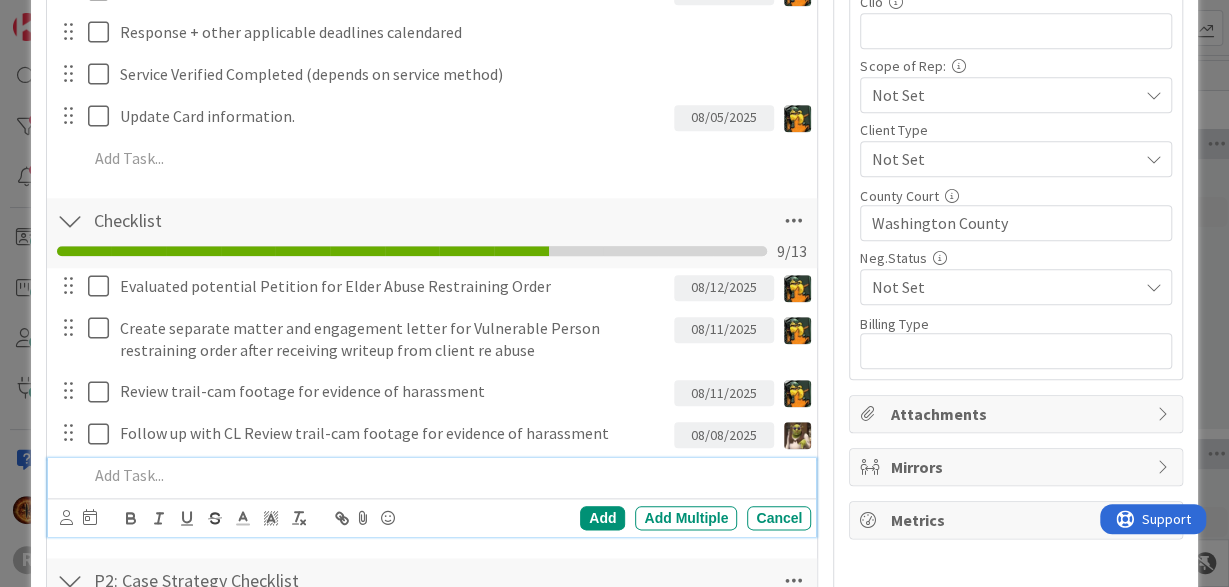drag, startPoint x: 151, startPoint y: 459, endPoint x: 148, endPoint y: 469, distance: 10.440307 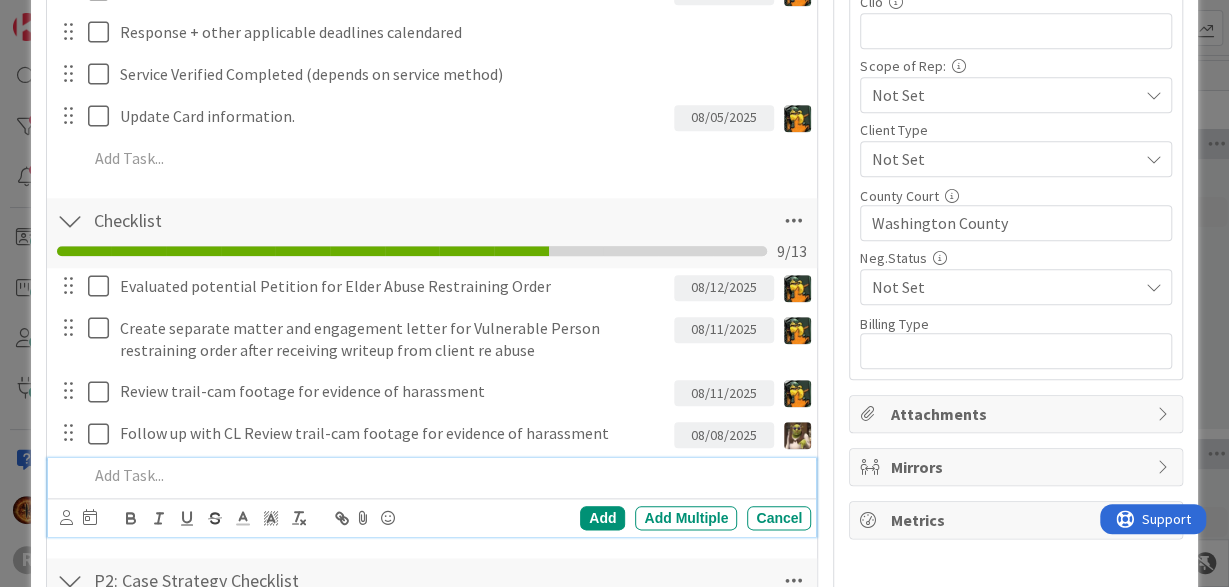 click at bounding box center [446, 475] 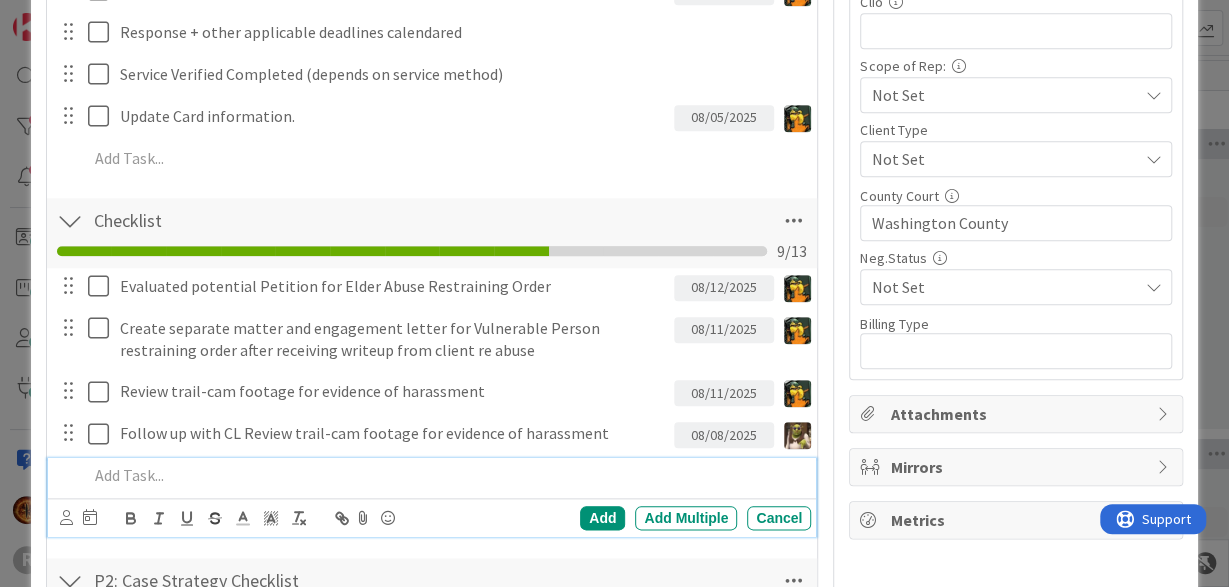 type 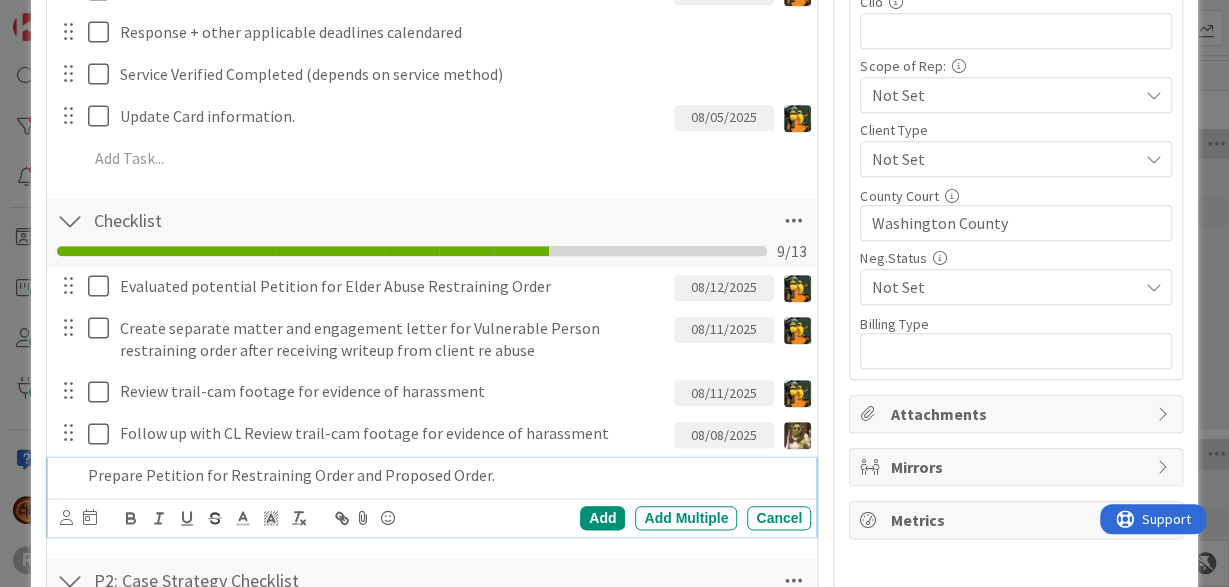 click on "Add Add Multiple Cancel" at bounding box center [432, 517] 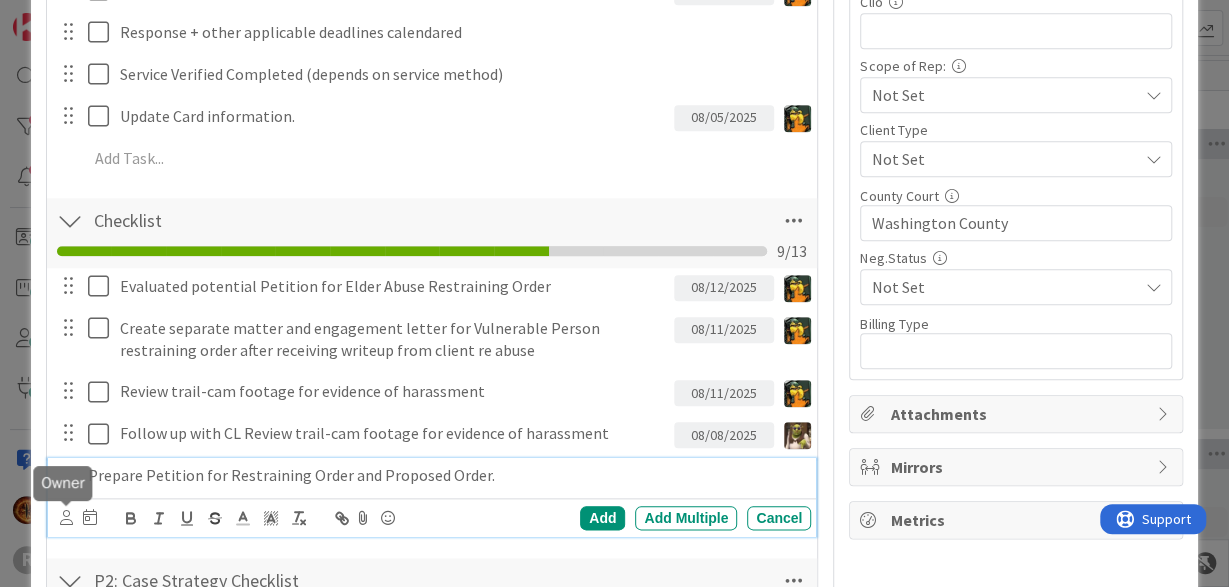 click at bounding box center (66, 517) 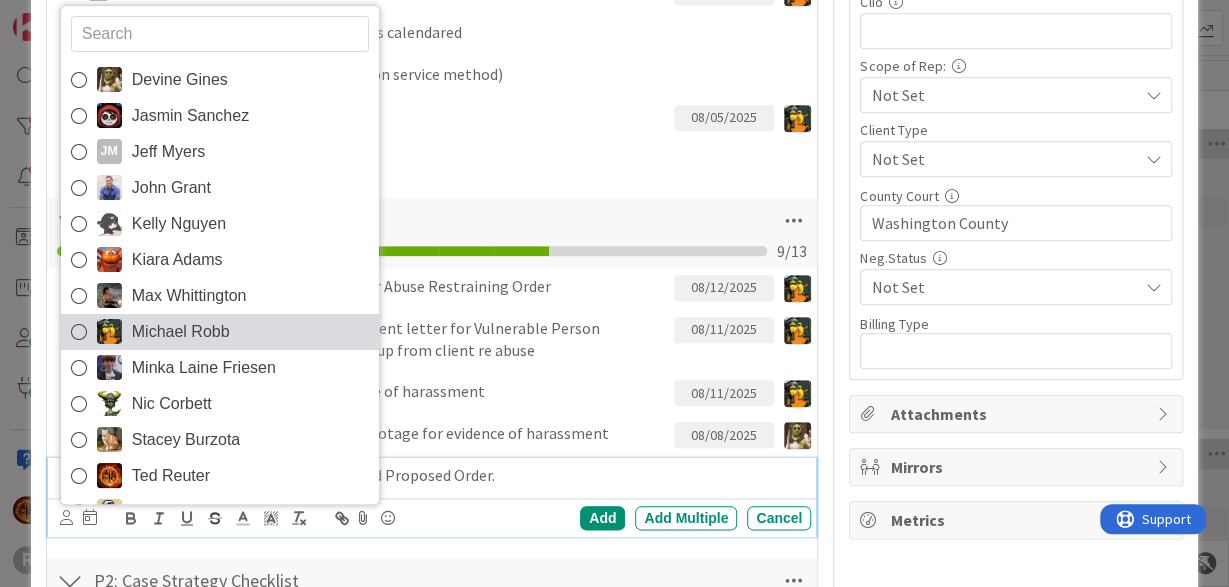 click on "Michael Robb" at bounding box center (181, 332) 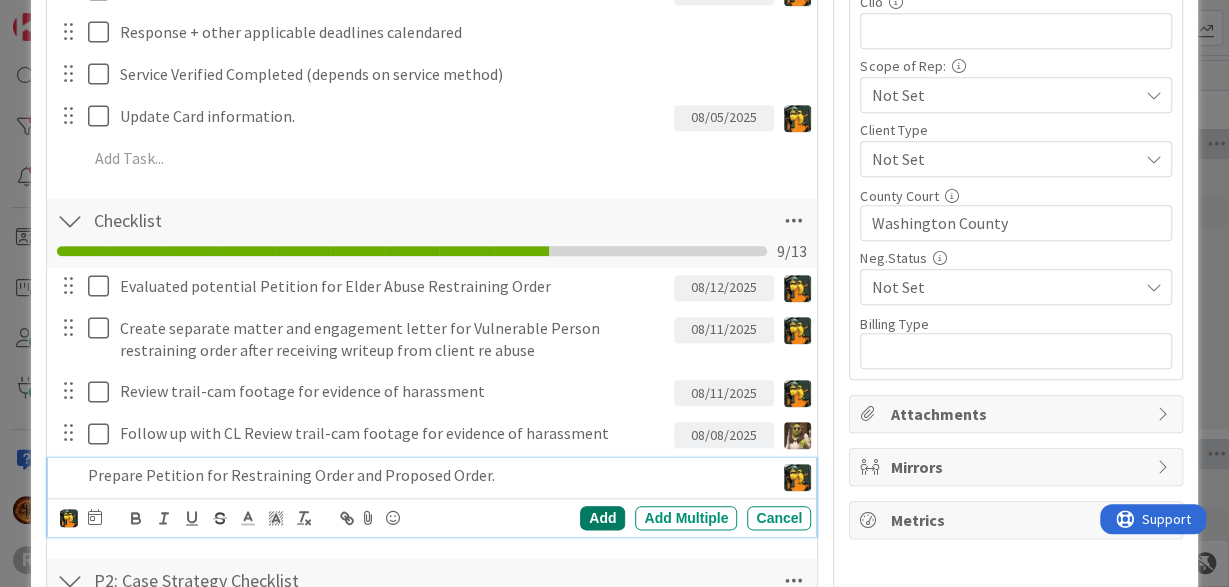 click on "Add" at bounding box center [602, 518] 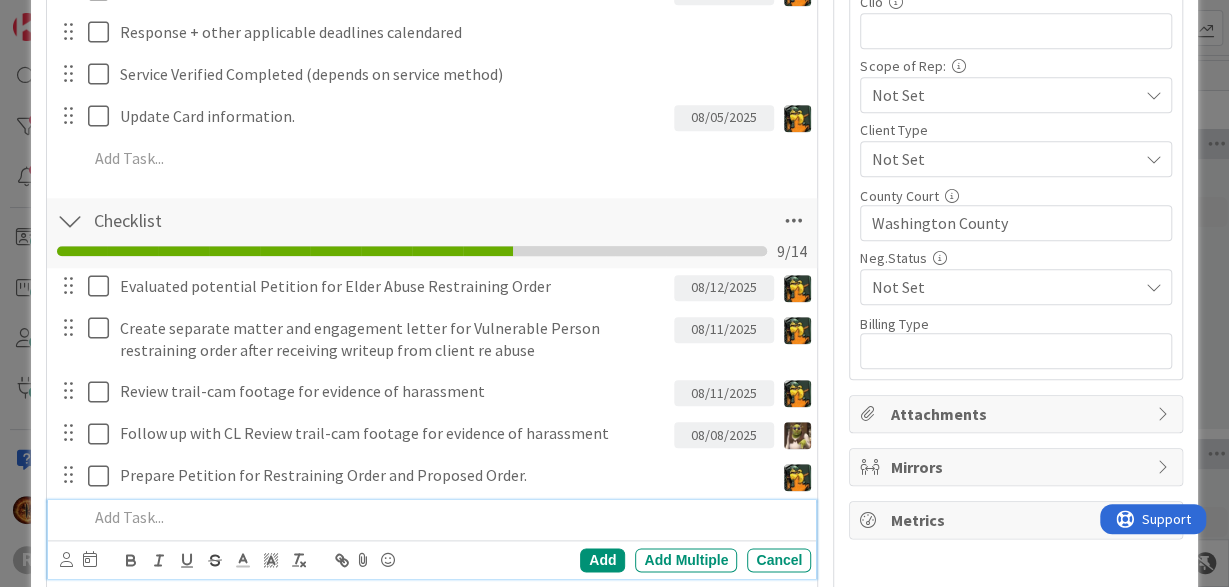 click at bounding box center (446, 517) 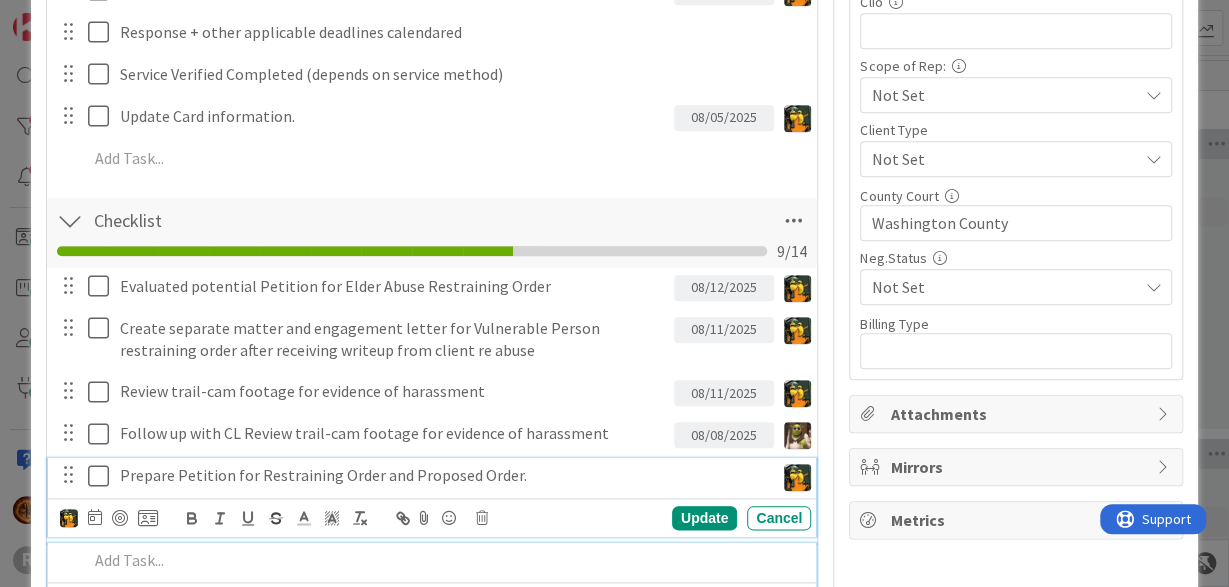 click on "Prepare Petition for Restraining Order and Proposed Order." at bounding box center (443, 475) 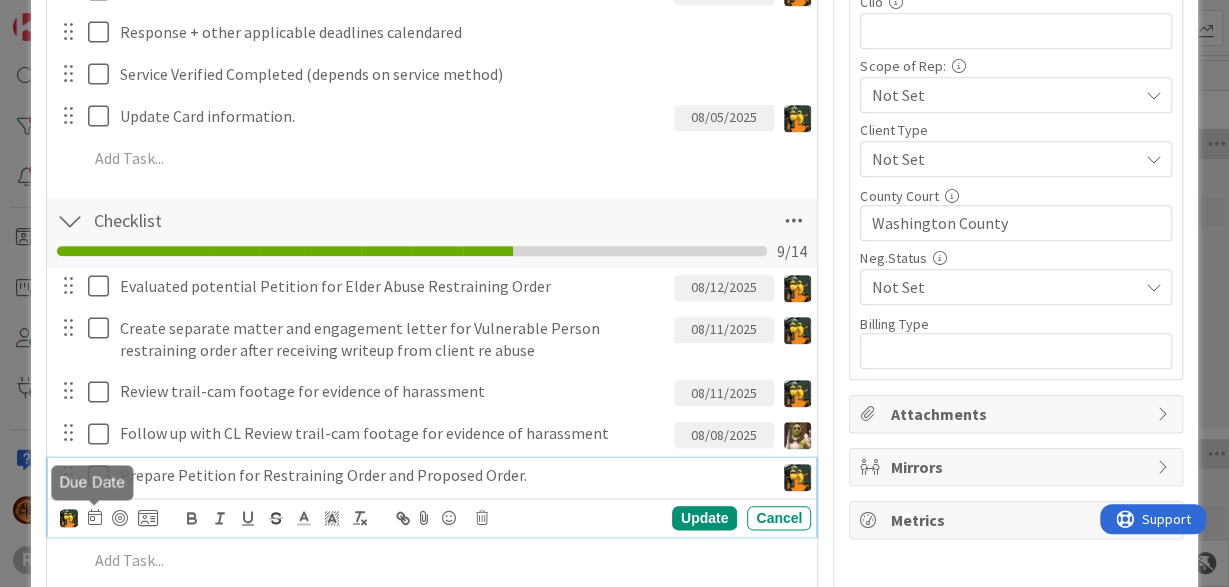 click at bounding box center (95, 517) 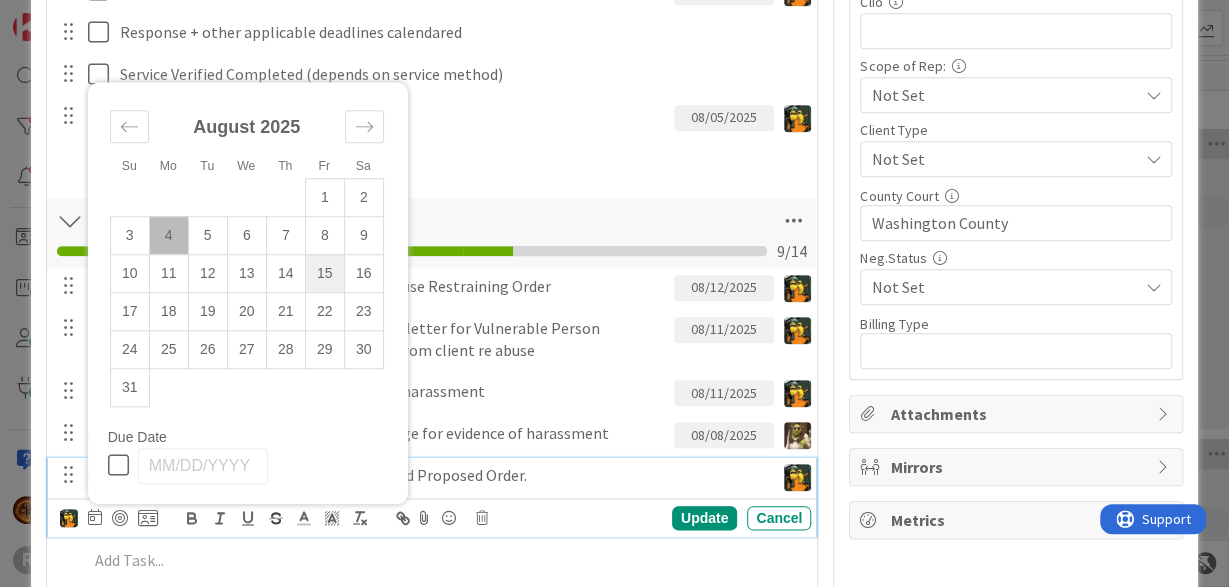 click on "15" at bounding box center (324, 273) 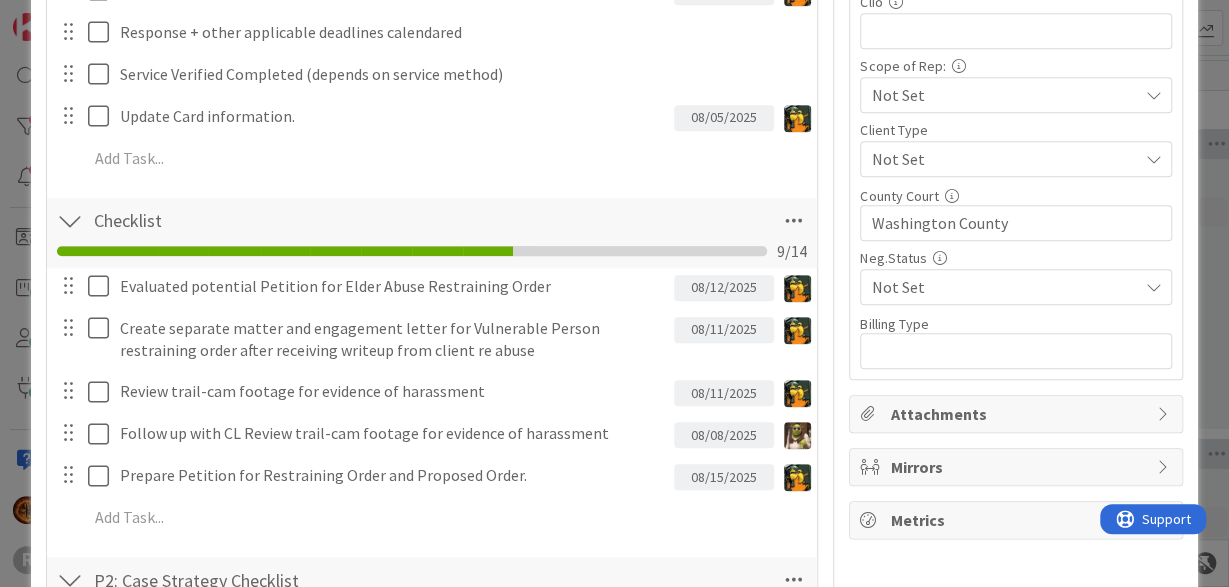 click on "Evaluated potential Petition for Elder Abuse Restraining Order 08/12/2025 Su Mo Tu We Th Fr Sa July 2025 1 2 3 4 5 6 7 8 9 10 11 12 13 14 15 16 17 18 19 20 21 22 23 24 25 26 27 28 29 30 31 August 2025 1 2 3 4 5 6 7 8 9 10 11 12 13 14 15 16 17 18 19 20 21 22 23 24 25 26 27 28 29 30 31 September 2025 1 2 3 4 5 6 7 8 9 10 11 12 13 14 15 16 17 18 19 20 21 22 23 24 25 26 27 28 29 30 Due Date 08/12/2025 Update Cancel Create separate matter and engagement letter for Vulnerable Person restraining order after receiving writeup from client re abuse 08/11/2025 Update Cancel Review trail-cam footage for evidence of harassment 08/11/2025 Update Cancel Follow up with CL Review trail-cam footage for evidence of harassment 08/08/2025 Devine Gines Jasmin Sanchez JM Jeff Myers John Grant Kelly Nguyen Kiara Adams Max Whittington Michael Robb Minka Laine Friesen Nic Corbett Stacey Burzota Ted Reuter Tyler McDonald Su Mo Tu We Th Fr Sa July 2025 1 2 3 4 5 6 7 8 9 10 11 12 13 14 15 16 17 18 19 20 21 22 23 24 25 26 27 28 29 30 31 1" at bounding box center [432, 405] 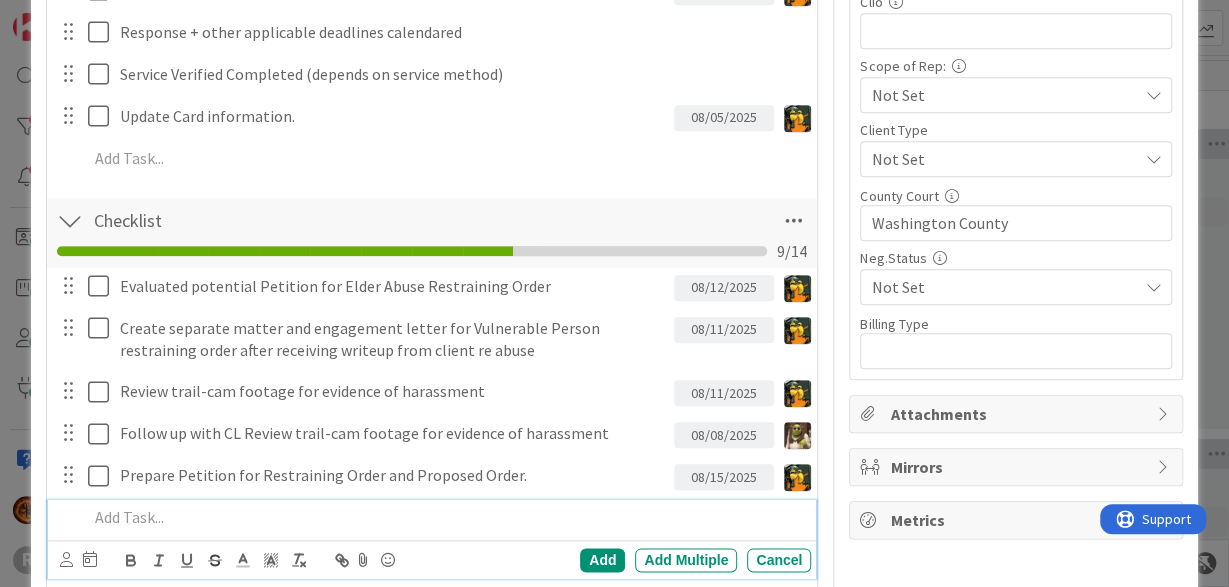 click at bounding box center [446, 517] 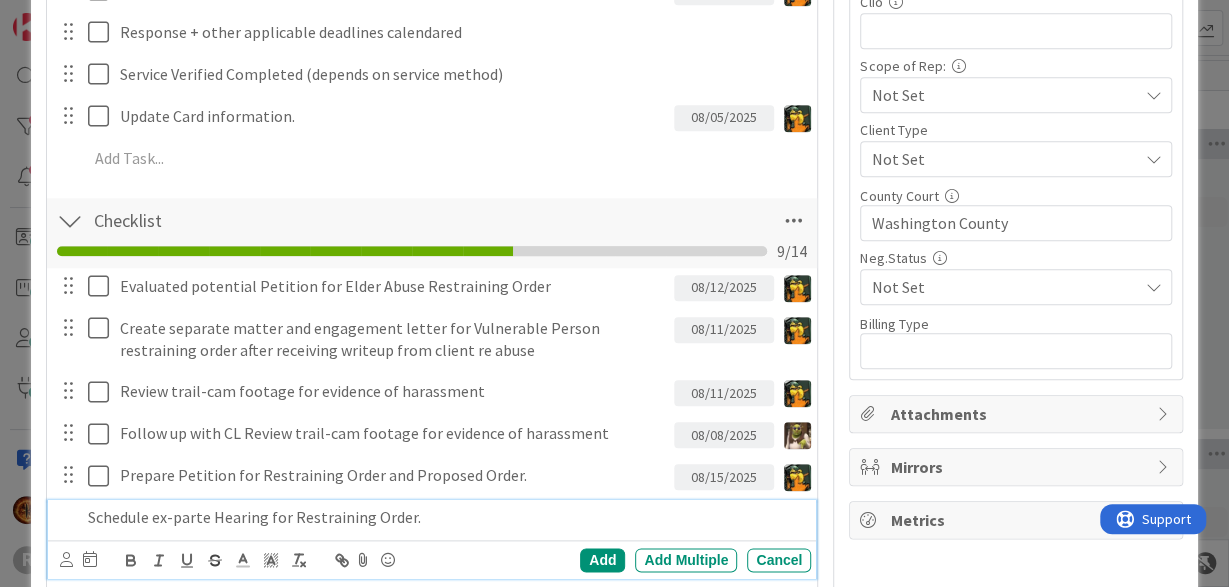 click on "Devine Gines Jasmin Sanchez JM Jeff Myers John Grant Kelly Nguyen Kiara Adams Max Whittington Michael Robb Minka Laine Friesen Nic Corbett Stacey Burzota Ted Reuter Tyler McDonald Add Add Multiple Cancel" at bounding box center (432, 559) 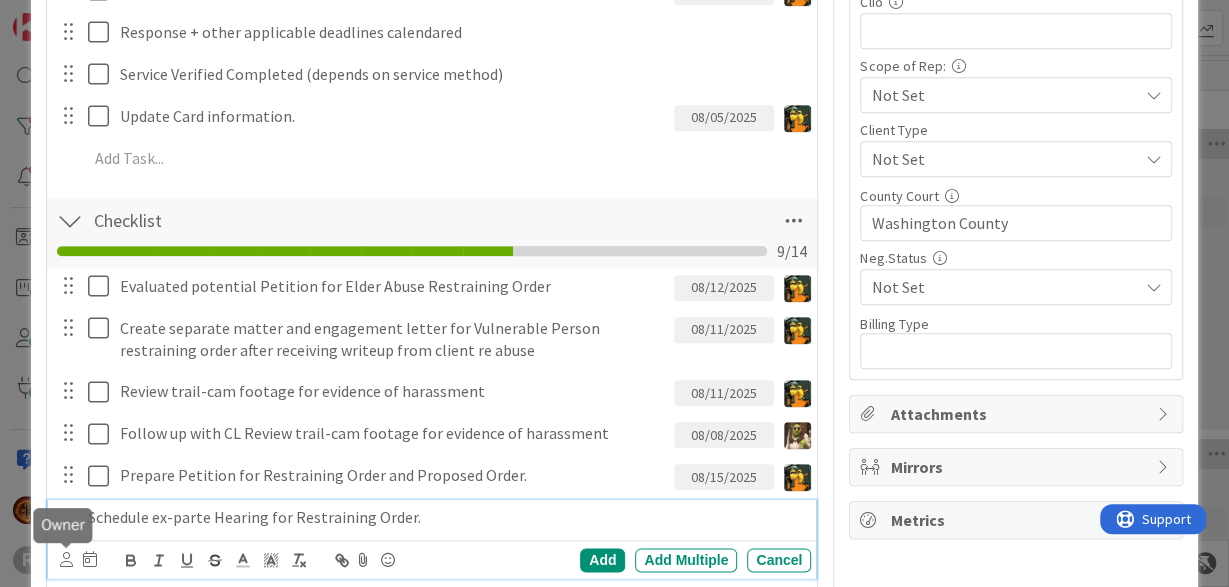 click at bounding box center (66, 559) 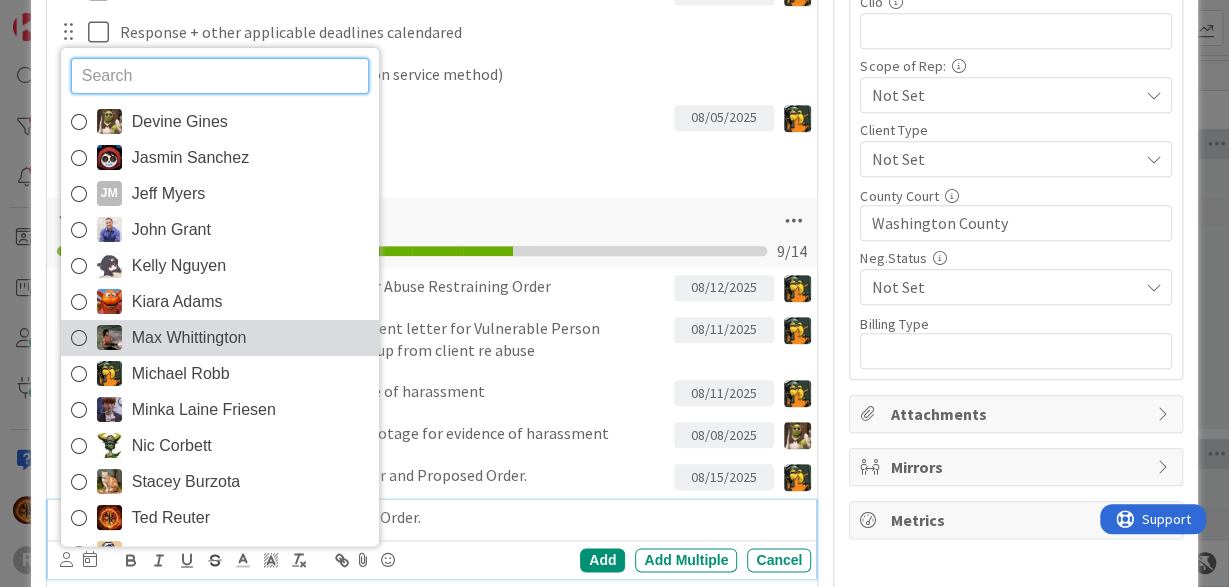 scroll, scrollTop: 33, scrollLeft: 0, axis: vertical 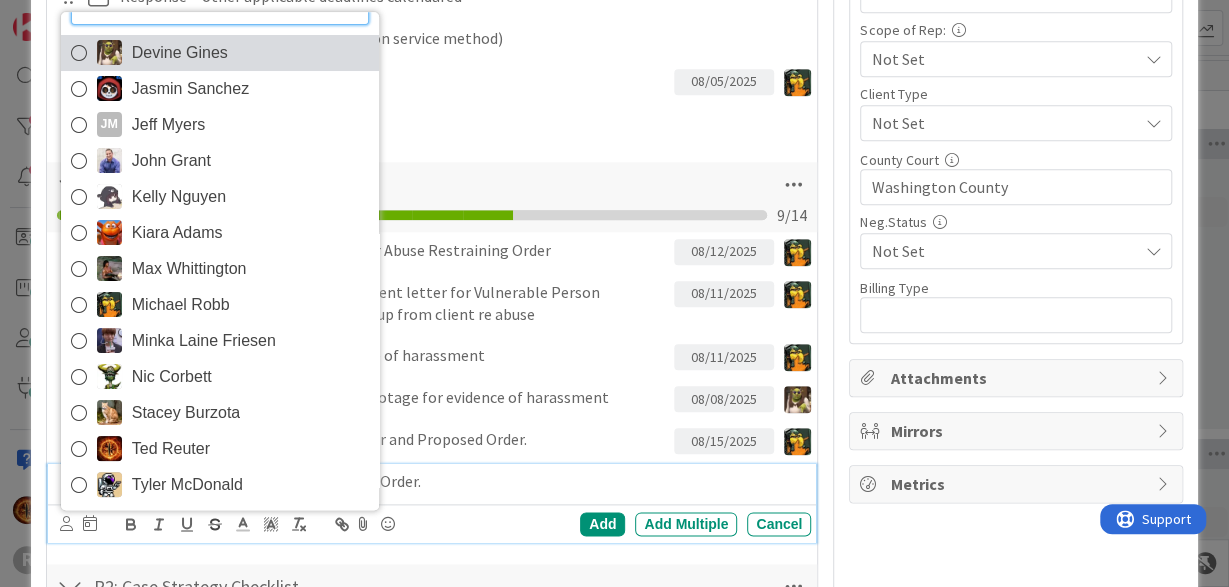 click at bounding box center (79, 53) 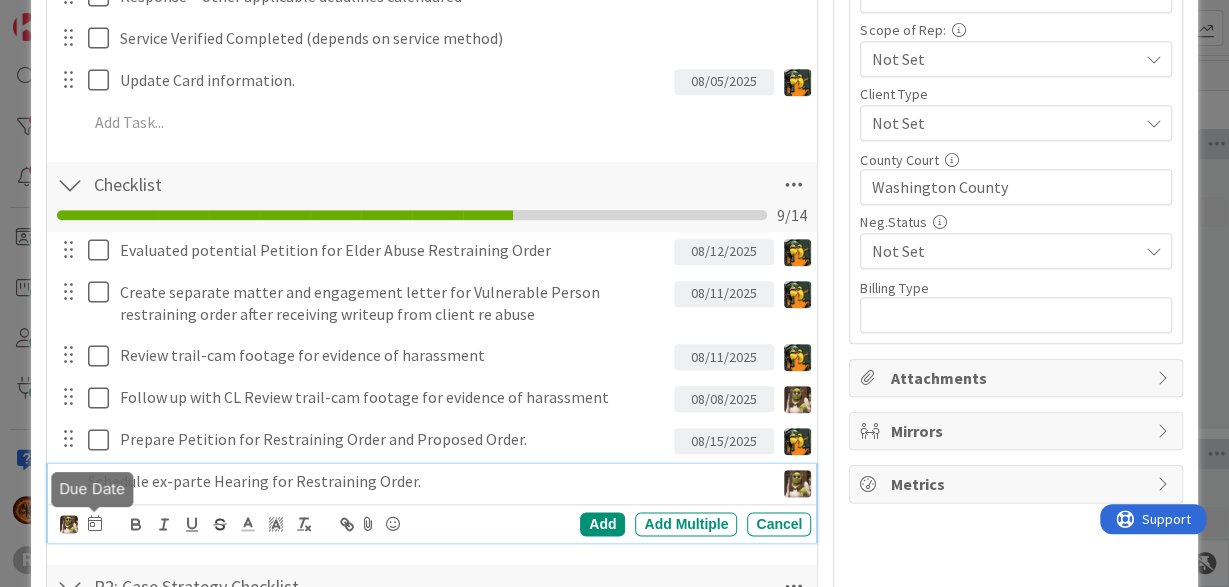 click at bounding box center (95, 523) 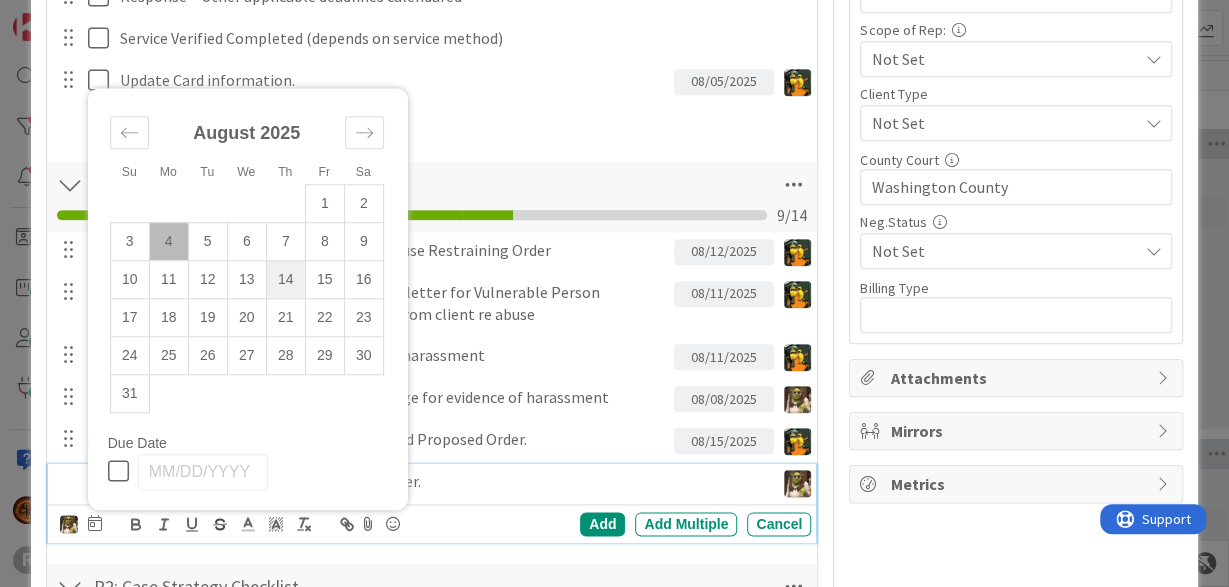 click on "15" at bounding box center [324, 279] 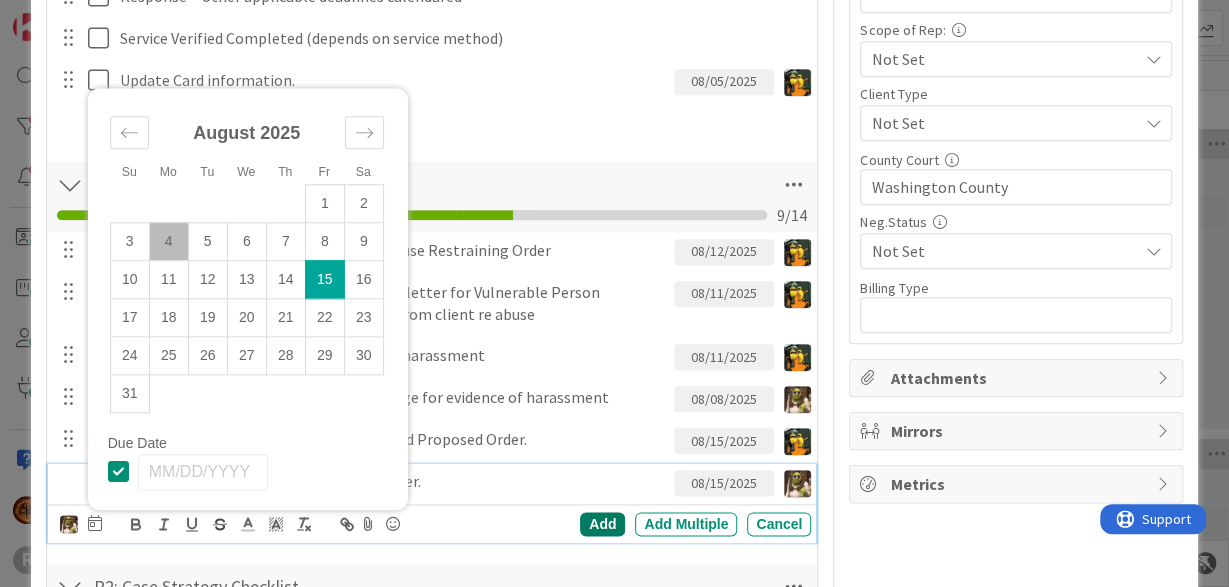 click on "Add" at bounding box center (602, 524) 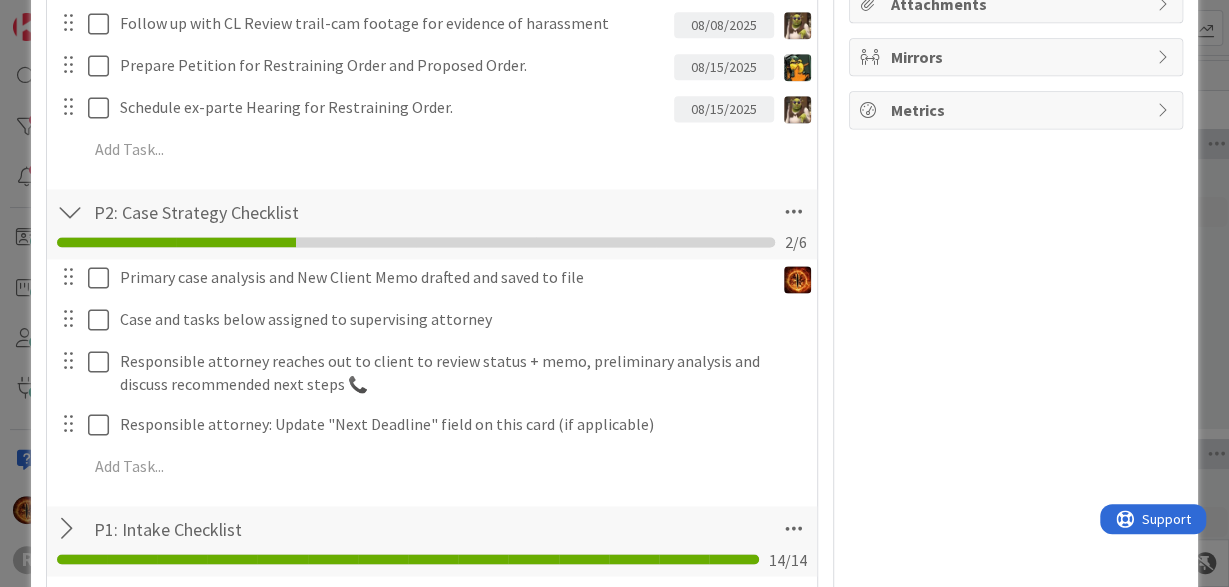 scroll, scrollTop: 1278, scrollLeft: 0, axis: vertical 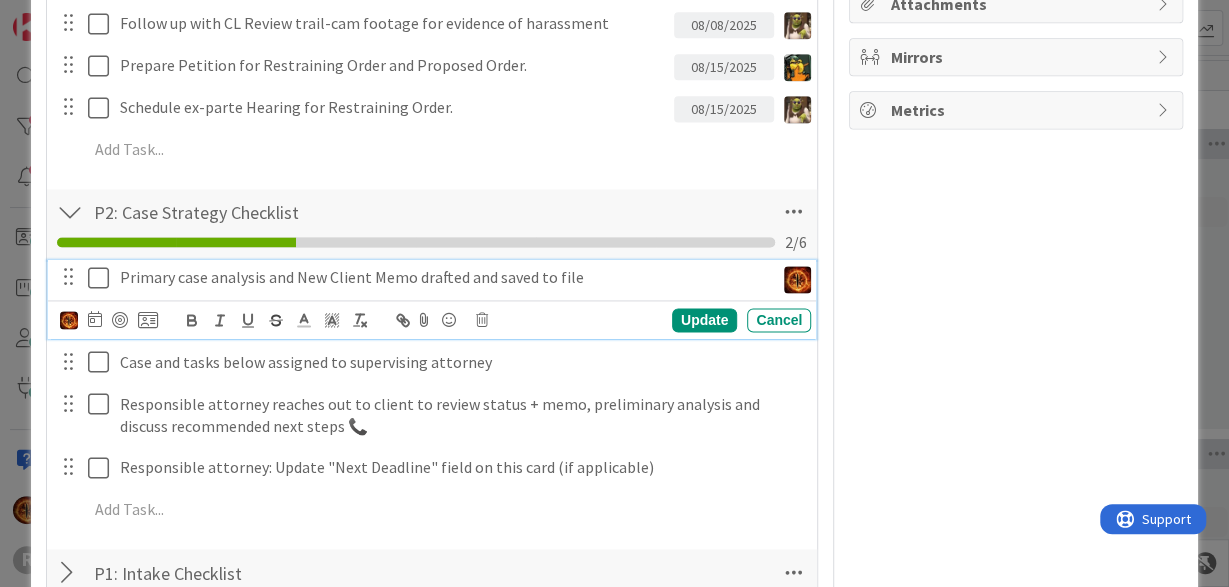 click on "Primary case analysis and New Client Memo drafted and saved to file" at bounding box center [443, 277] 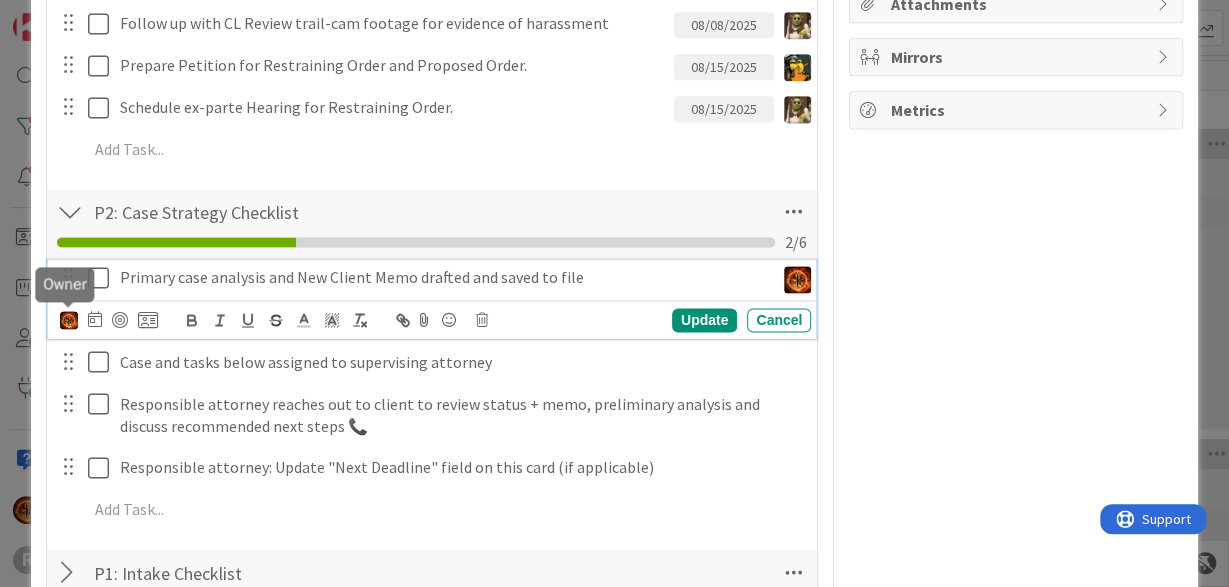 click at bounding box center [69, 320] 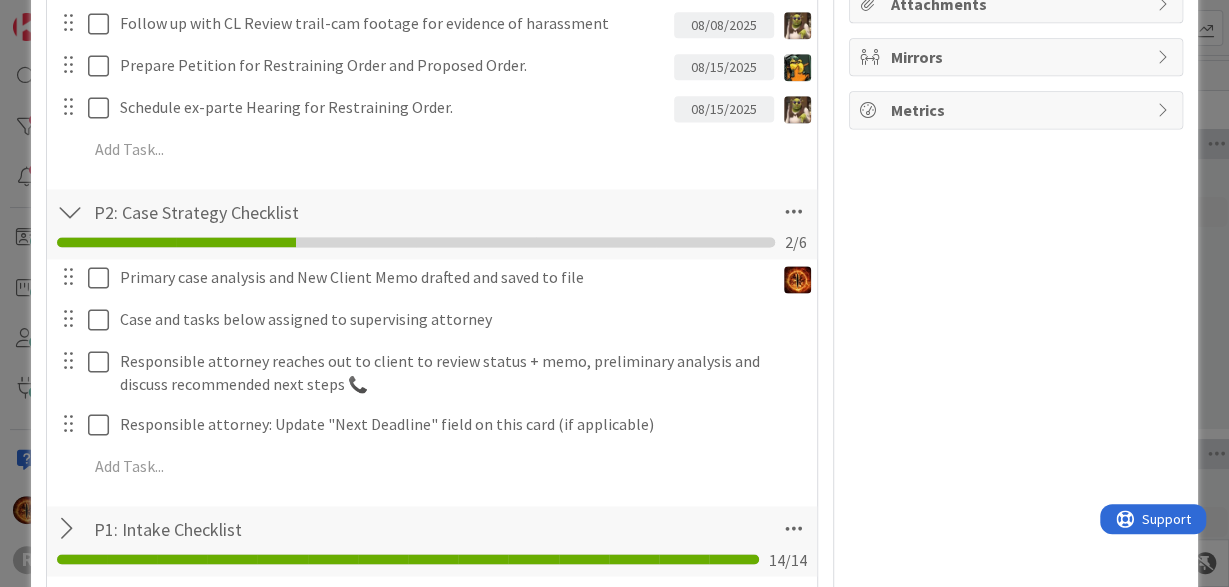 scroll, scrollTop: 33, scrollLeft: 0, axis: vertical 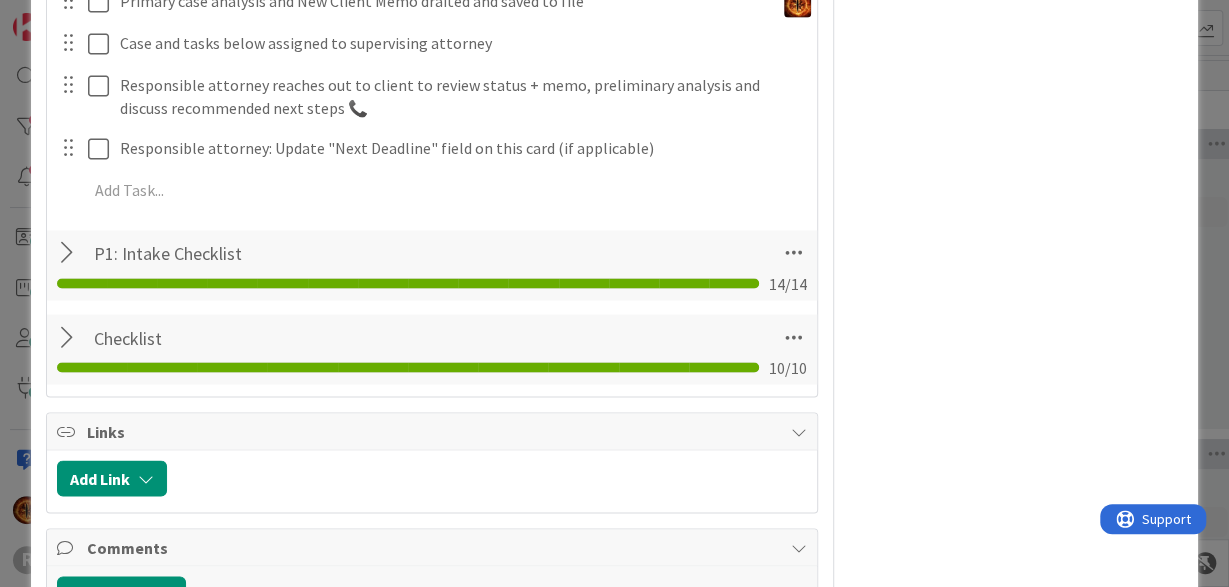 click at bounding box center (0, 0) 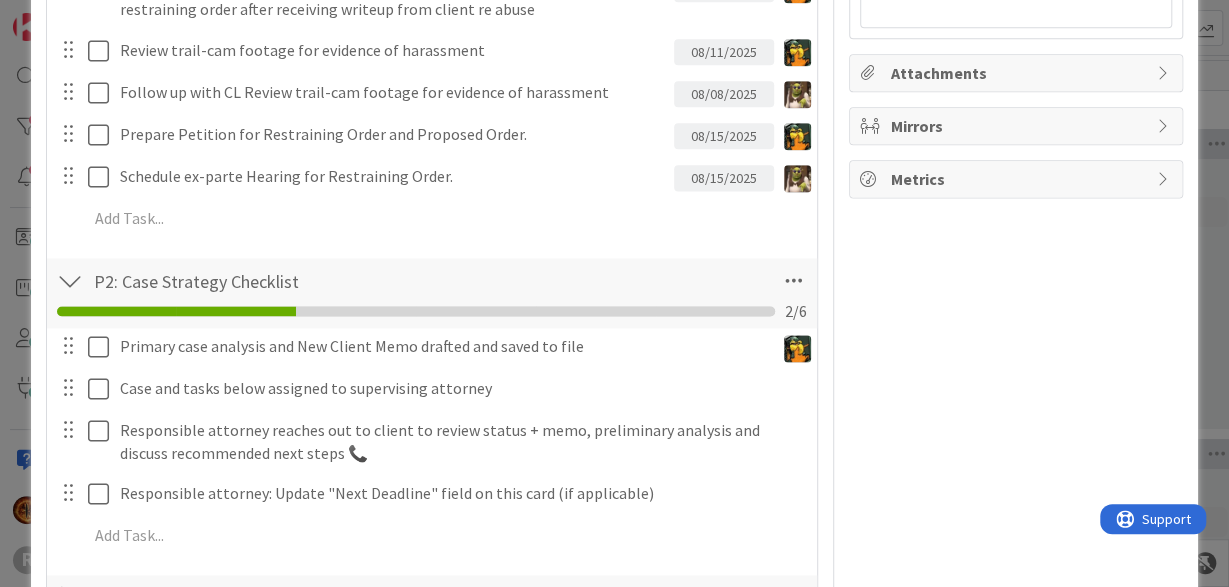scroll, scrollTop: 1208, scrollLeft: 0, axis: vertical 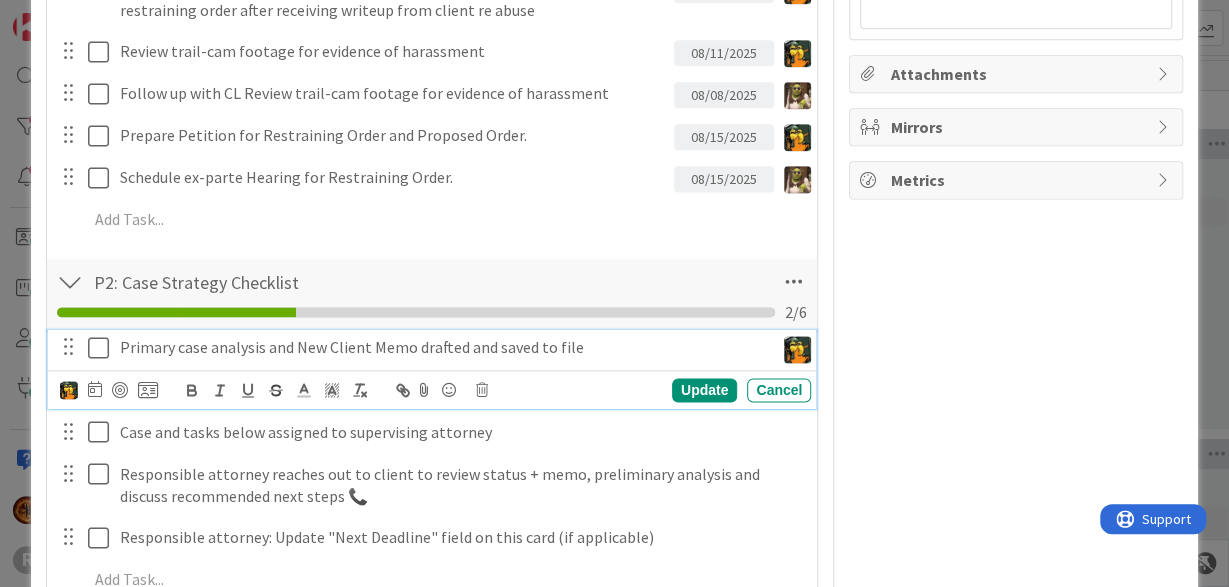 click on "Primary case analysis and New Client Memo drafted and saved to file" at bounding box center [443, 347] 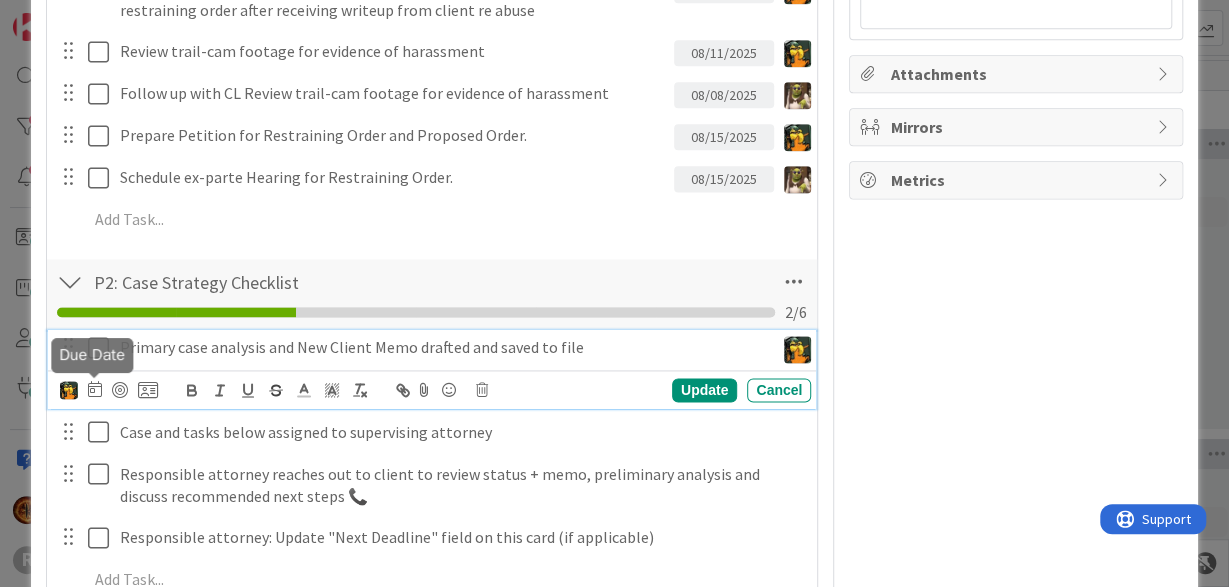click at bounding box center [95, 389] 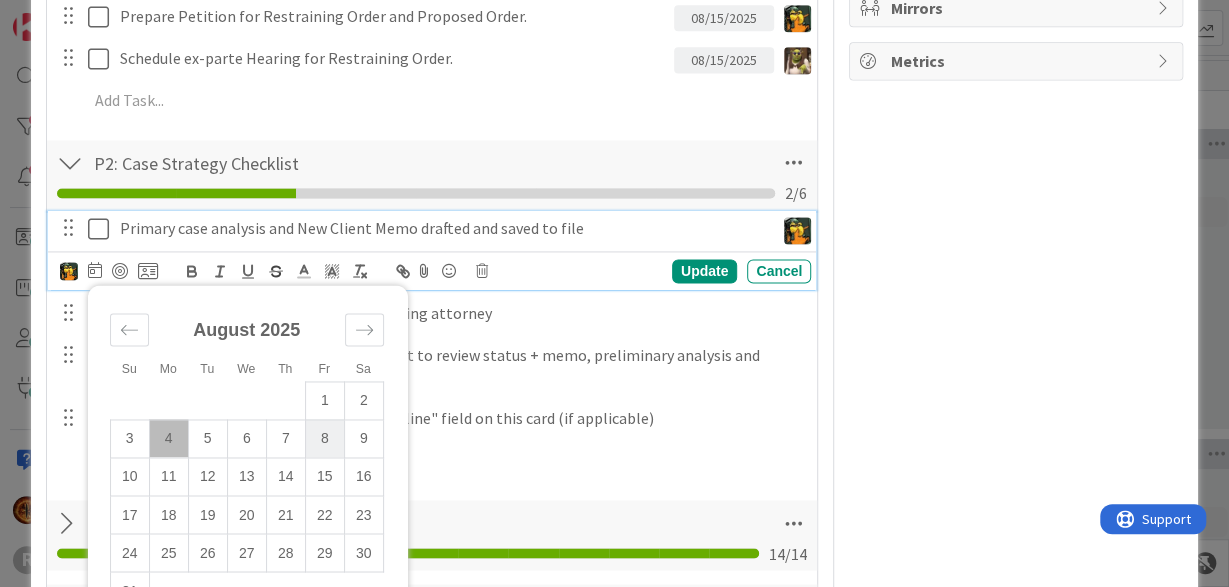 click on "8" at bounding box center [324, 438] 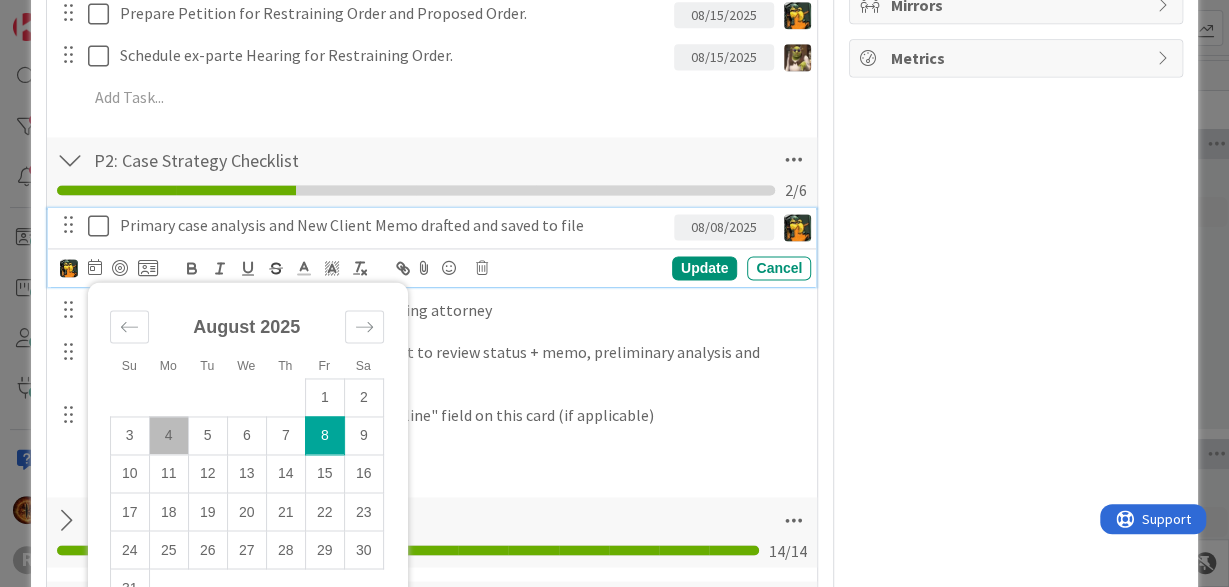 scroll, scrollTop: 1331, scrollLeft: 0, axis: vertical 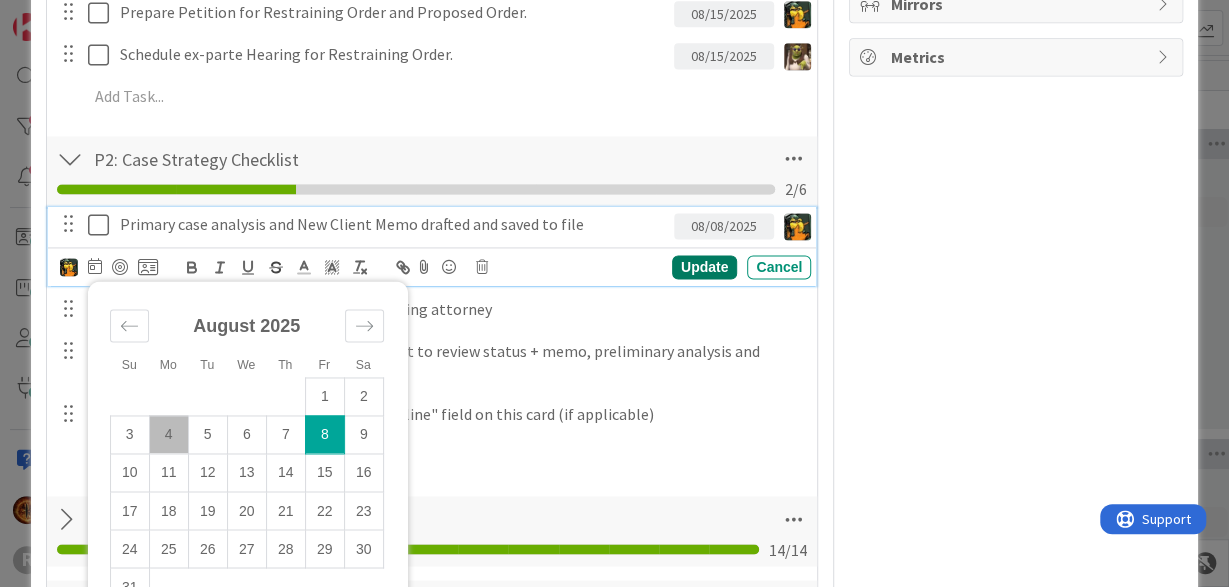 click on "Update" at bounding box center [704, 267] 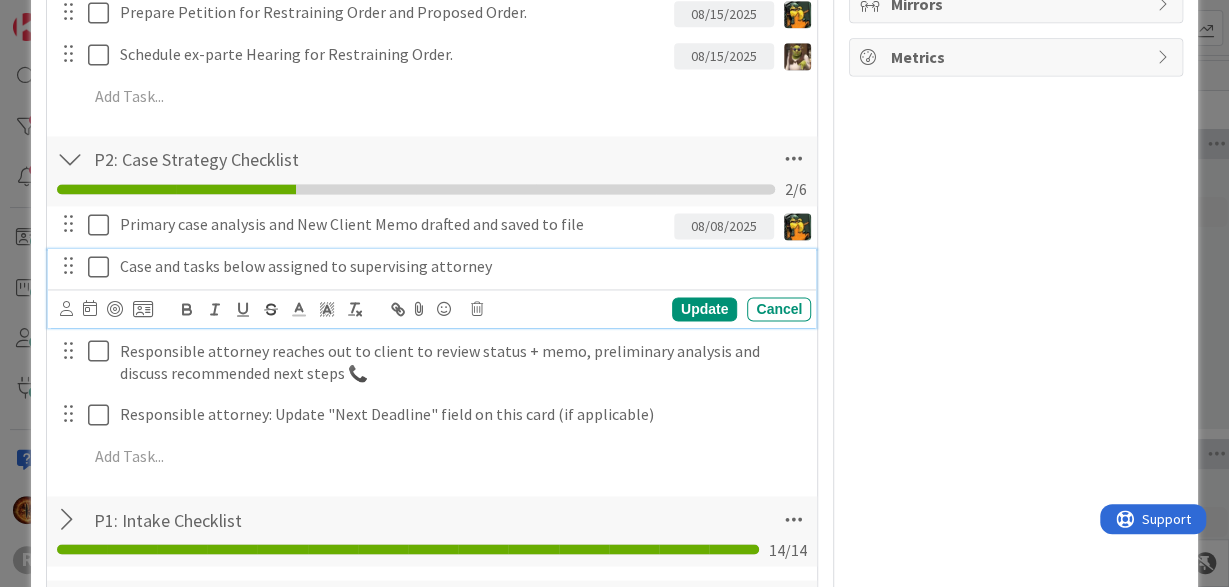 click at bounding box center [103, 267] 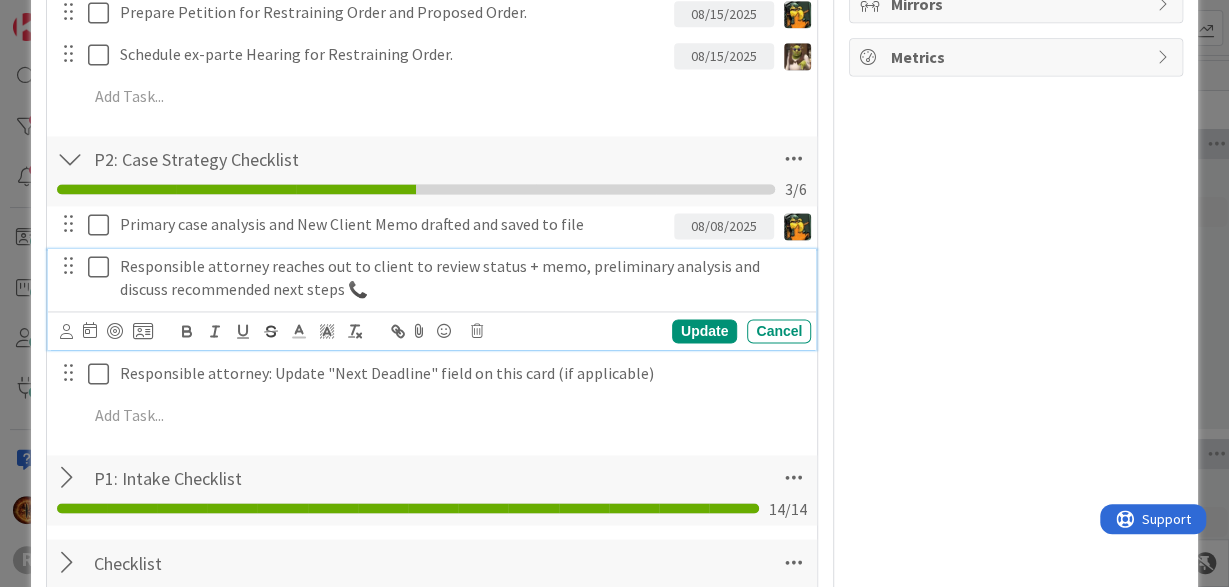 click on "Responsible attorney reaches out to client to review status + memo, preliminary analysis and discuss recommended next steps 📞" at bounding box center (461, 277) 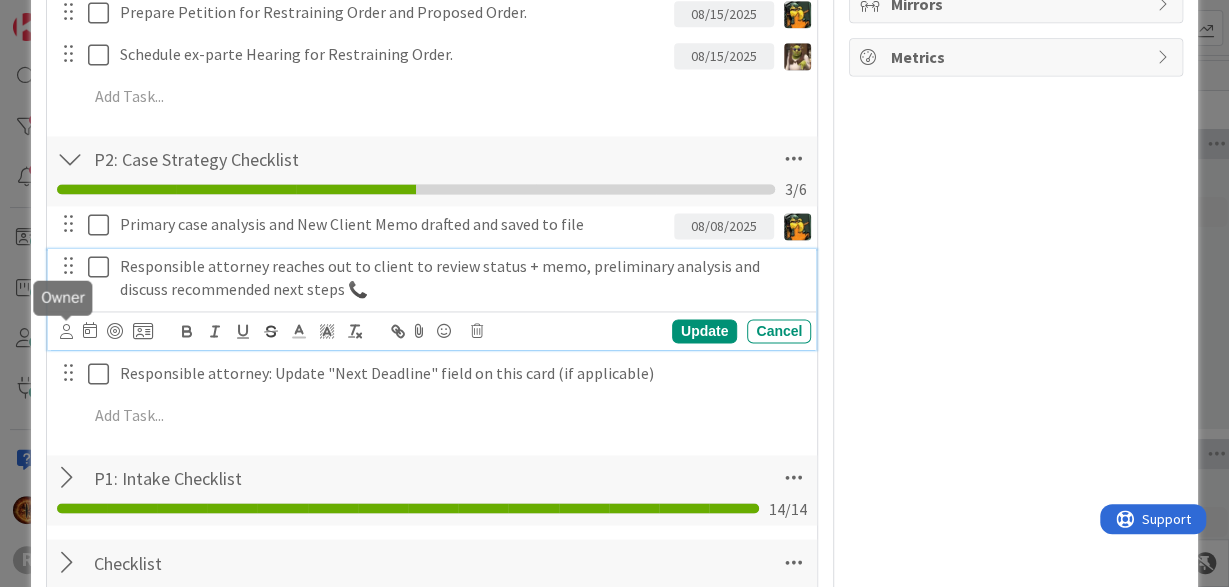click at bounding box center [66, 331] 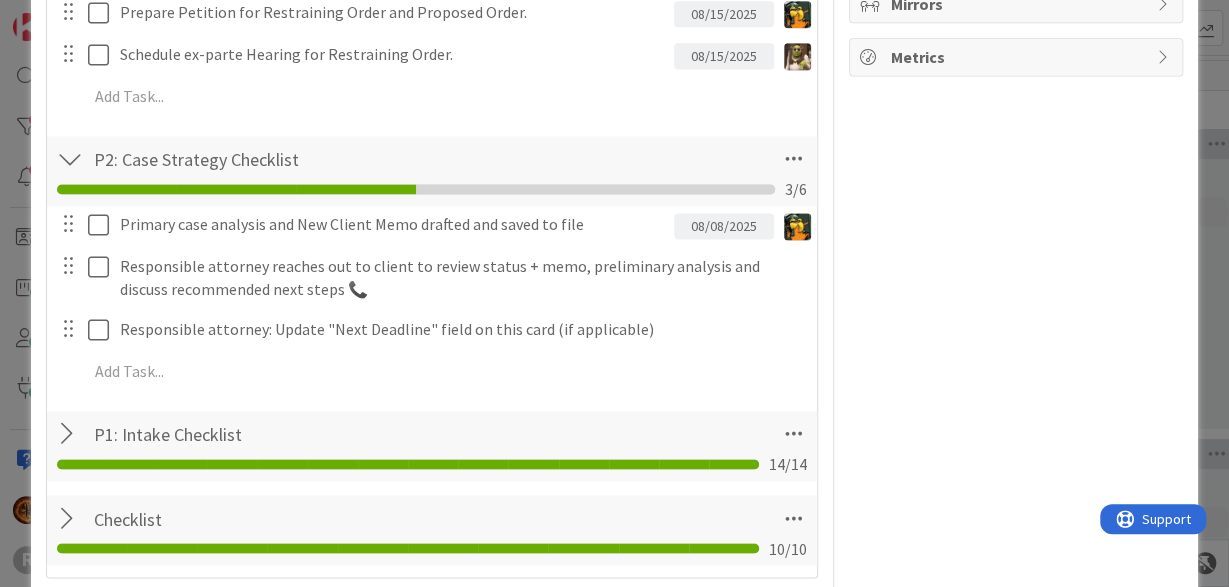 scroll, scrollTop: 33, scrollLeft: 0, axis: vertical 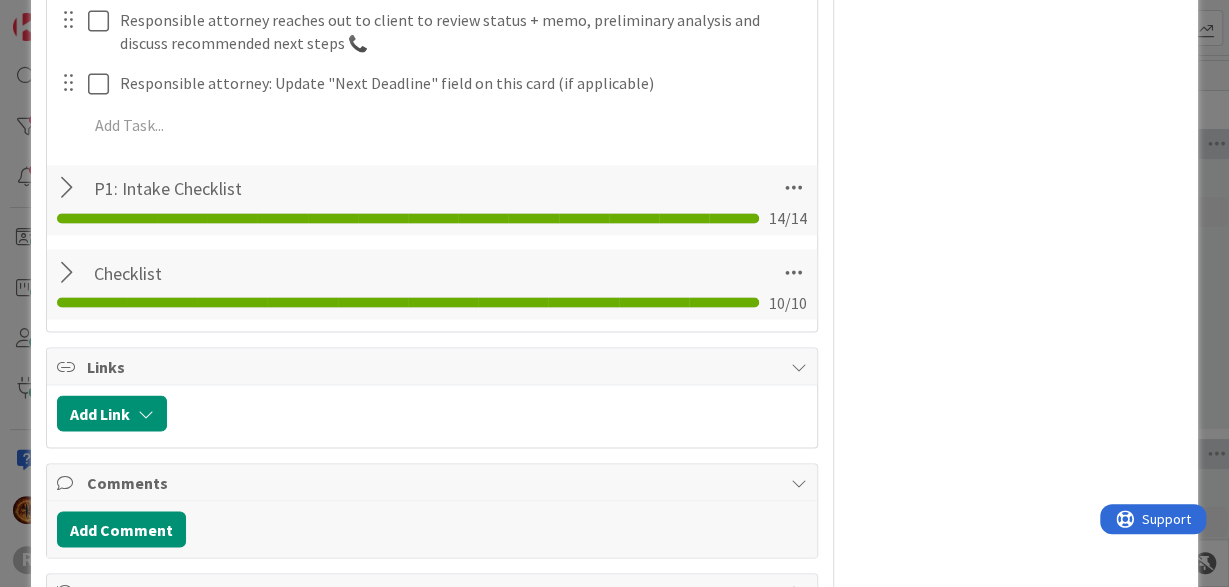click on "Max Whittington" at bounding box center (0, 0) 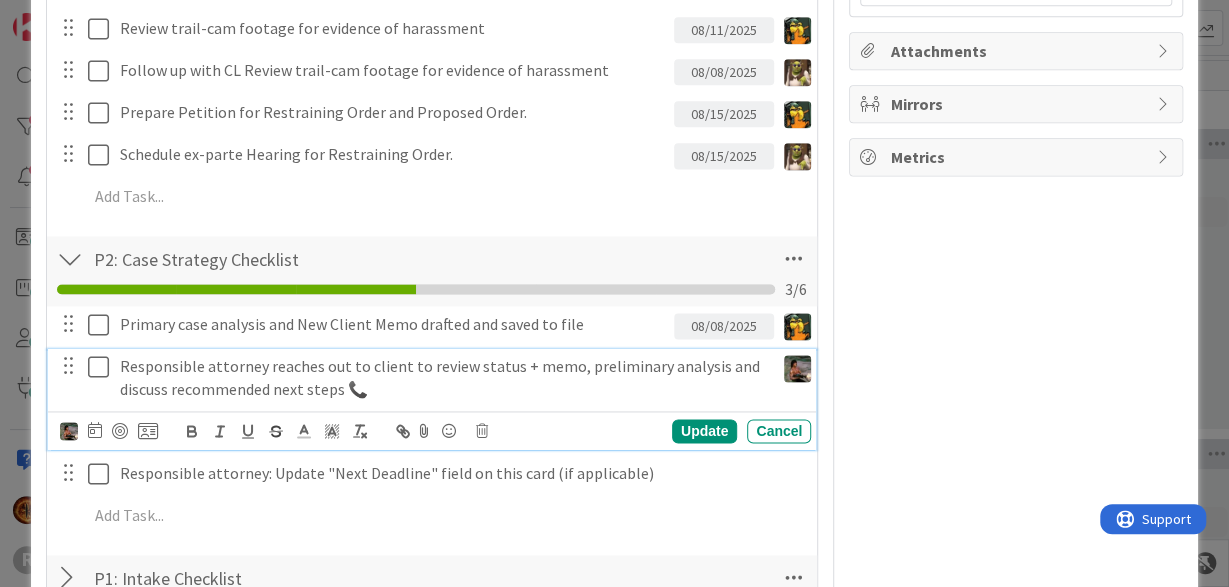 click on "Responsible attorney reaches out to client to review status + memo, preliminary analysis and discuss recommended next steps 📞" at bounding box center [443, 377] 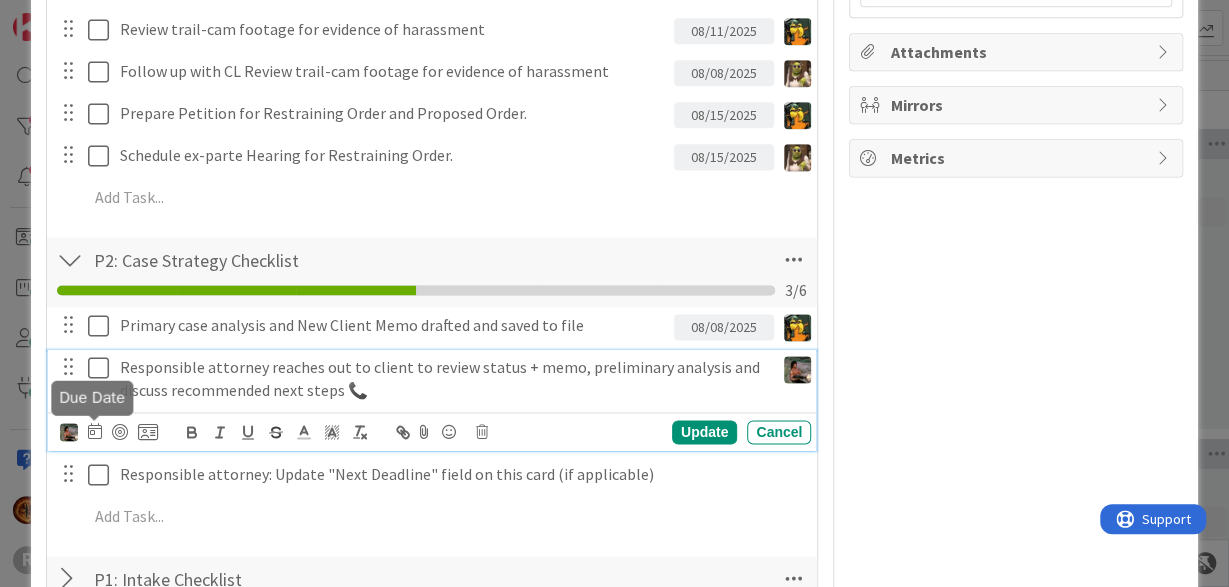 click at bounding box center [95, 431] 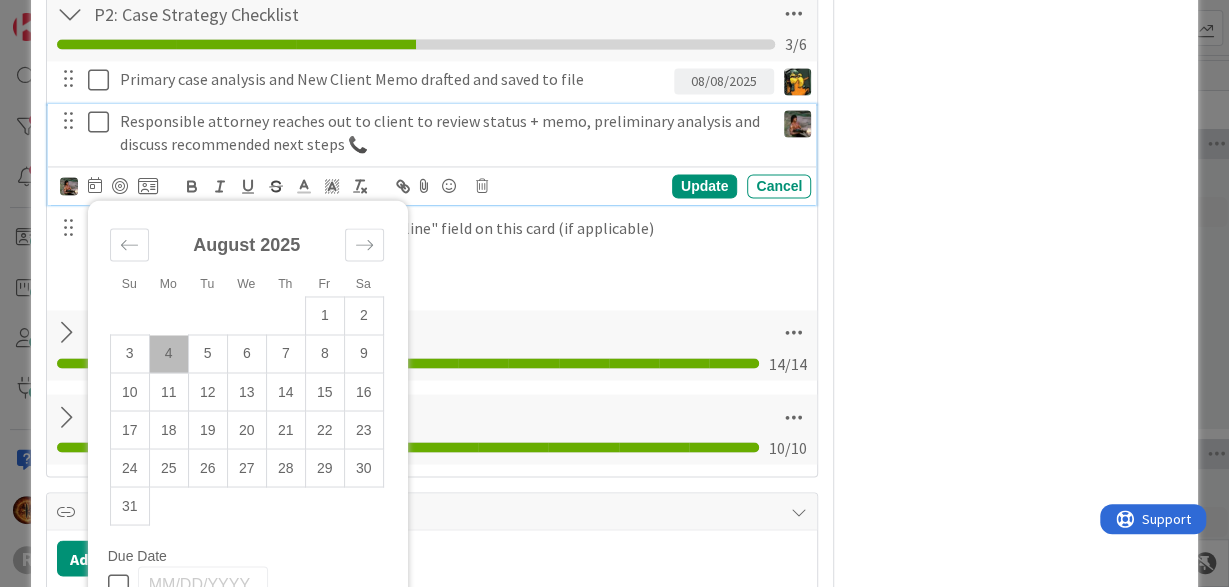 scroll, scrollTop: 1477, scrollLeft: 0, axis: vertical 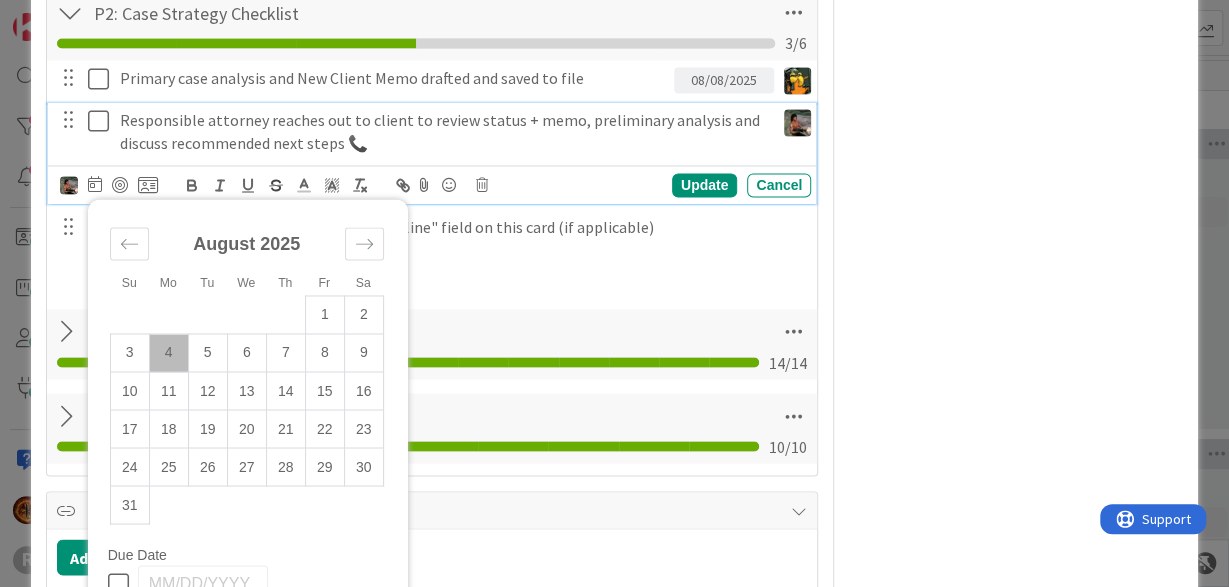 drag, startPoint x: 173, startPoint y: 350, endPoint x: 193, endPoint y: 320, distance: 36.05551 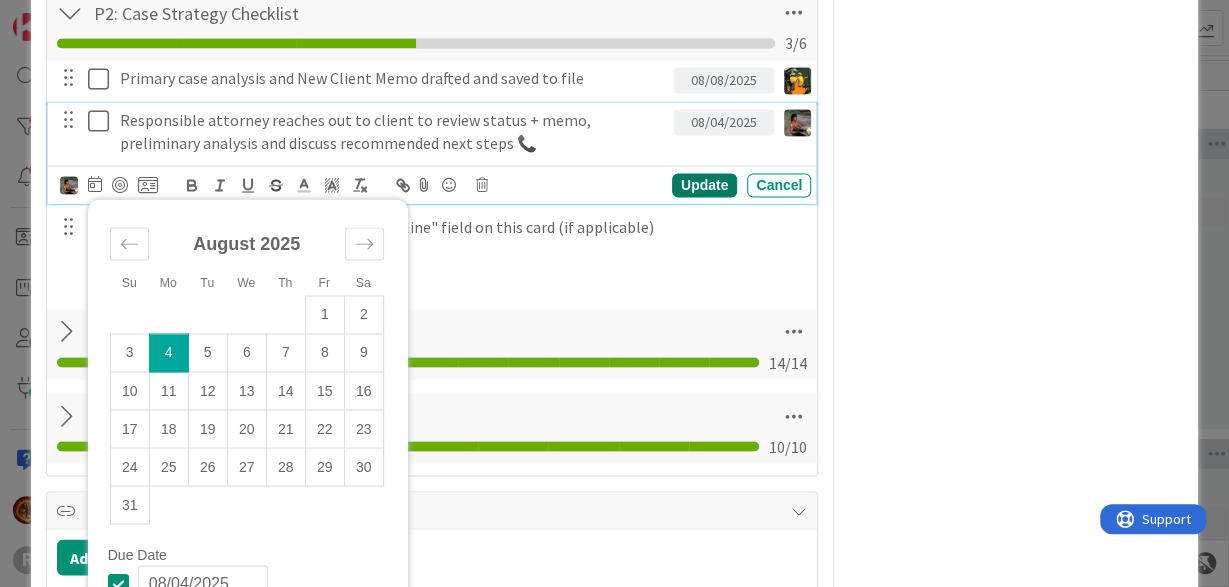 click on "Update" at bounding box center [704, 185] 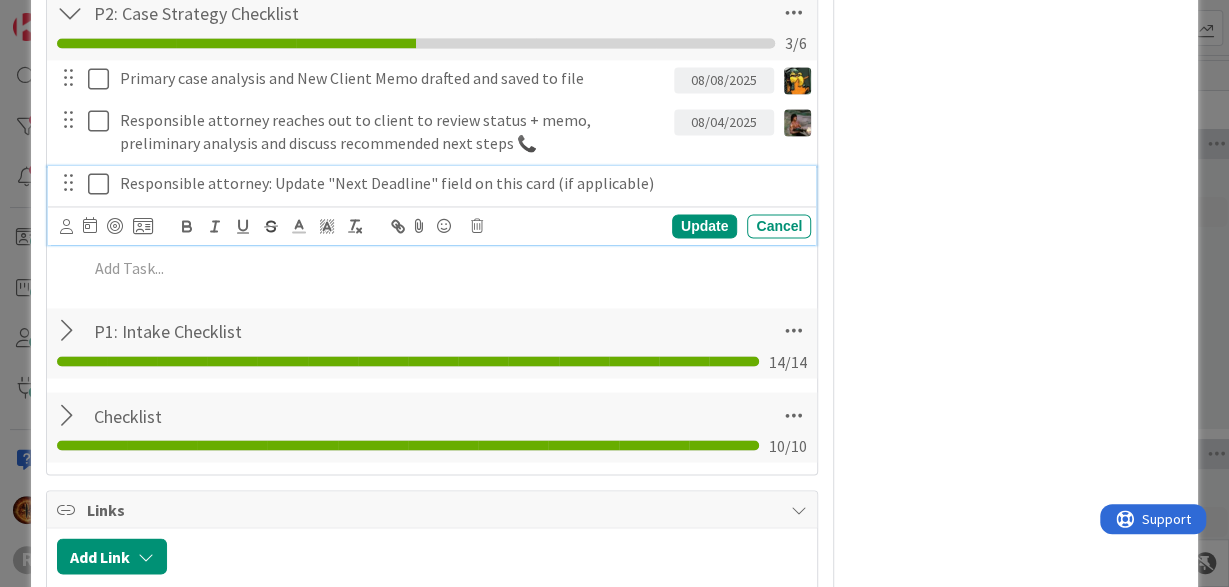 click on "Responsible attorney: Update "Next Deadline" field on this card (if applicable)" at bounding box center (461, 183) 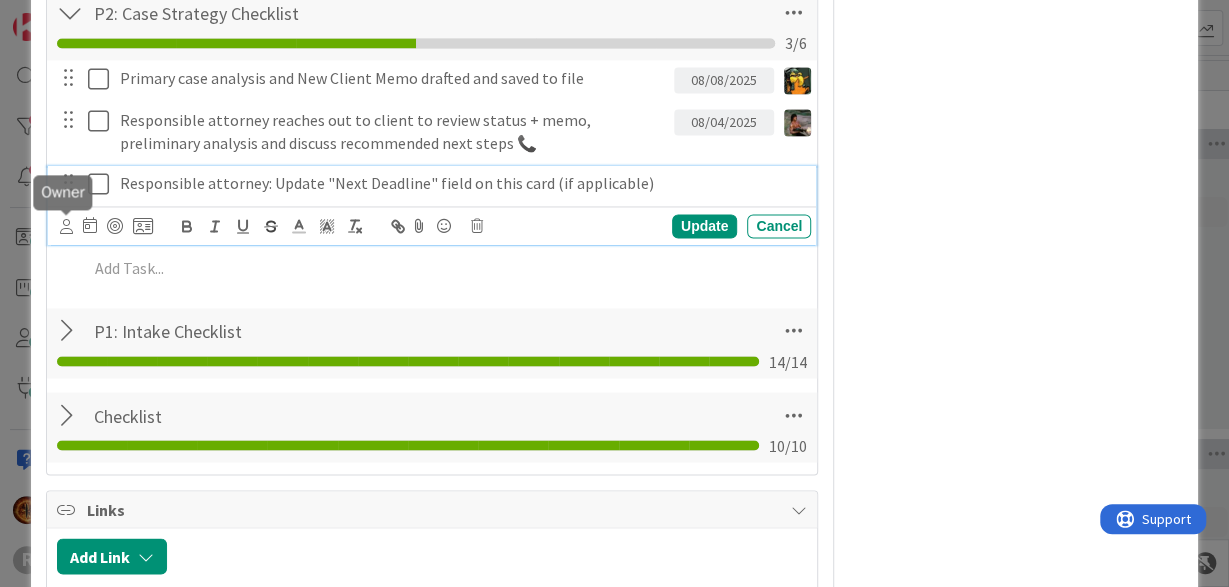 click at bounding box center [66, 226] 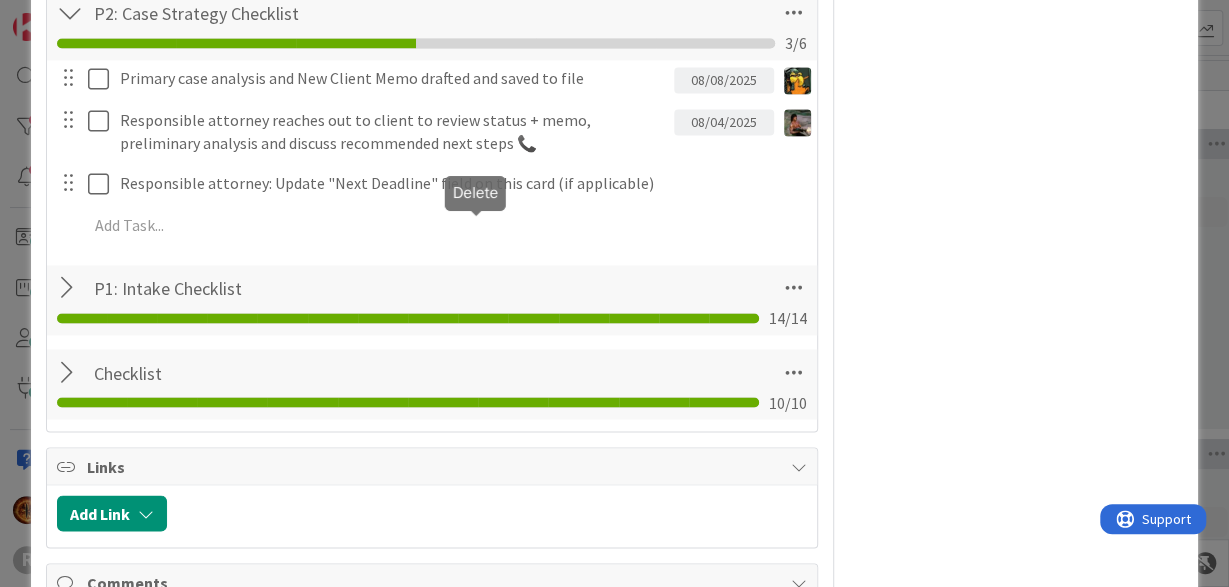 click at bounding box center (0, 0) 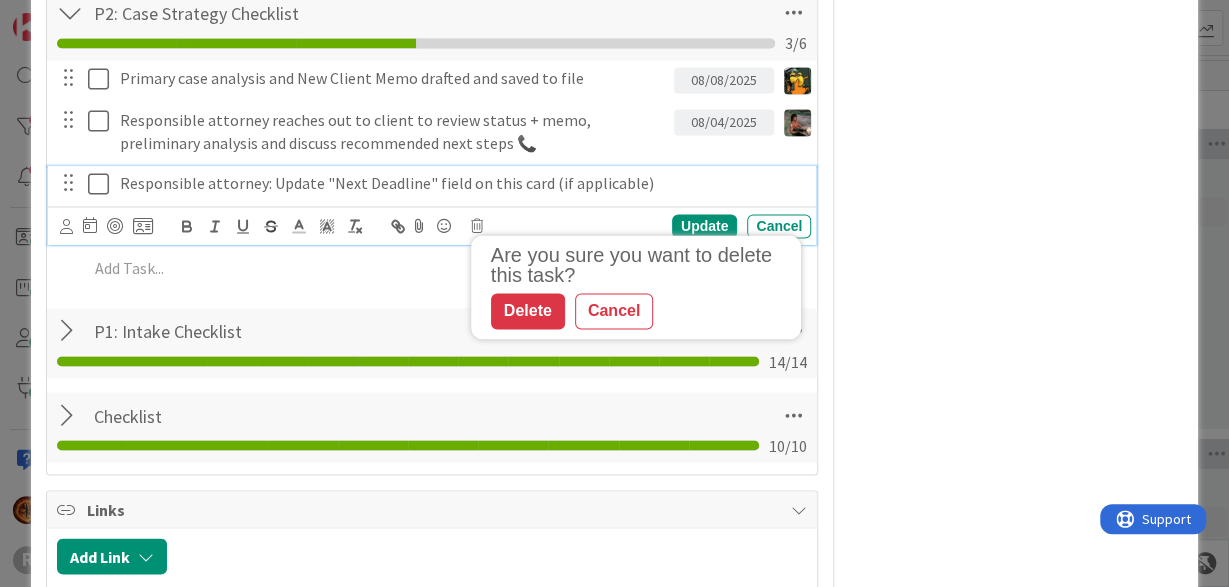click on "Responsible attorney: Update "Next Deadline" field on this card (if applicable)" at bounding box center [461, 183] 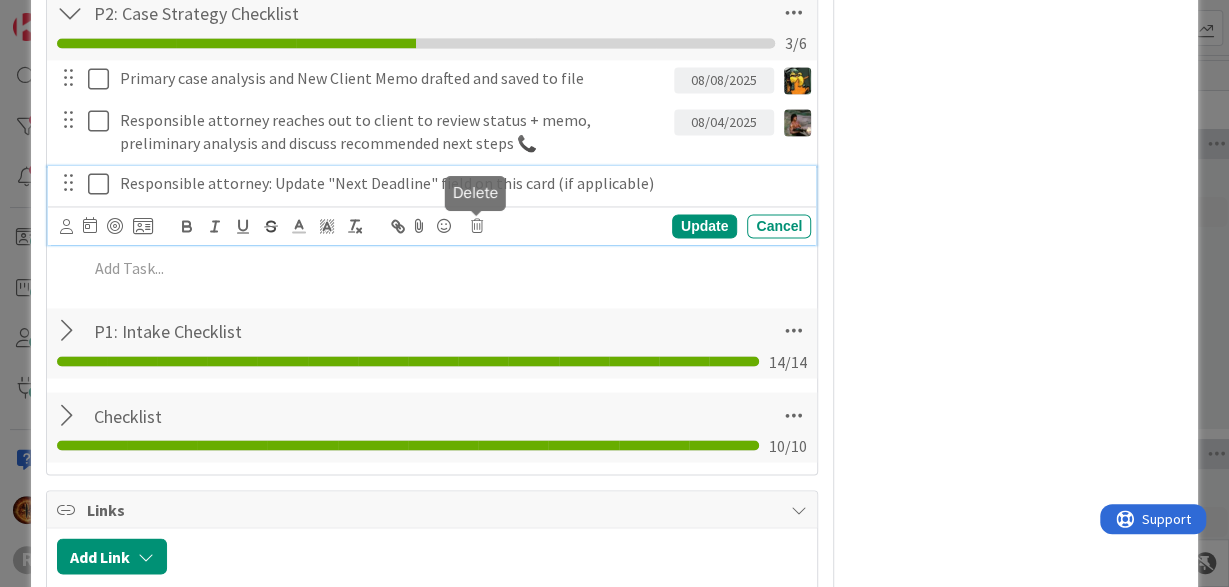 click at bounding box center (477, 226) 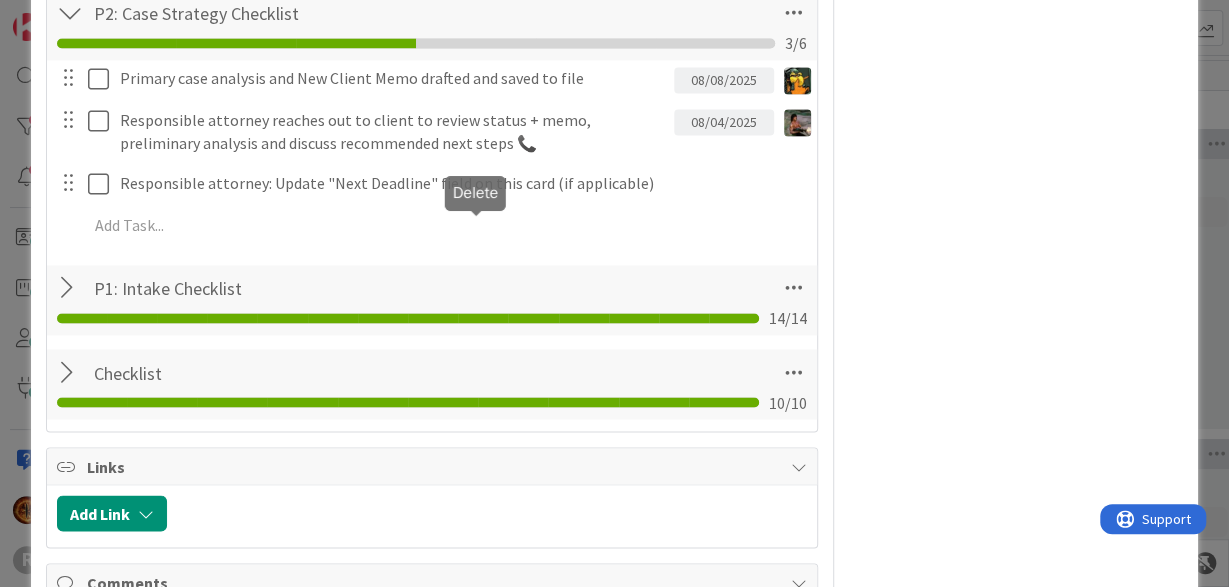 click on "Add Checklist Open & Closed Only Open All Only Mine P4: Draft & File Pleadings Checklist Name 26 / 64 P4: Draft & File Pleadings 3 / 14 All information for initial pleading obtained -  Devine Gines Jasmin Sanchez JM Jeff Myers John Grant Kelly Nguyen Kiara Adams Max Whittington Michael Robb Minka Laine Friesen Nic Corbett Stacey Burzota Ted Reuter Tyler McDonald Update Cancel Local filing requirements researched from County SLR + Noted in applicable places Devine Gines Jasmin Sanchez JM Jeff Myers John Grant Kelly Nguyen Kiara Adams Max Whittington Michael Robb Minka Laine Friesen Nic Corbett Stacey Burzota Ted Reuter Tyler McDonald Update Cancel Shell Pleading created by paralegal Devine Gines Jasmin Sanchez JM Jeff Myers John Grant Kelly Nguyen Kiara Adams Max Whittington Michael Robb Minka Laine Friesen Nic Corbett Stacey Burzota Ted Reuter Tyler McDonald Update Cancel Pleadings Drafted by Attorney Devine Gines Jasmin Sanchez JM Jeff Myers John Grant Kelly Nguyen Kiara Adams Max Whittington Michael Robb JM" at bounding box center [432, -314] 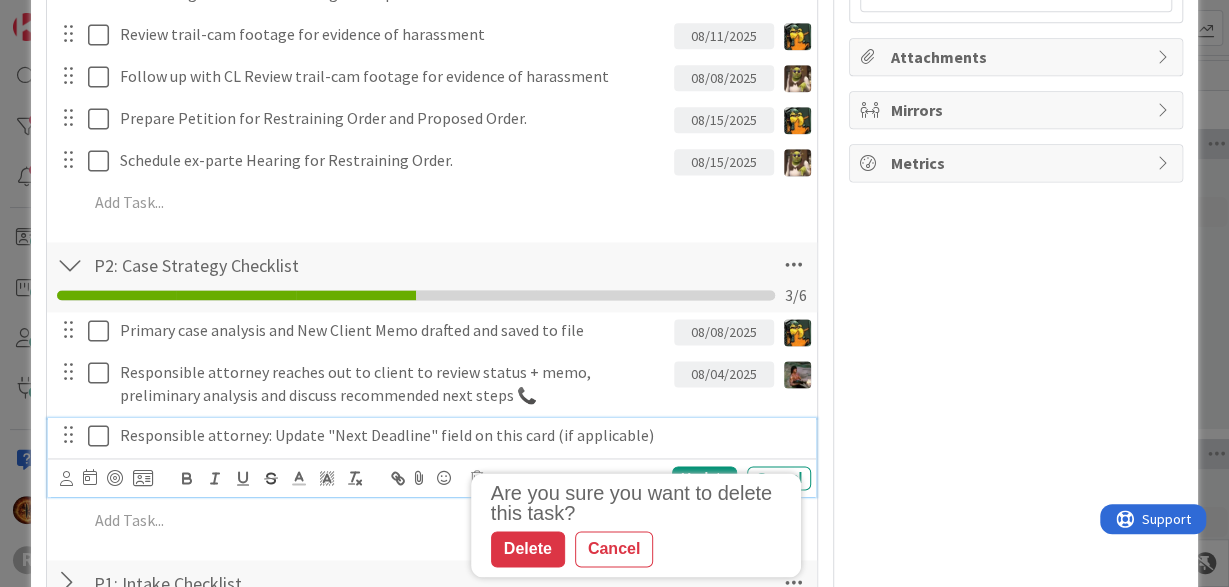 click on "Responsible attorney: Update "Next Deadline" field on this card (if applicable)" at bounding box center [461, 435] 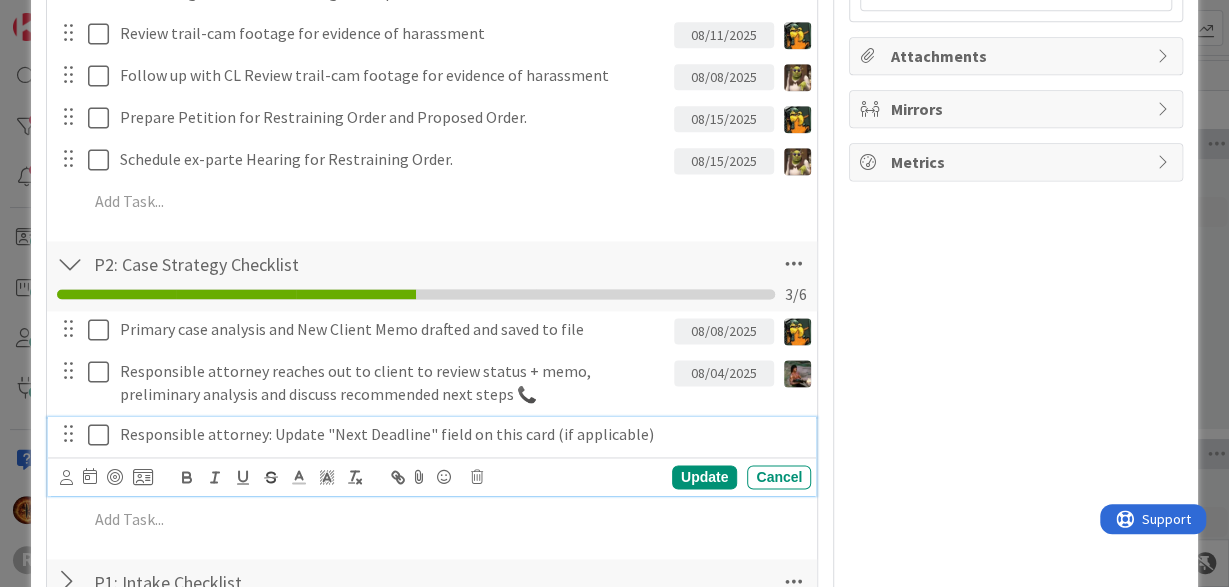 scroll, scrollTop: 1227, scrollLeft: 0, axis: vertical 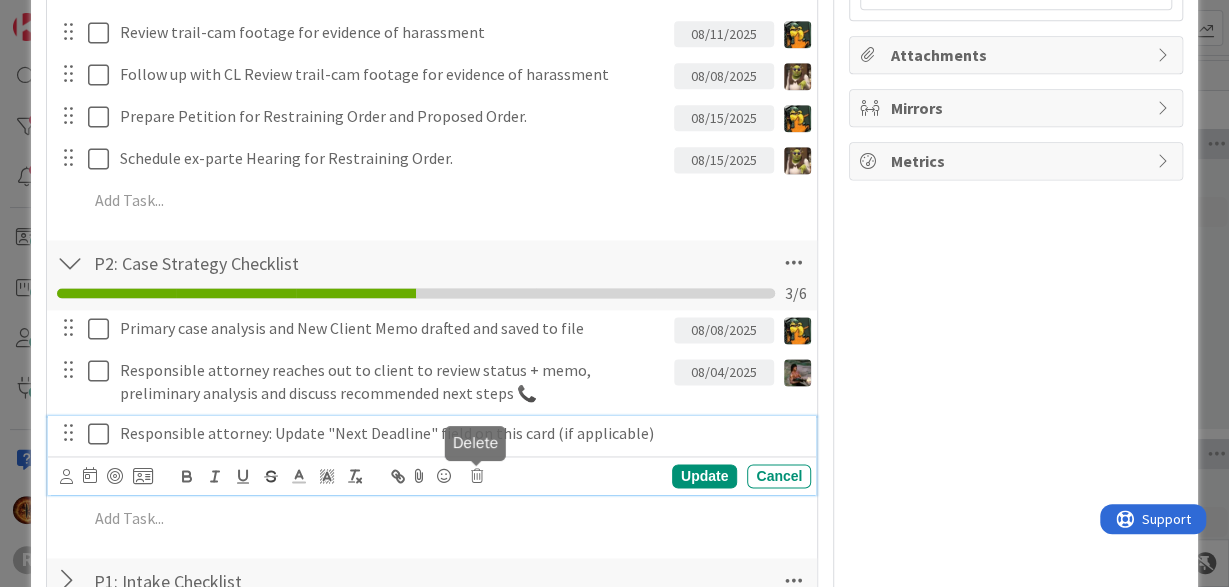 click at bounding box center (477, 476) 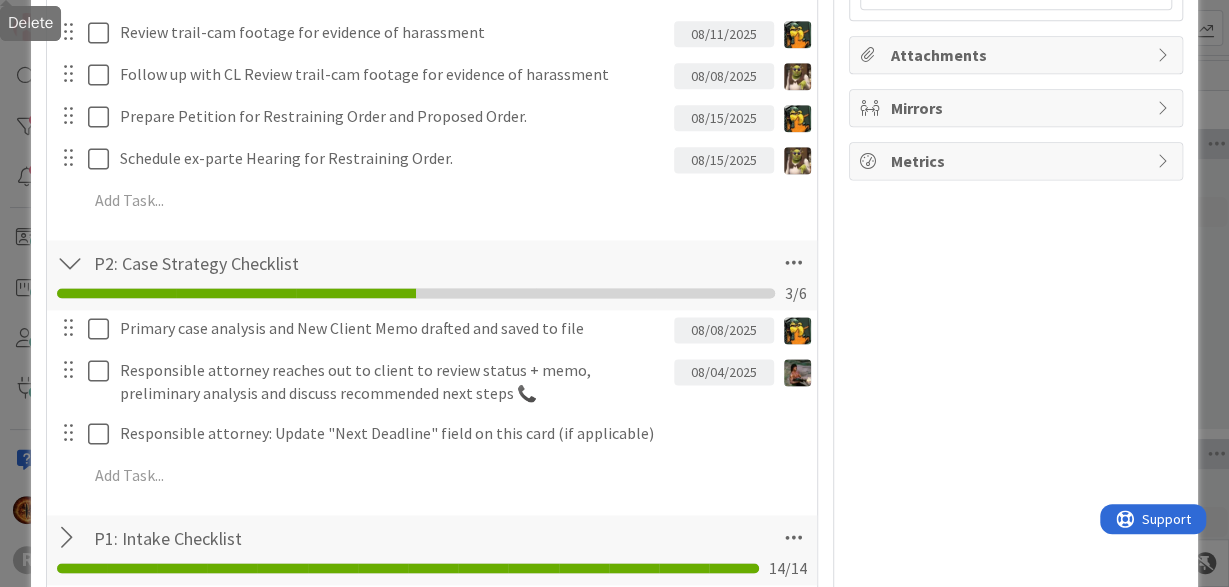click on "Add Checklist Open & Closed Only Open All Only Mine P4: Draft & File Pleadings Checklist Name 26 / 64 P4: Draft & File Pleadings 3 / 14 All information for initial pleading obtained -  Devine Gines Jasmin Sanchez JM Jeff Myers John Grant Kelly Nguyen Kiara Adams Max Whittington Michael Robb Minka Laine Friesen Nic Corbett Stacey Burzota Ted Reuter Tyler McDonald Update Cancel Local filing requirements researched from County SLR + Noted in applicable places Devine Gines Jasmin Sanchez JM Jeff Myers John Grant Kelly Nguyen Kiara Adams Max Whittington Michael Robb Minka Laine Friesen Nic Corbett Stacey Burzota Ted Reuter Tyler McDonald Update Cancel Shell Pleading created by paralegal Devine Gines Jasmin Sanchez JM Jeff Myers John Grant Kelly Nguyen Kiara Adams Max Whittington Michael Robb Minka Laine Friesen Nic Corbett Stacey Burzota Ted Reuter Tyler McDonald Update Cancel Pleadings Drafted by Attorney Devine Gines Jasmin Sanchez JM Jeff Myers John Grant Kelly Nguyen Kiara Adams Max Whittington Michael Robb JM" at bounding box center (432, -64) 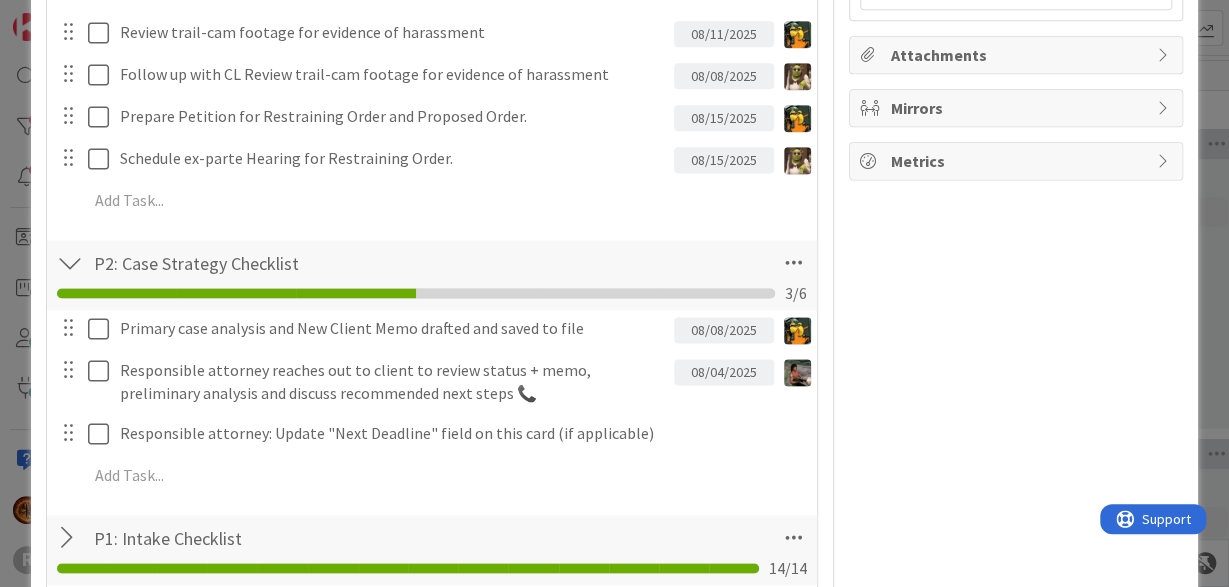 click on "Primary case analysis and New Client Memo drafted and saved to file 08/08/2025 [FIRST] [LAST] [FIRST] [LAST] [FIRST] [LAST] JM [FIRST] [LAST] [FIRST] [LAST] [FIRST] [LAST] [FIRST] [LAST] [FIRST] [LAST] [FIRST] [LAST] [FIRST] [LAST] [FIRST] [LAST] [FIRST] [LAST] [FIRST] [LAST] Su Mo Tu We Th Fr Sa July 2025 1 2 3 4 5 6 7 8 9 10 11 12 13 14 15 16 17 18 19 20 21 22 23 24 25 26 27 28 29 30 31 August 2025 1 2 3 4 5 6 7 8 9 10 11 12 13 14 15 16 17 18 19 20 21 22 23 24 25 26 27 28 29 30 31 September 2025 1 2 3 4 5 6 7 8 9 10 11 12 13 14 15 16 17 18 19 20 21 22 23 24 25 26 27 28 29 30 Due Date 08/08/2025 Update Cancel Responsible attorney reaches out to client to review status + memo, preliminary analysis and discuss recommended next steps 📞 08/04/2025 [FIRST] [LAST] [FIRST] [LAST] [FIRST] [LAST] JM [FIRST] [LAST] [FIRST] [LAST] [FIRST] [LAST] [FIRST] [LAST] [FIRST] [LAST] [FIRST] [LAST] [FIRST] [LAST] [FIRST] [LAST] [FIRST] [LAST] [FIRST] [LAST] Su Mo Tu We Th Fr Sa July 2025 1 2 3 4 5 6 7 8 9 10 11 12 13 14 15 16 17 18 19 20 21 22 23 24 25 26 27 1" at bounding box center [432, 405] 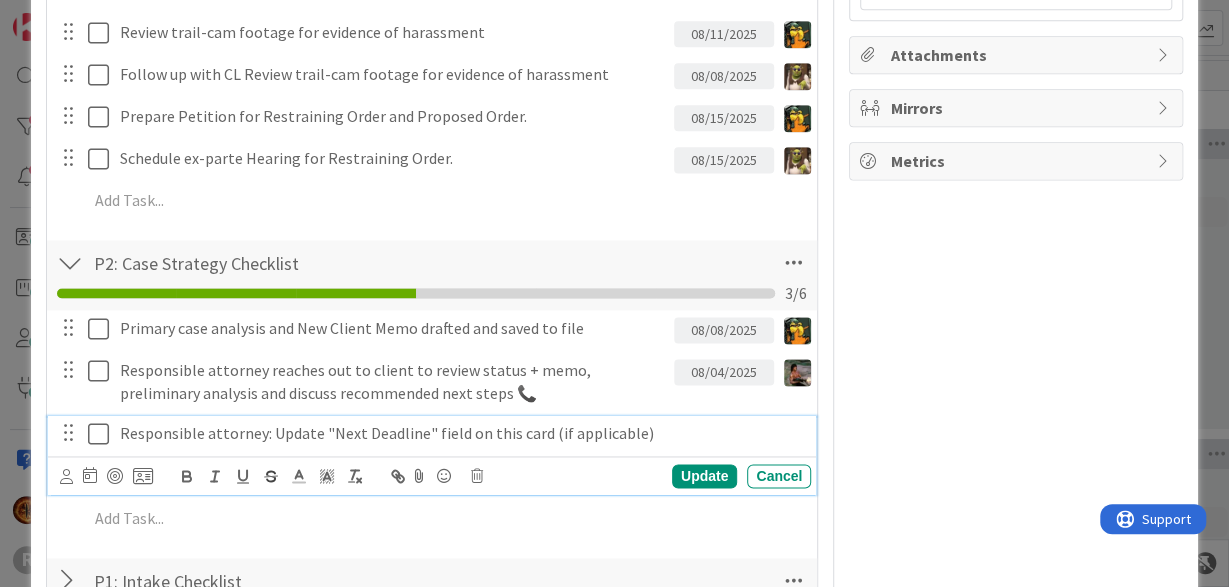 click on "Responsible attorney: Update "Next Deadline" field on this card (if applicable)" at bounding box center [461, 433] 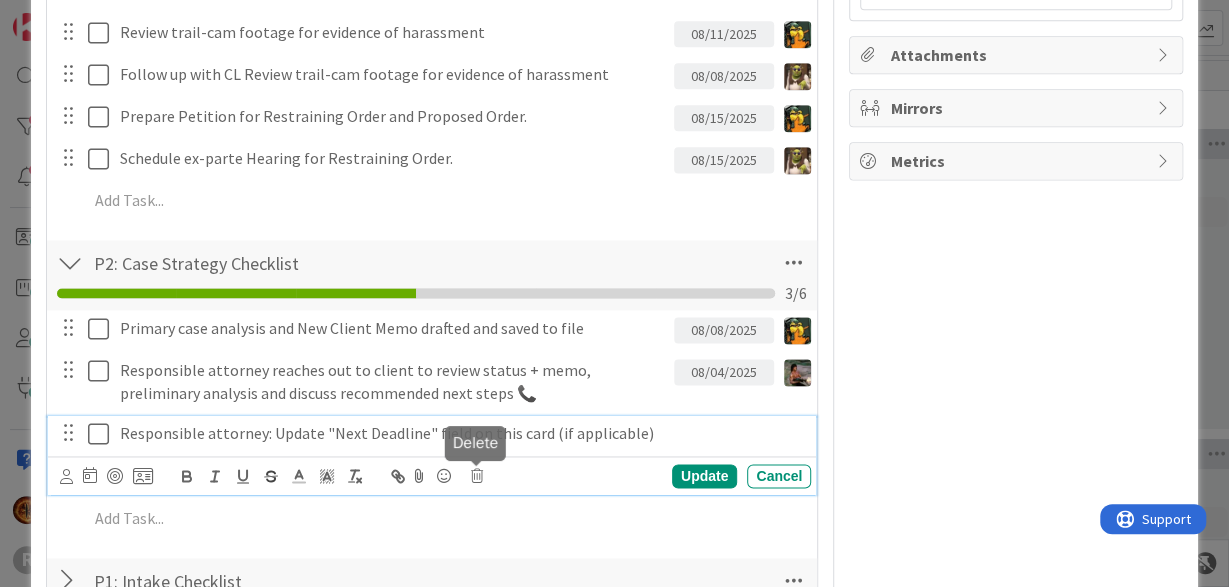 click at bounding box center [477, 476] 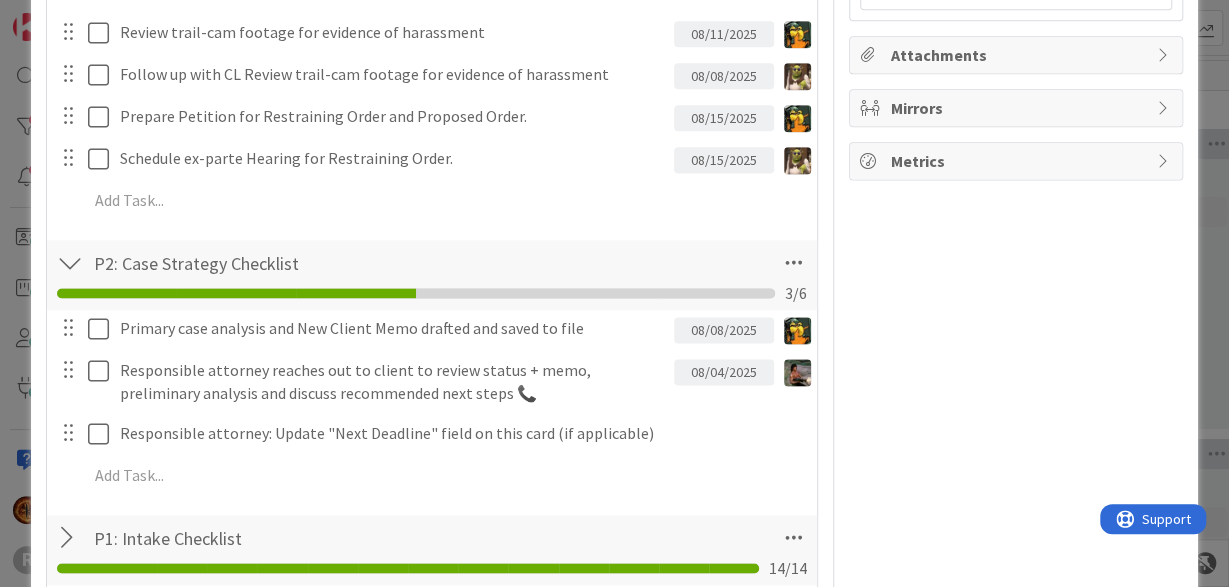 click on "Add Checklist Open & Closed Only Open All Only Mine P4: Draft & File Pleadings Checklist Name 26 / 64 P4: Draft & File Pleadings 3 / 14 All information for initial pleading obtained -  Devine Gines Jasmin Sanchez JM Jeff Myers John Grant Kelly Nguyen Kiara Adams Max Whittington Michael Robb Minka Laine Friesen Nic Corbett Stacey Burzota Ted Reuter Tyler McDonald Update Cancel Local filing requirements researched from County SLR + Noted in applicable places Devine Gines Jasmin Sanchez JM Jeff Myers John Grant Kelly Nguyen Kiara Adams Max Whittington Michael Robb Minka Laine Friesen Nic Corbett Stacey Burzota Ted Reuter Tyler McDonald Update Cancel Shell Pleading created by paralegal Devine Gines Jasmin Sanchez JM Jeff Myers John Grant Kelly Nguyen Kiara Adams Max Whittington Michael Robb Minka Laine Friesen Nic Corbett Stacey Burzota Ted Reuter Tyler McDonald Update Cancel Pleadings Drafted by Attorney Devine Gines Jasmin Sanchez JM Jeff Myers John Grant Kelly Nguyen Kiara Adams Max Whittington Michael Robb JM" at bounding box center [432, -64] 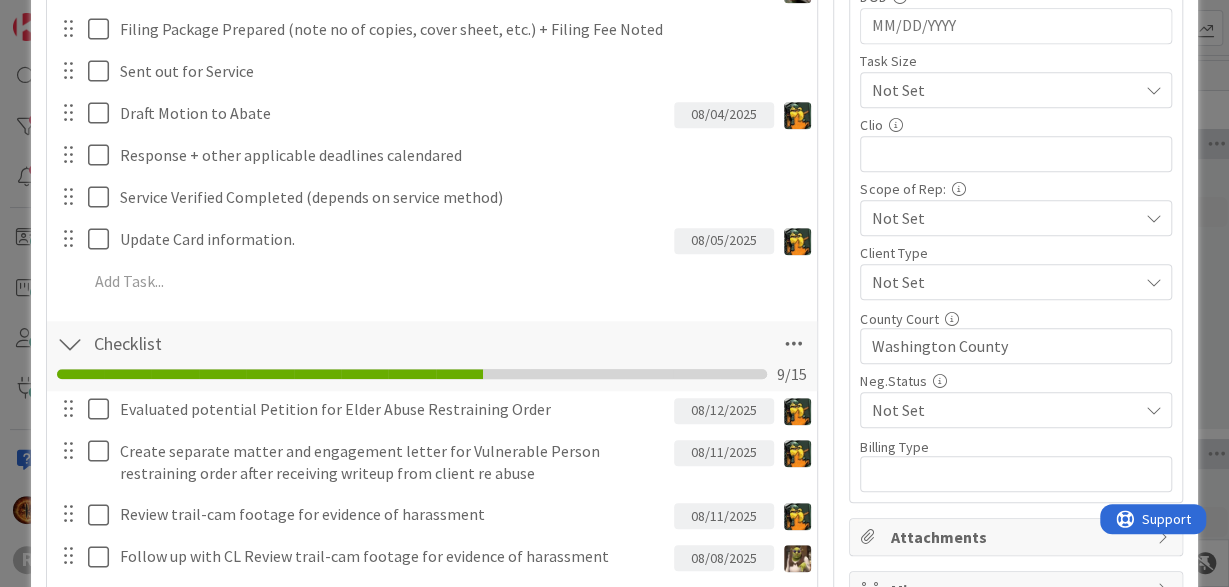 scroll, scrollTop: 744, scrollLeft: 0, axis: vertical 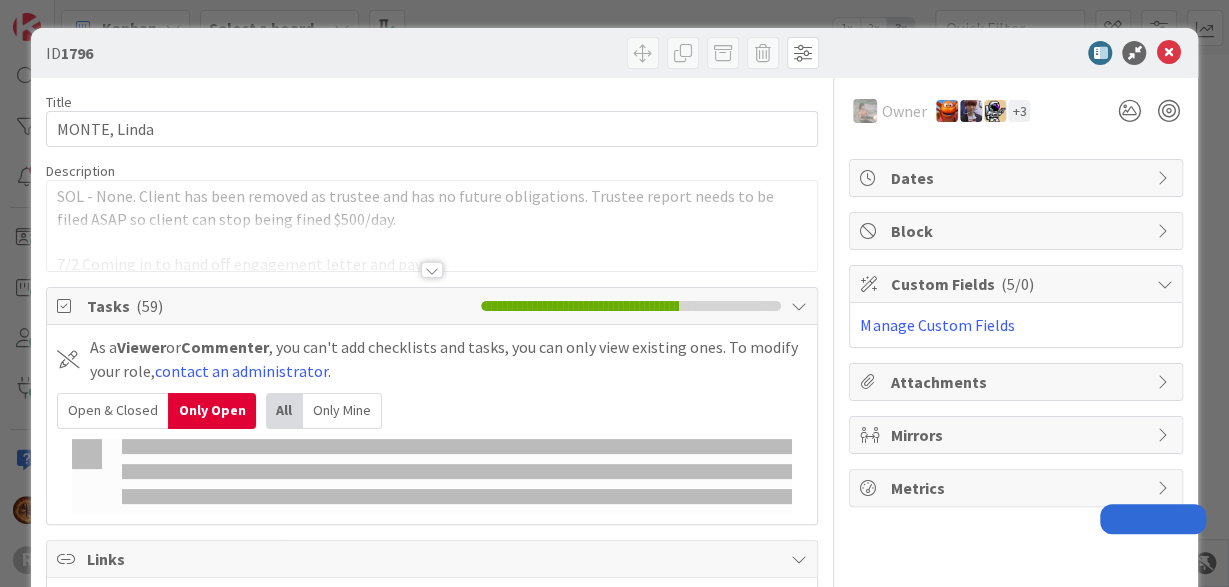 type on "gann" 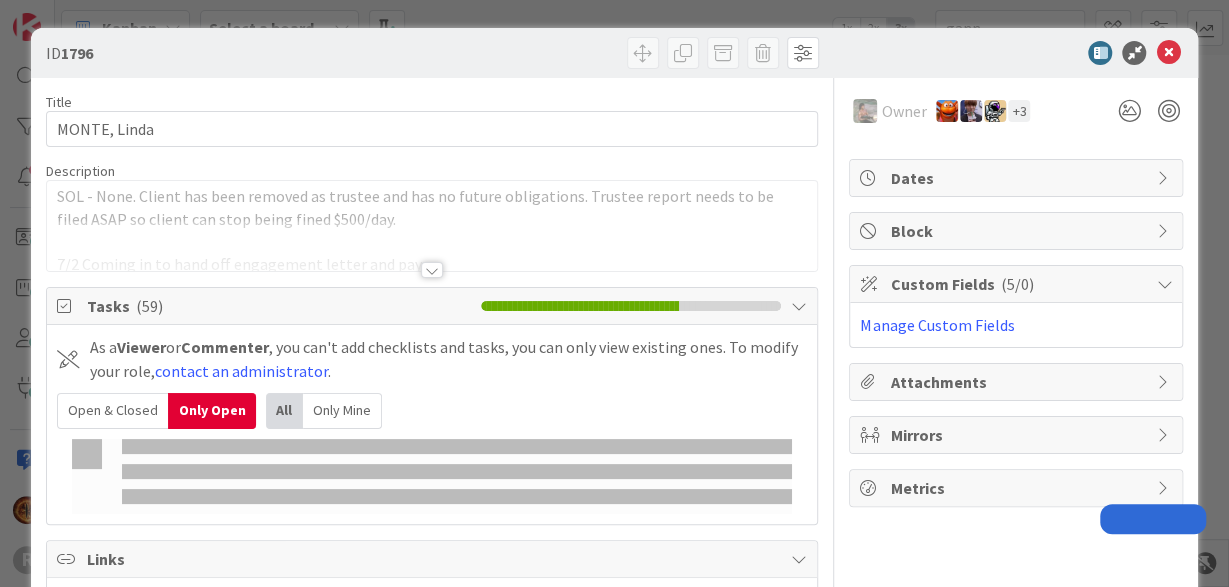 scroll, scrollTop: 358, scrollLeft: 0, axis: vertical 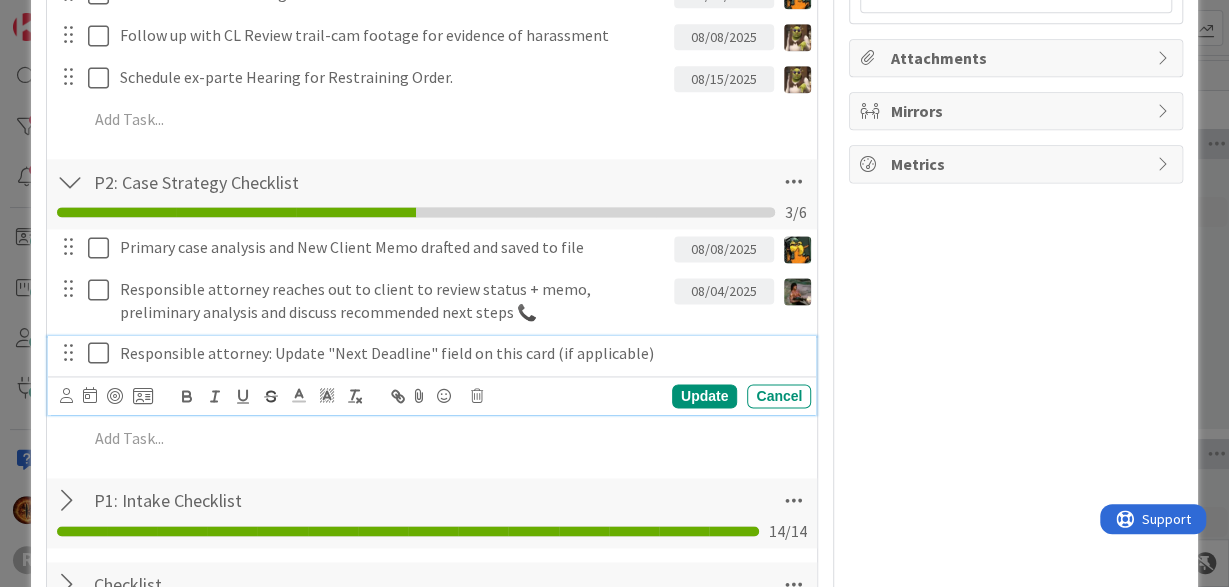 click at bounding box center (103, 353) 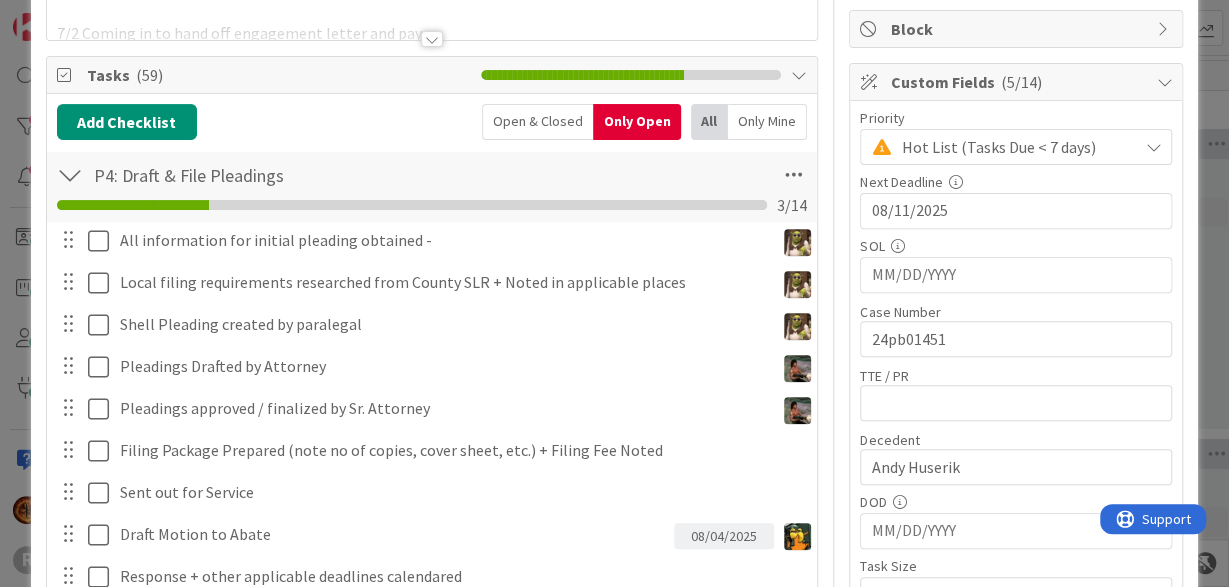 scroll, scrollTop: 239, scrollLeft: 0, axis: vertical 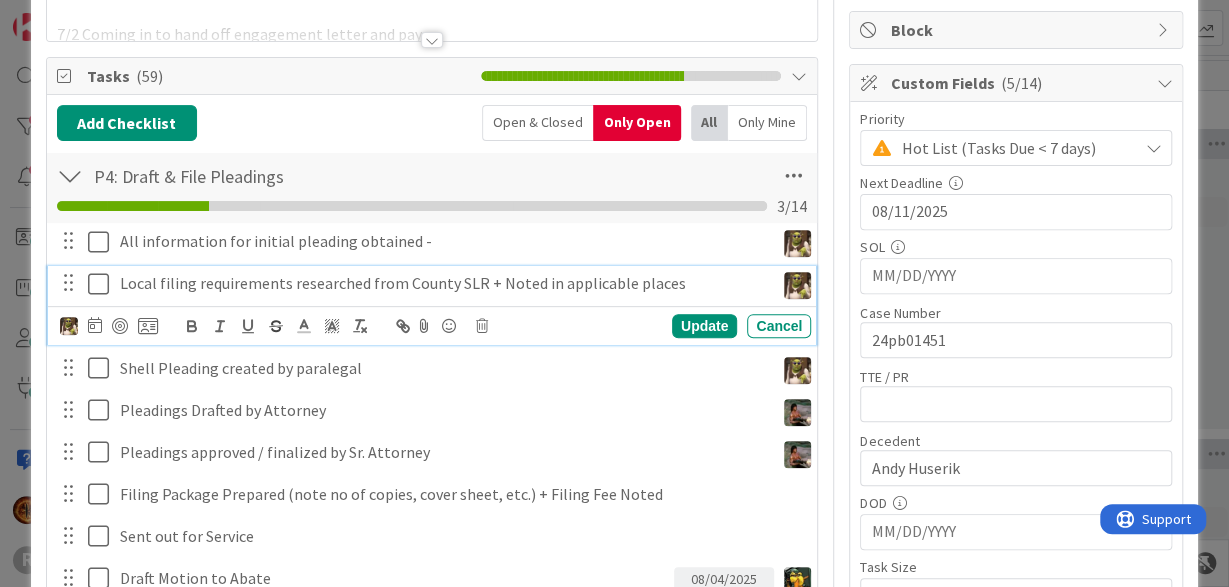 click on "Local filing requirements researched from County SLR + Noted in applicable places" at bounding box center (443, 283) 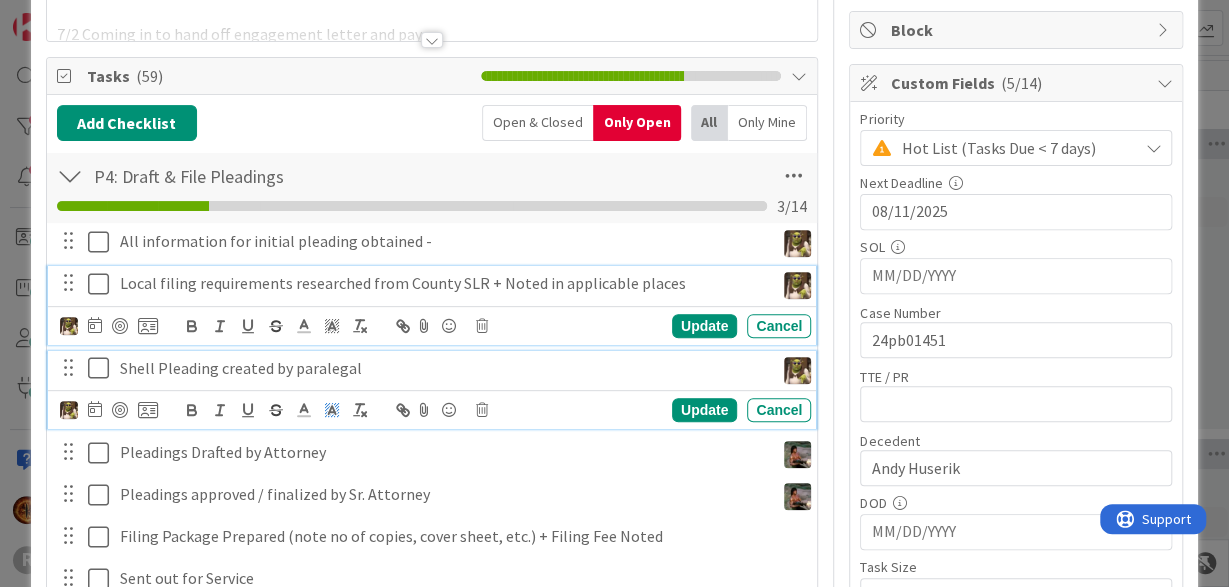 click on "Shell Pleading created by paralegal" at bounding box center (443, 368) 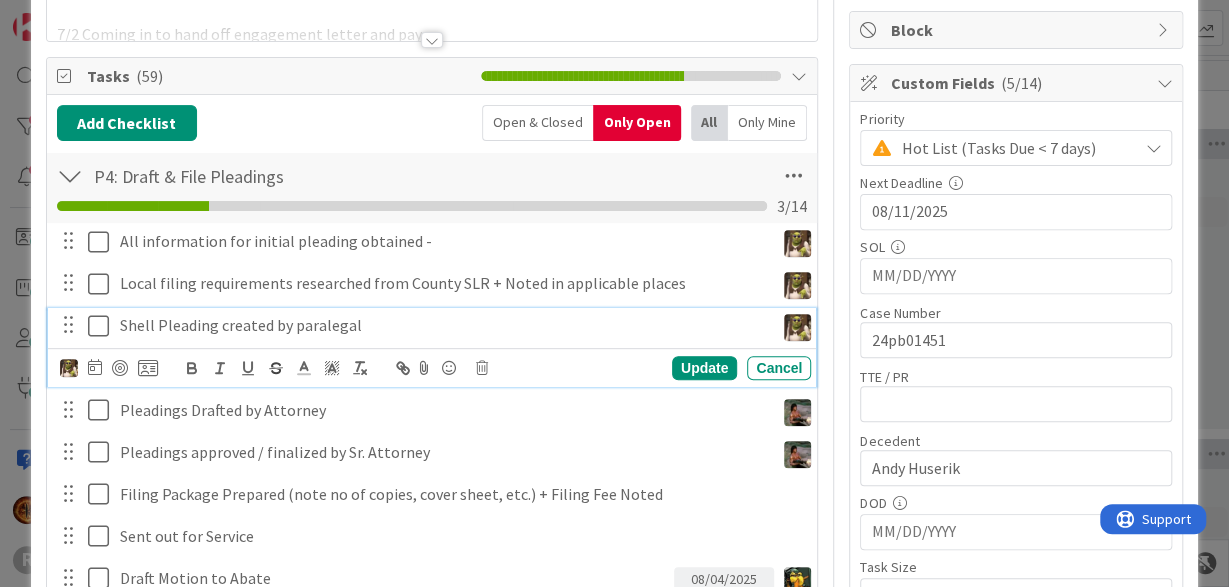 click on "Shell Pleading created by paralegal" at bounding box center (443, 325) 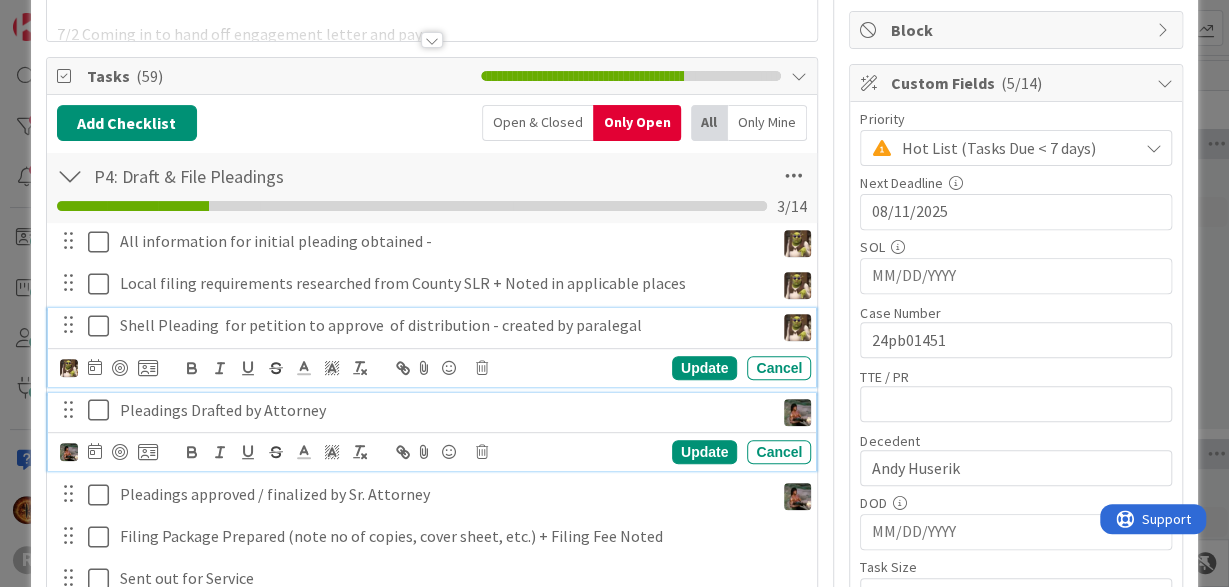 click on "Pleadings Drafted by Attorney" at bounding box center (443, 410) 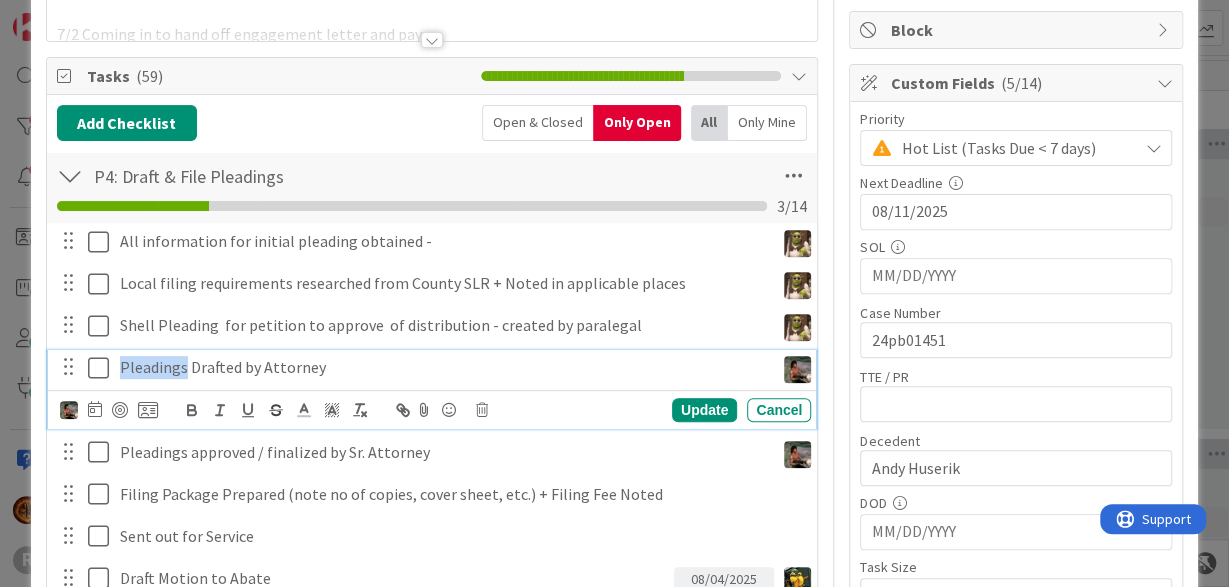 drag, startPoint x: 183, startPoint y: 371, endPoint x: 71, endPoint y: 359, distance: 112.64102 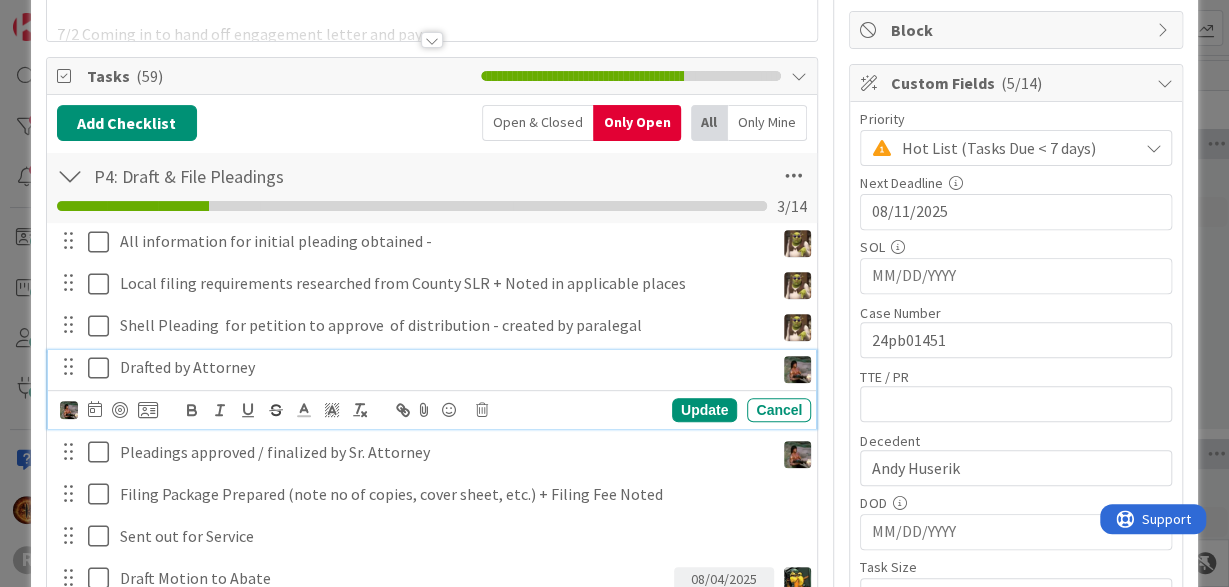 type 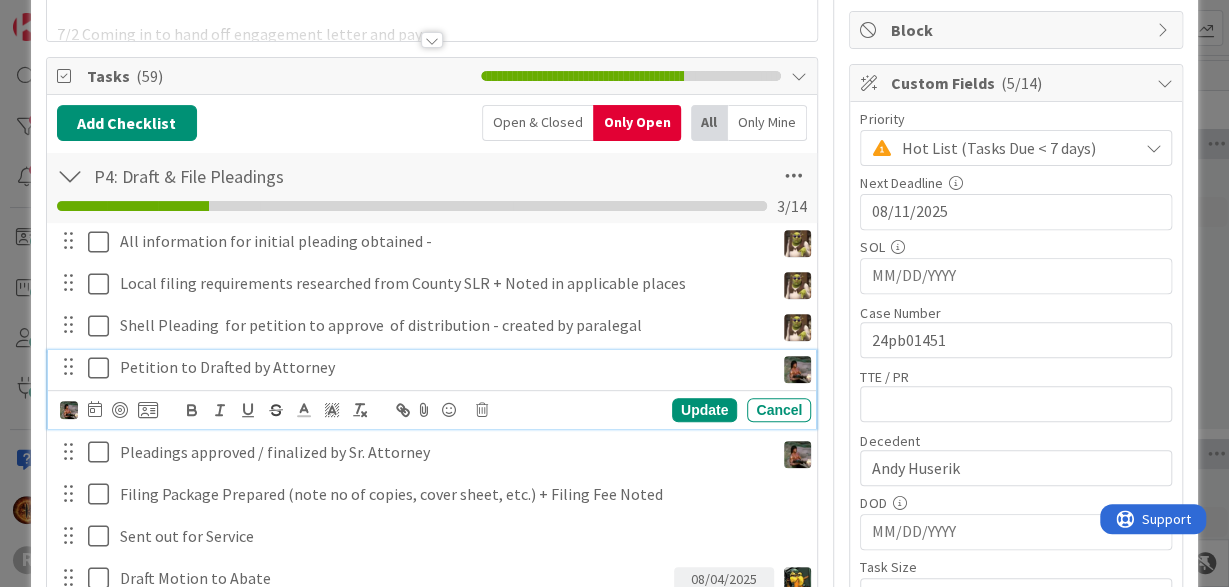 drag, startPoint x: 782, startPoint y: 403, endPoint x: 515, endPoint y: 390, distance: 267.31628 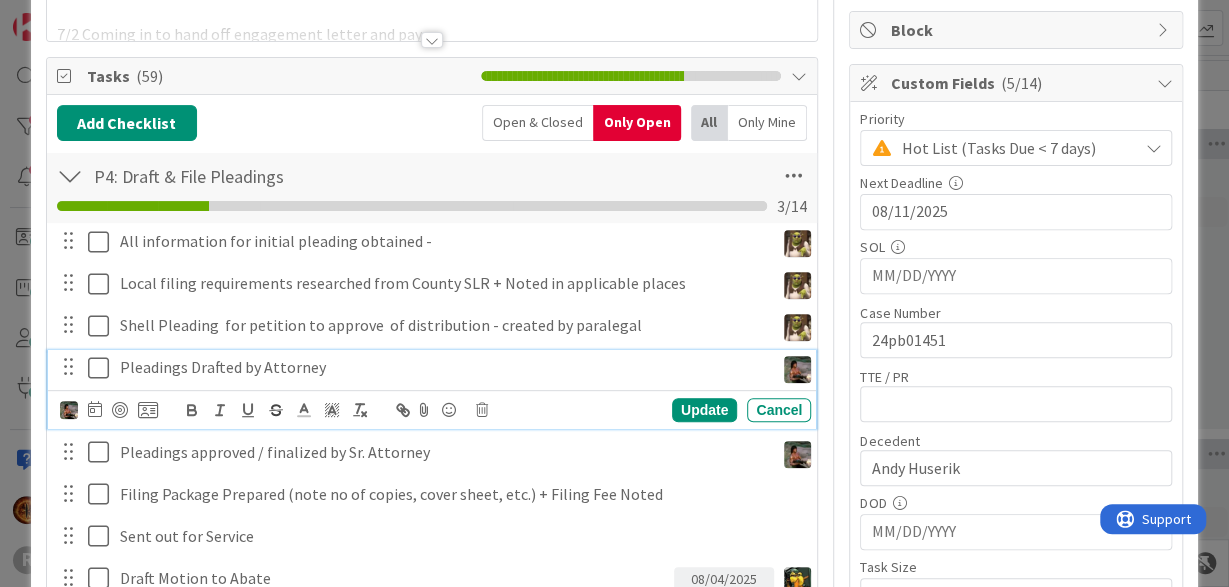 click on "Pleadings Drafted by Attorney" at bounding box center (443, 367) 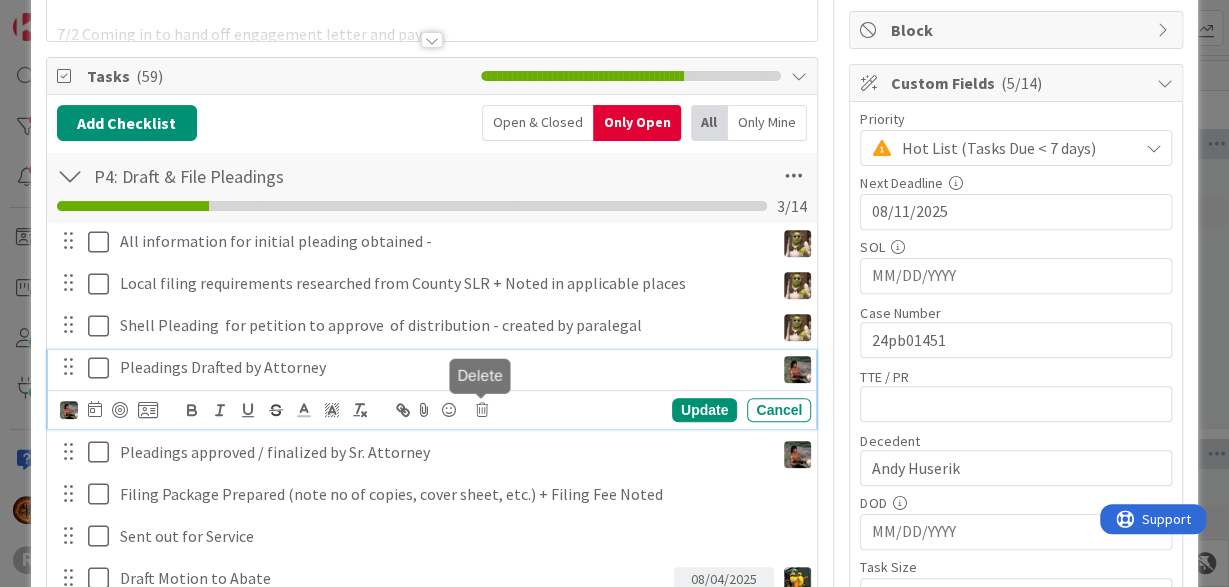 click at bounding box center [482, 410] 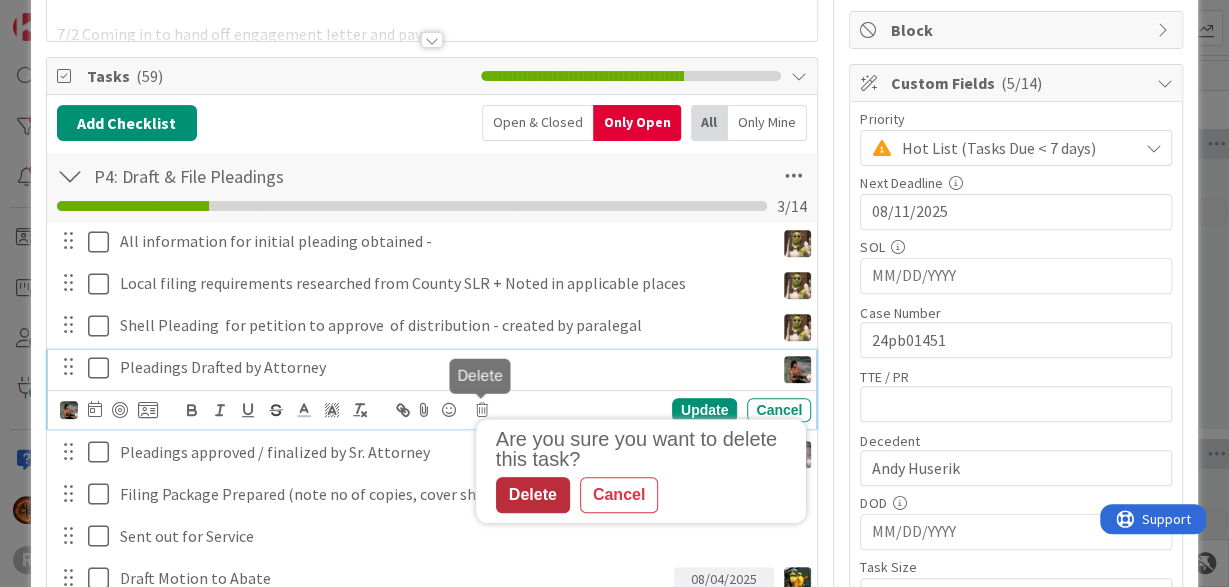 click on "Delete" at bounding box center [533, 495] 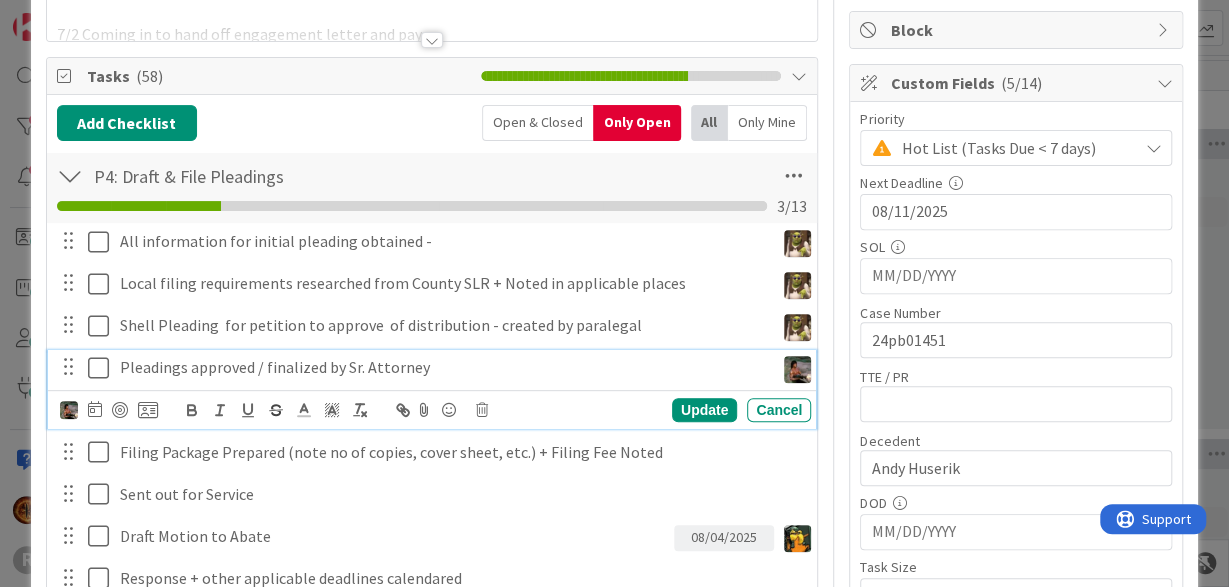 click on "Pleadings approved / finalized by Sr. Attorney" at bounding box center (443, 367) 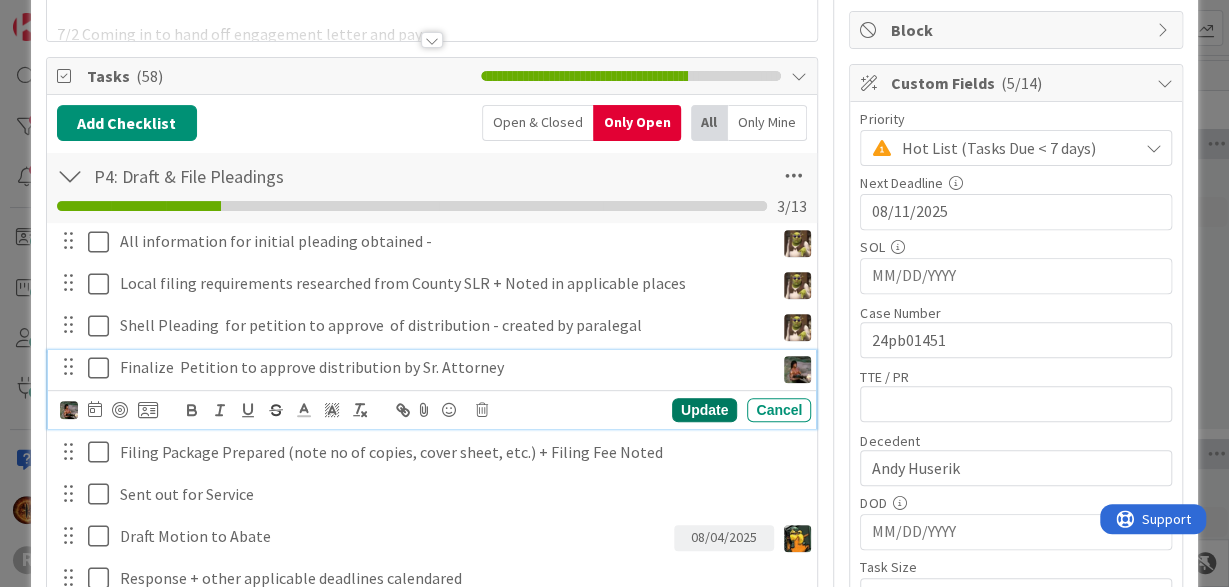 click on "Update" at bounding box center [704, 410] 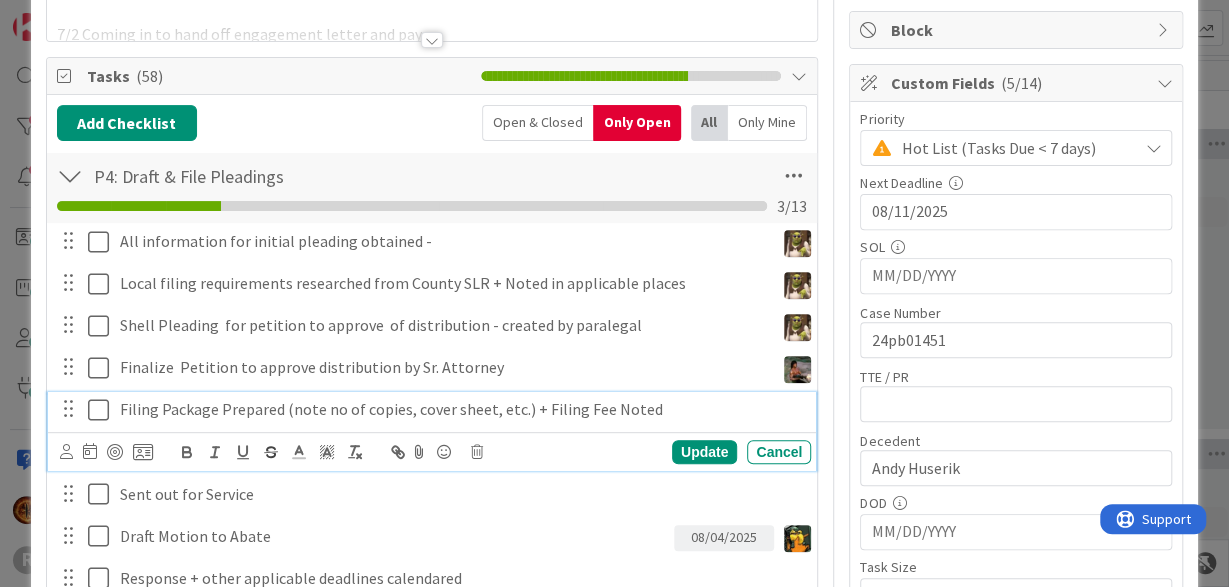 click on "Filing Package Prepared (note no of copies, cover sheet, etc.) + Filing Fee Noted" at bounding box center [461, 409] 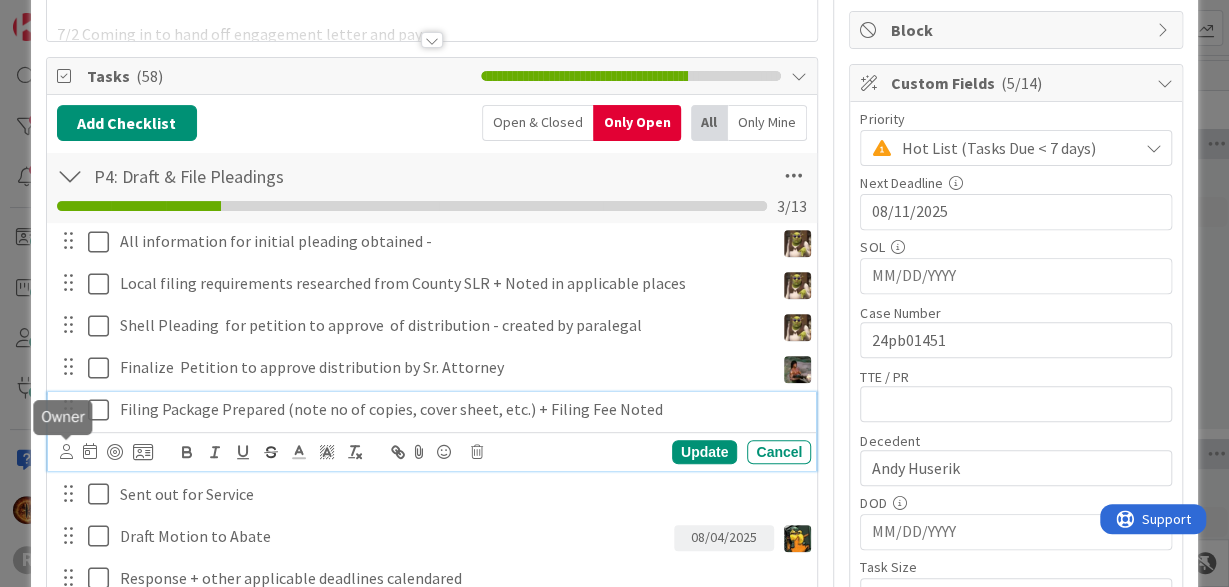 click at bounding box center (66, 451) 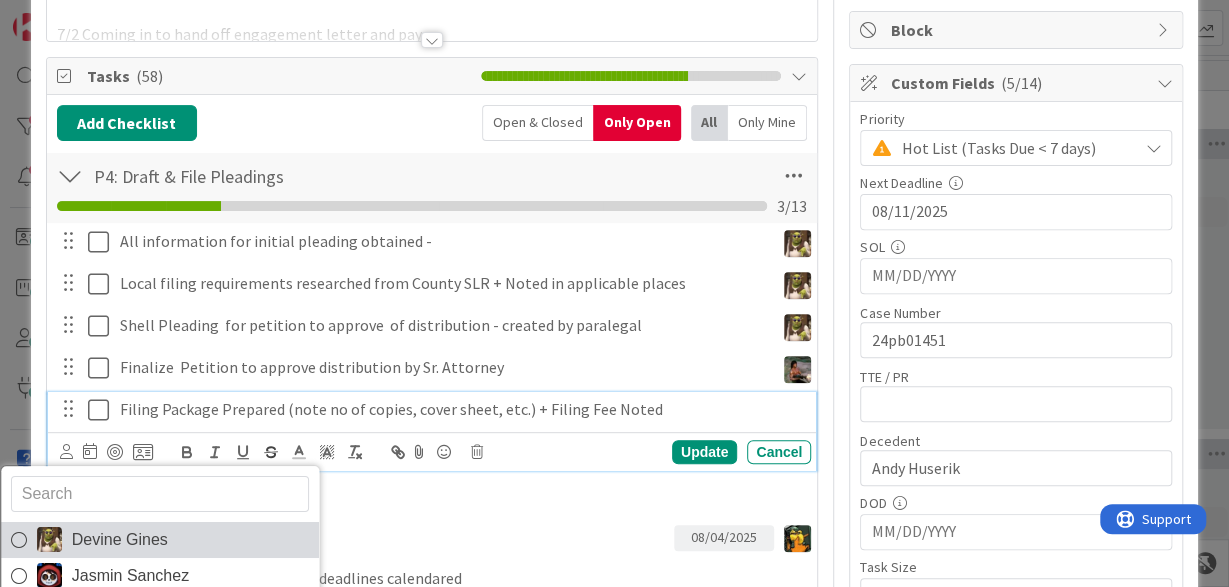 click at bounding box center (49, 539) 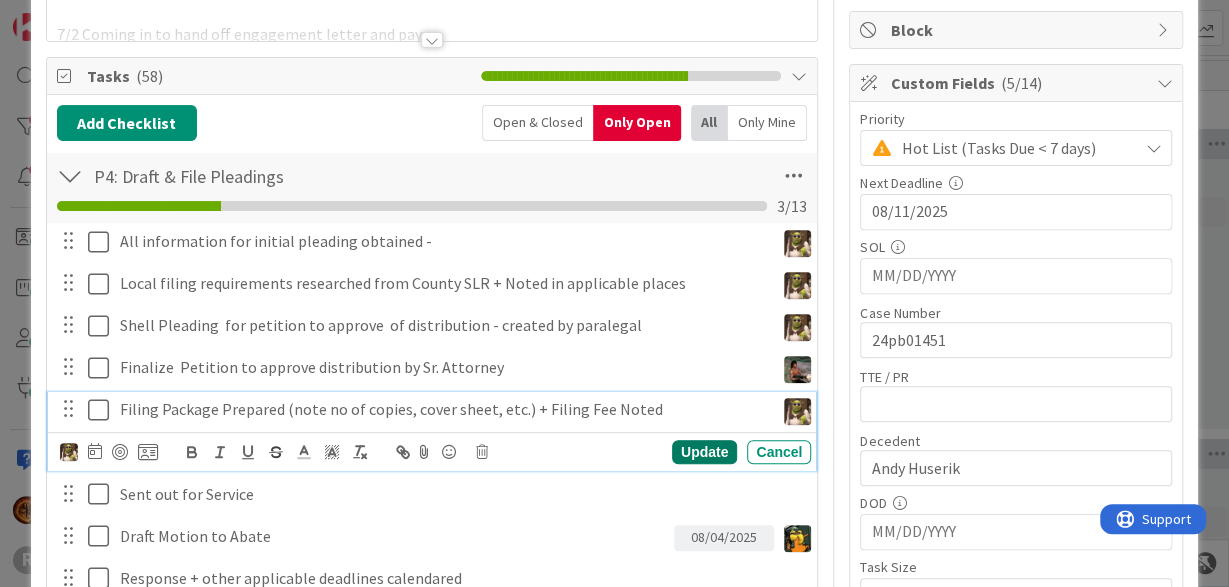 click on "Update" at bounding box center [704, 452] 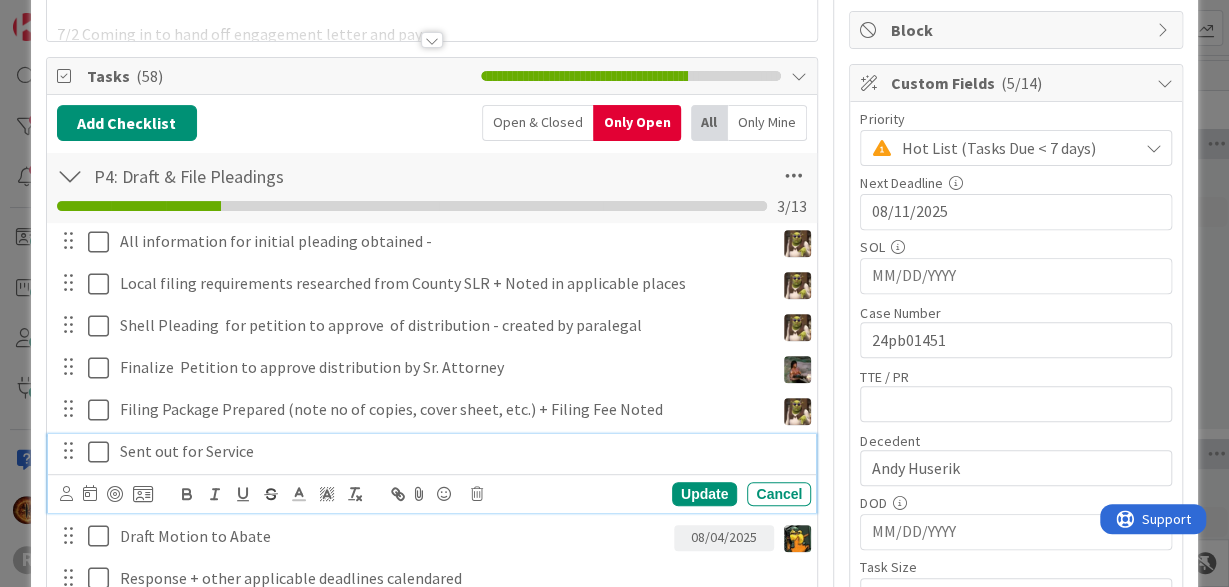 click on "Sent out for Service" at bounding box center [461, 451] 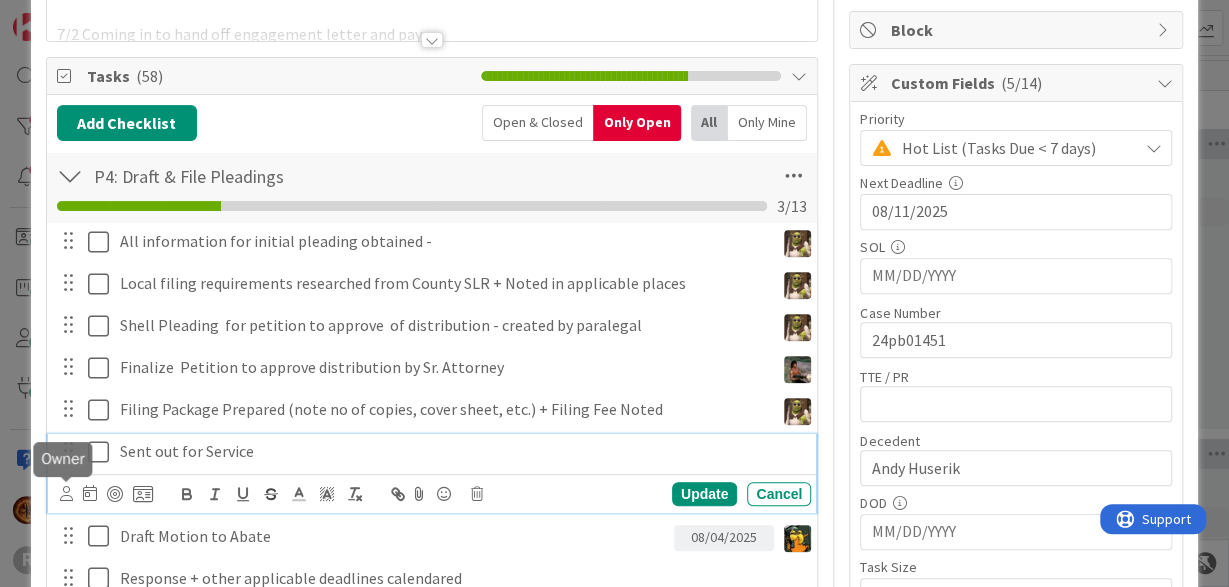 click at bounding box center [66, 493] 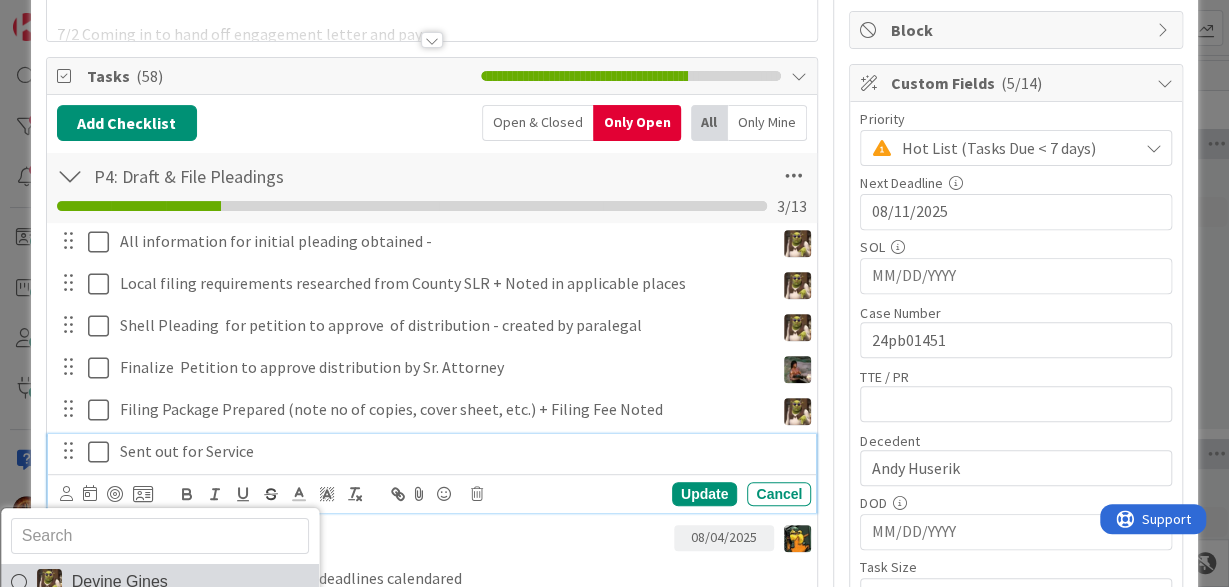 click on "Devine Gines" at bounding box center (120, 582) 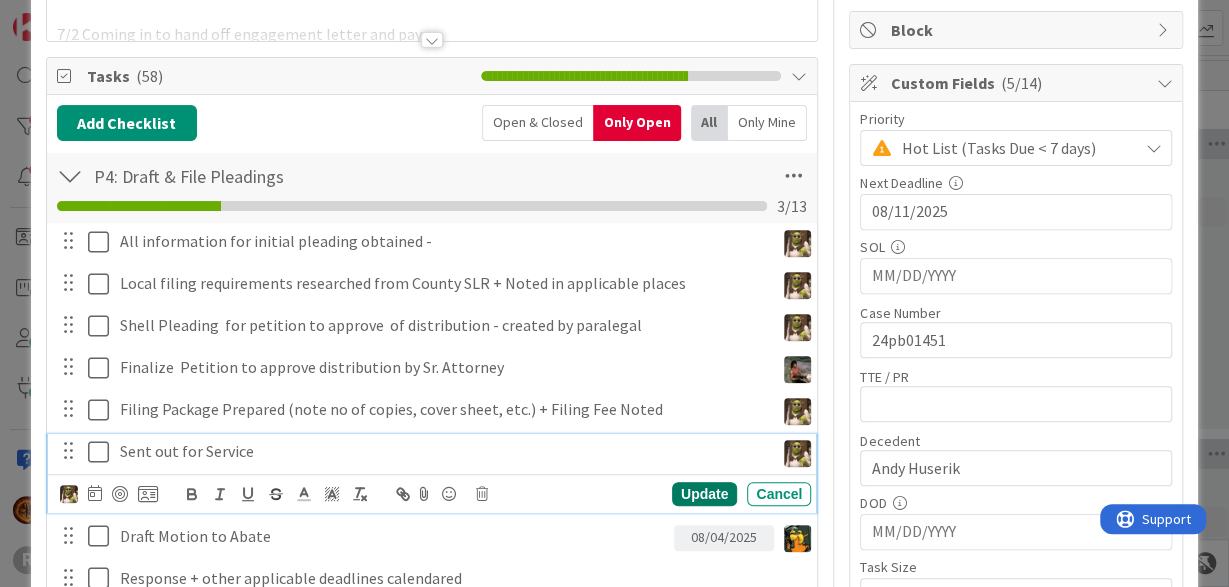 click on "Update" at bounding box center (704, 494) 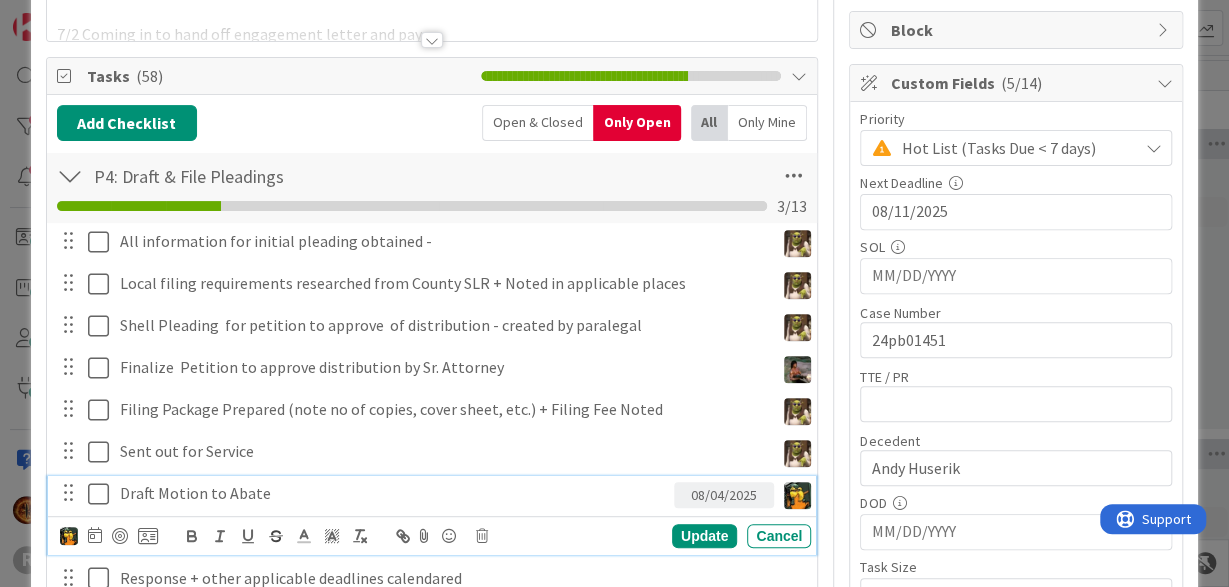 click on "Draft Motion to Abate" at bounding box center [393, 493] 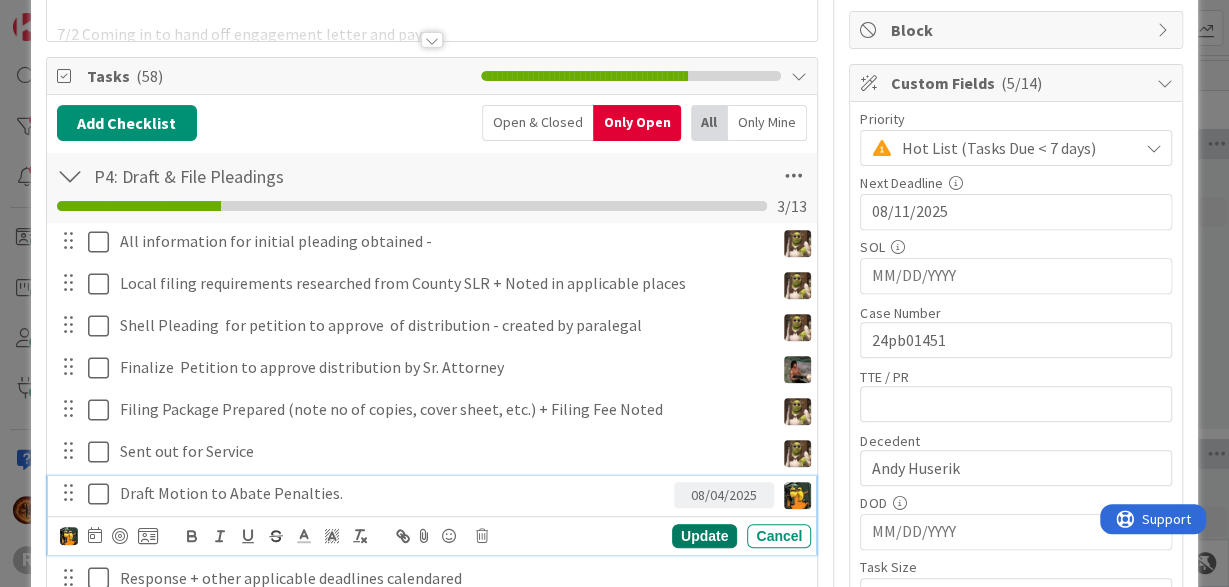 click on "Update" at bounding box center [704, 536] 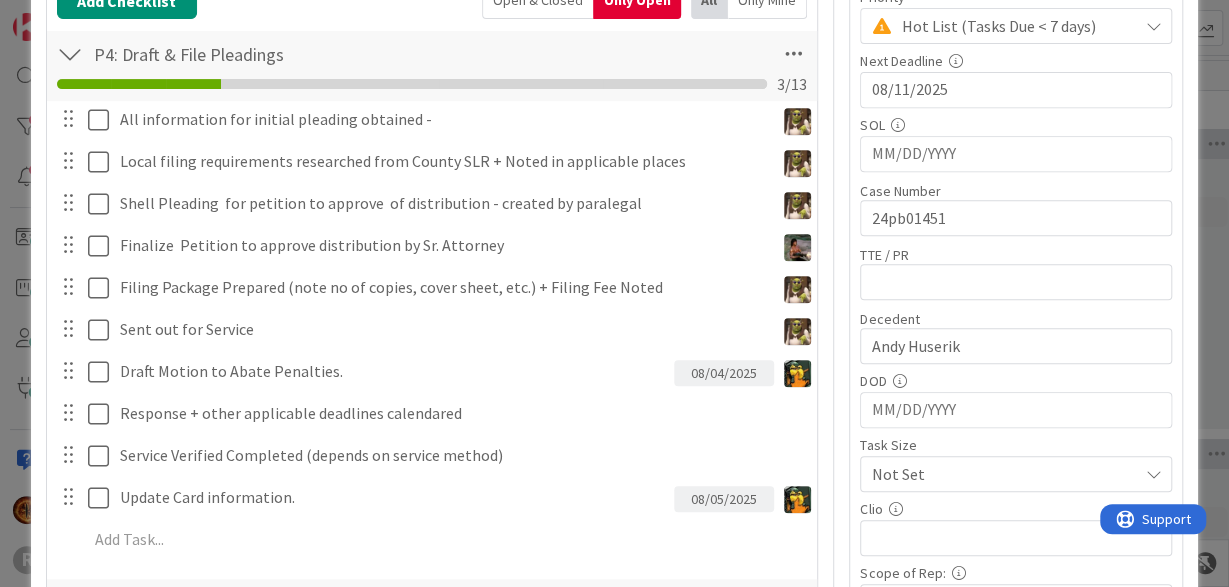 scroll, scrollTop: 362, scrollLeft: 0, axis: vertical 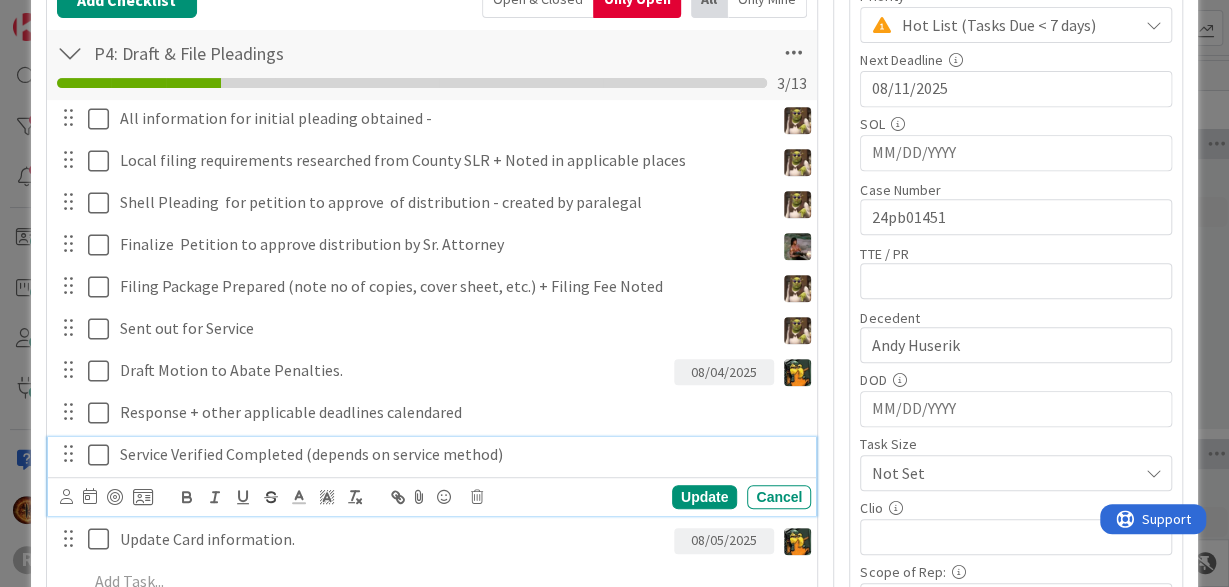 click on "Service Verified Completed (depends on service method)" at bounding box center [461, 454] 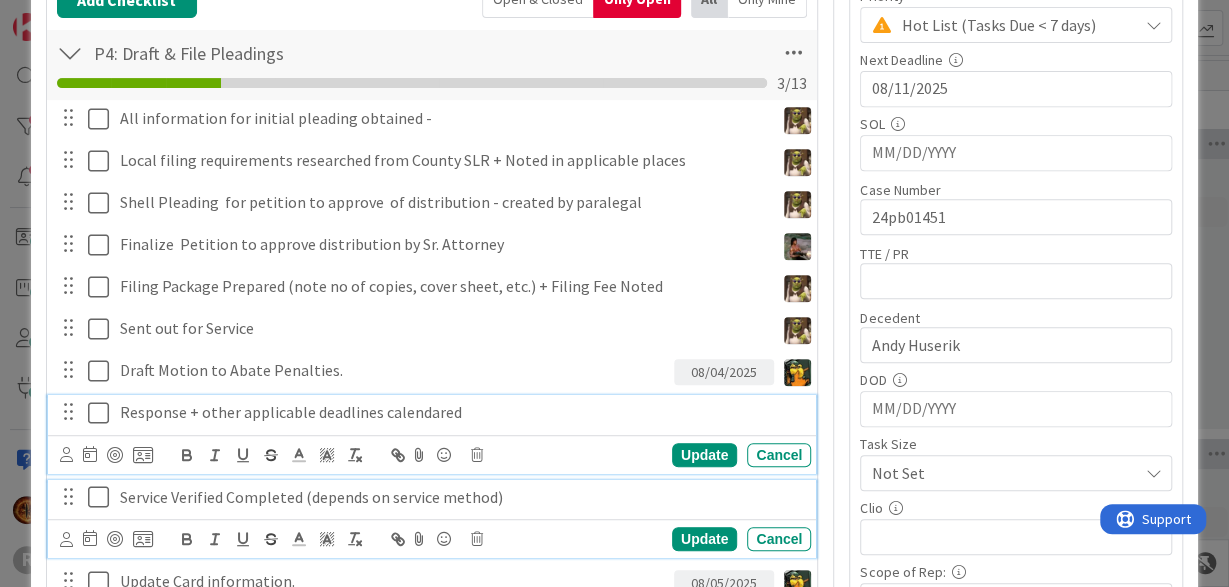 click on "Response + other applicable deadlines calendared" at bounding box center [461, 412] 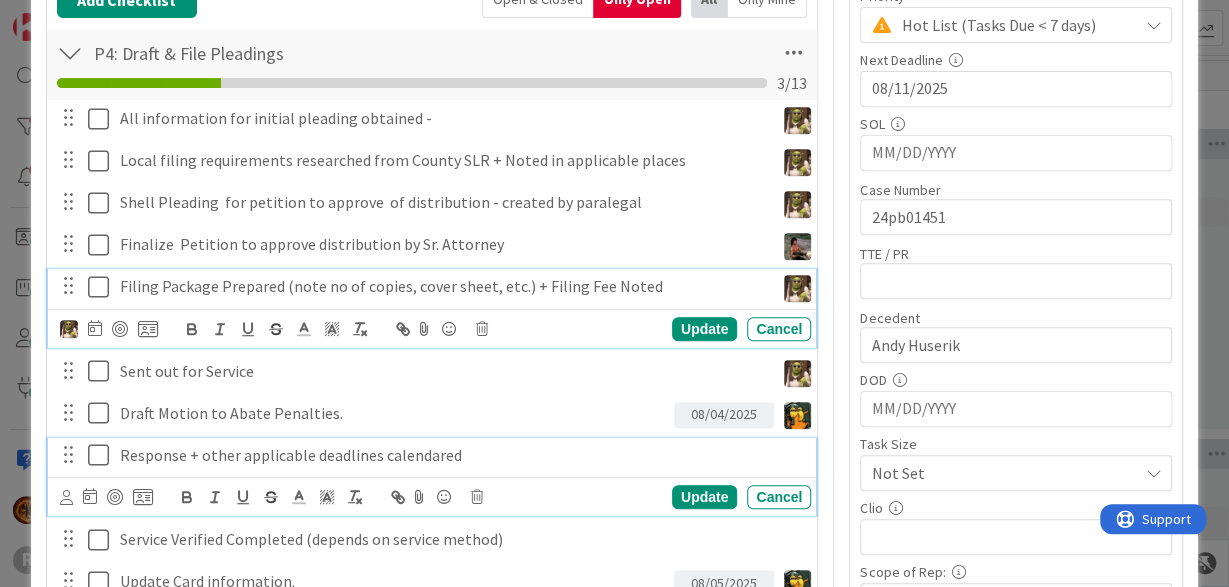 click on "Filing Package Prepared (note no of copies, cover sheet, etc.) + Filing Fee Noted" at bounding box center (443, 286) 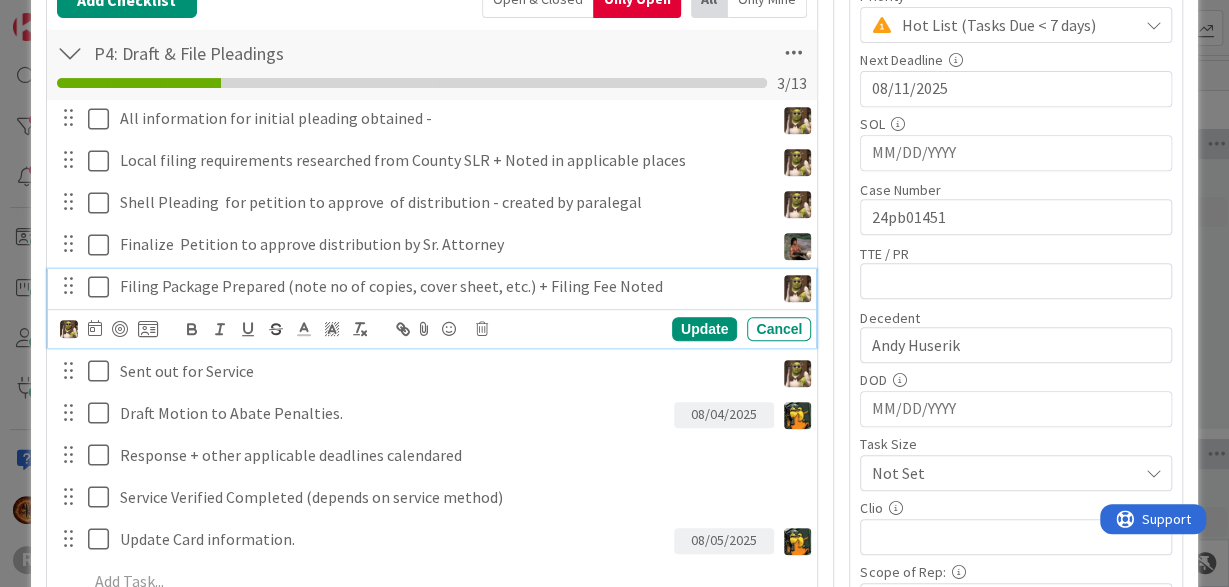 click on "Filing Package Prepared (note no of copies, cover sheet, etc.) + Filing Fee Noted" at bounding box center (443, 286) 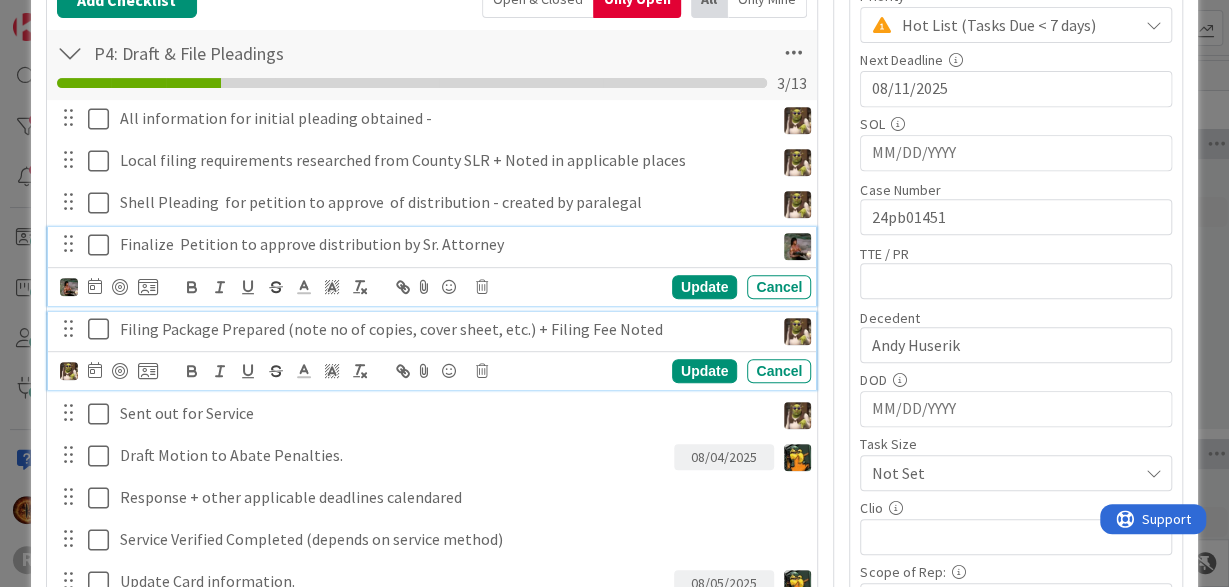 click on "Finalize  Petition to approve distribution by Sr. Attorney" at bounding box center (443, 244) 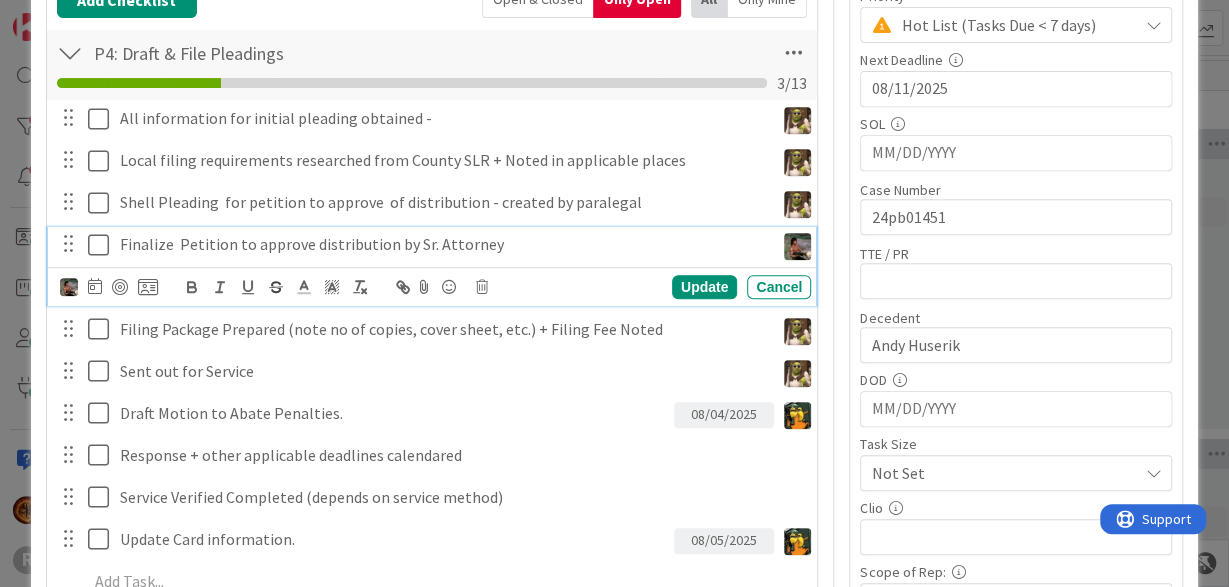 click on "Finalize  Petition to approve distribution by Sr. Attorney" at bounding box center (443, 244) 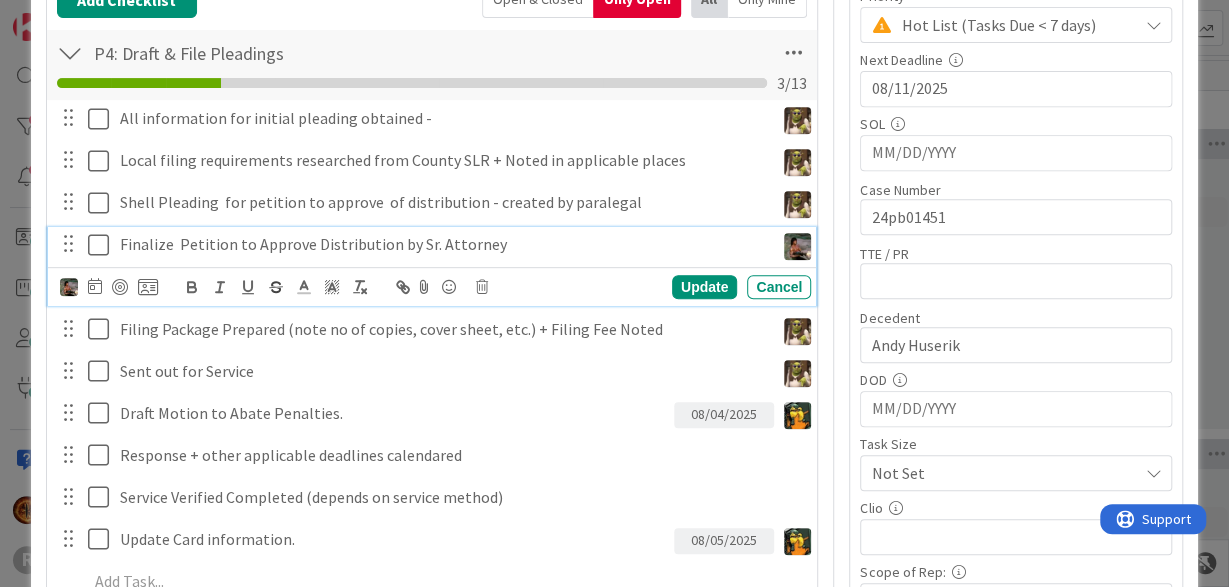 click on "Finalize  Petition to Approve Distribution by Sr. Attorney" at bounding box center [443, 244] 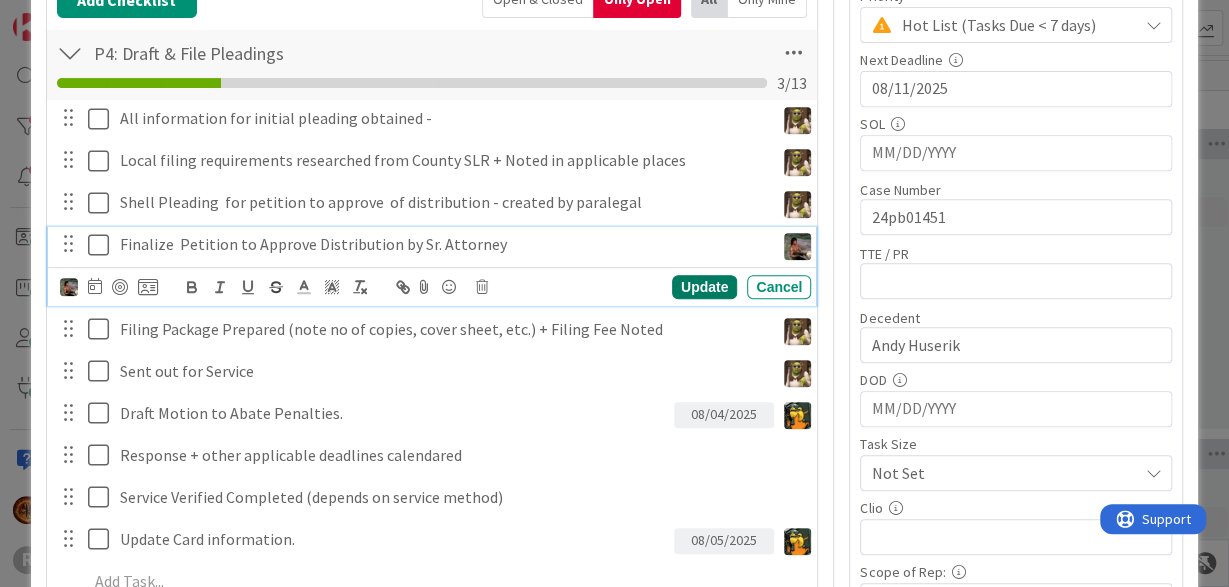 click on "Update" at bounding box center (704, 287) 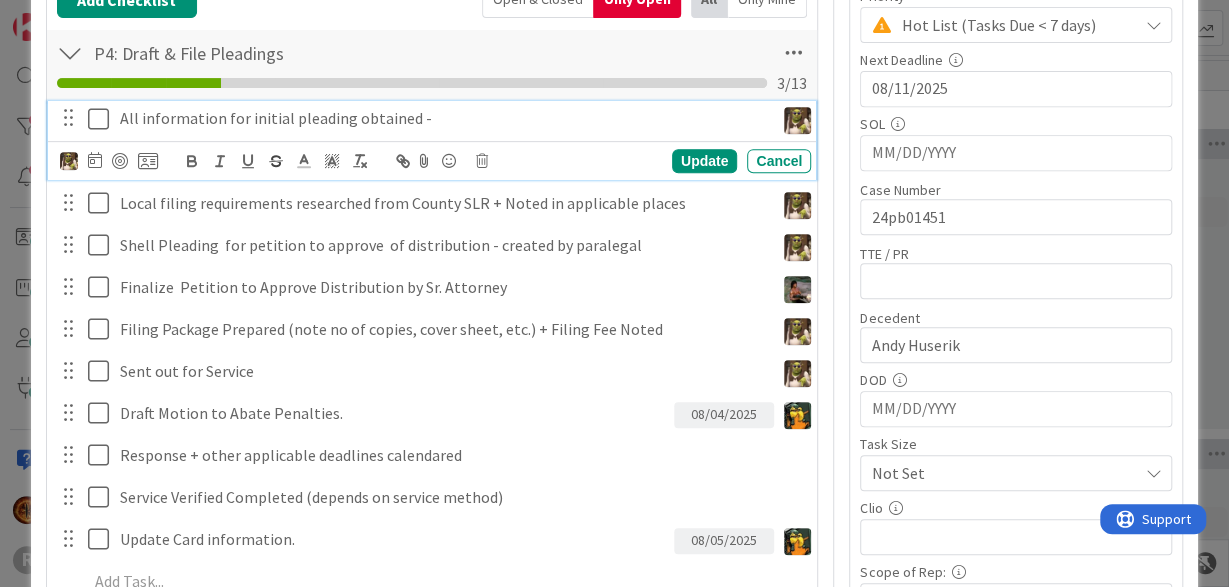click on "All information for initial pleading obtained -" at bounding box center (443, 118) 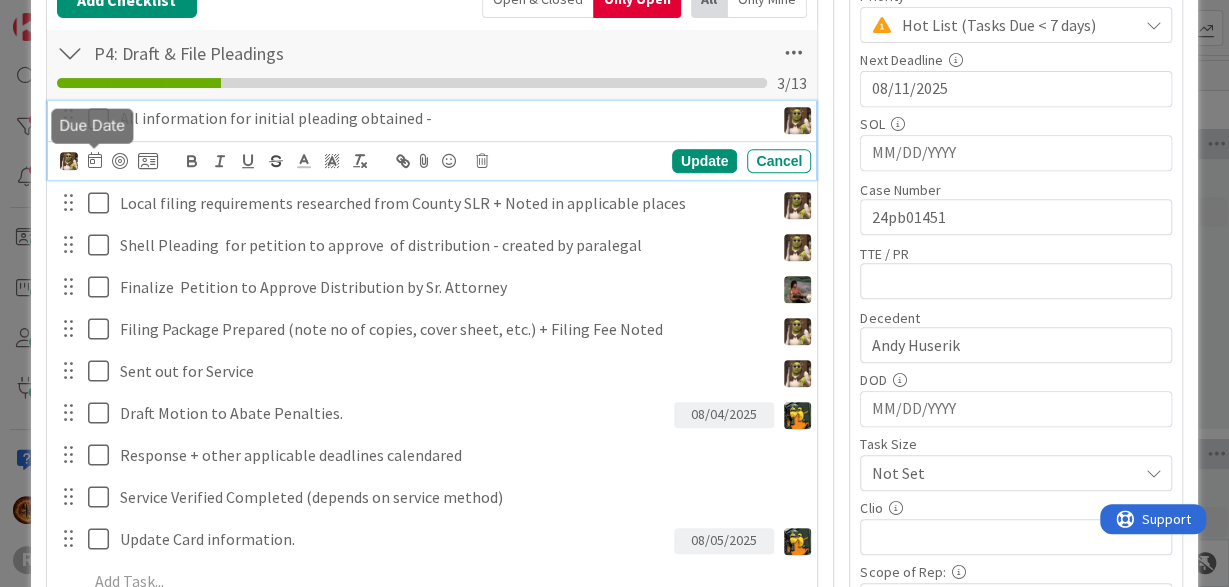 click at bounding box center (95, 160) 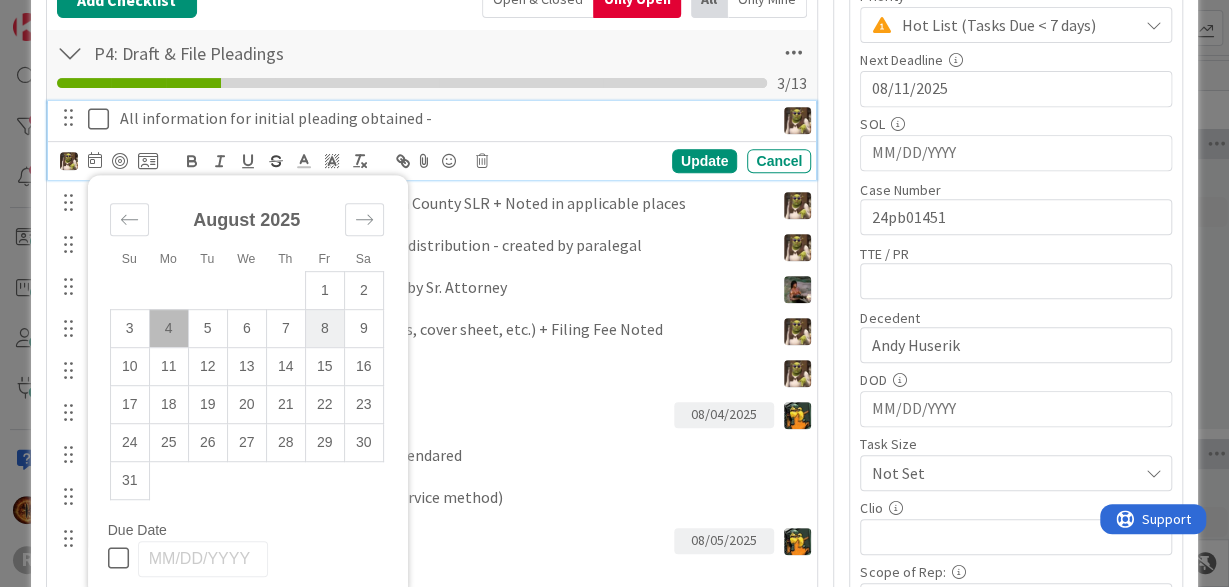 click on "8" at bounding box center (324, 328) 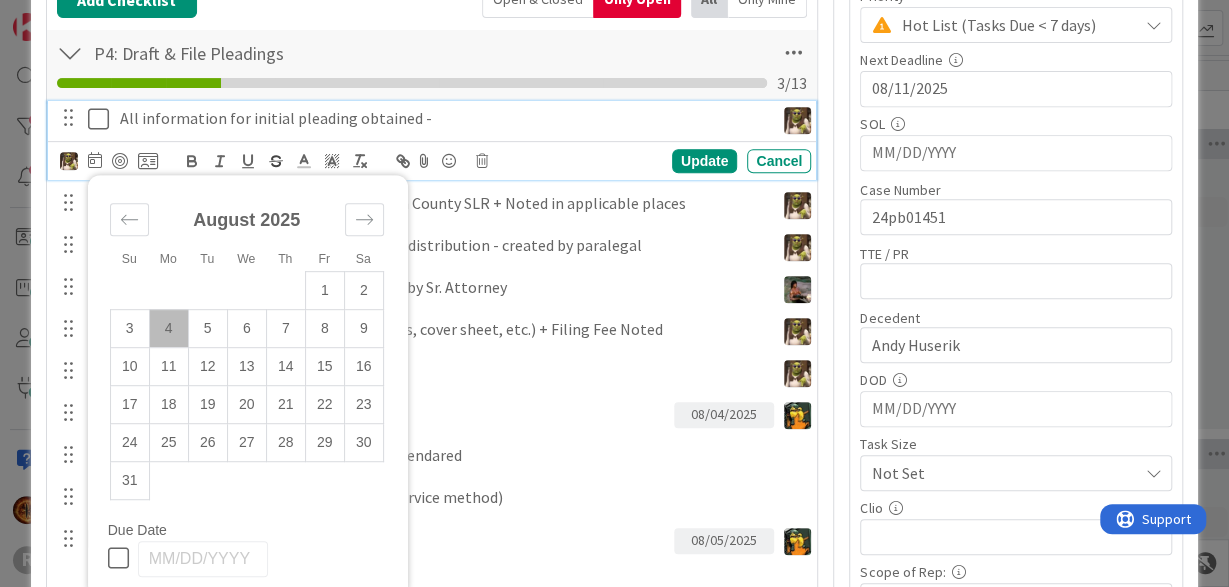 type on "08/08/2025" 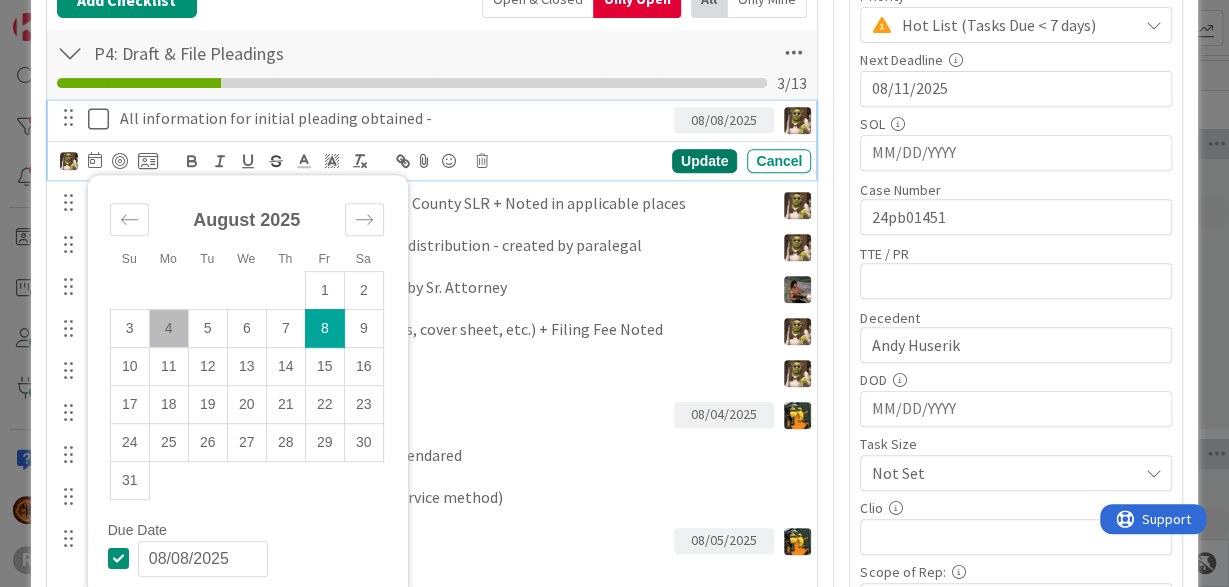 click on "Update" at bounding box center (704, 161) 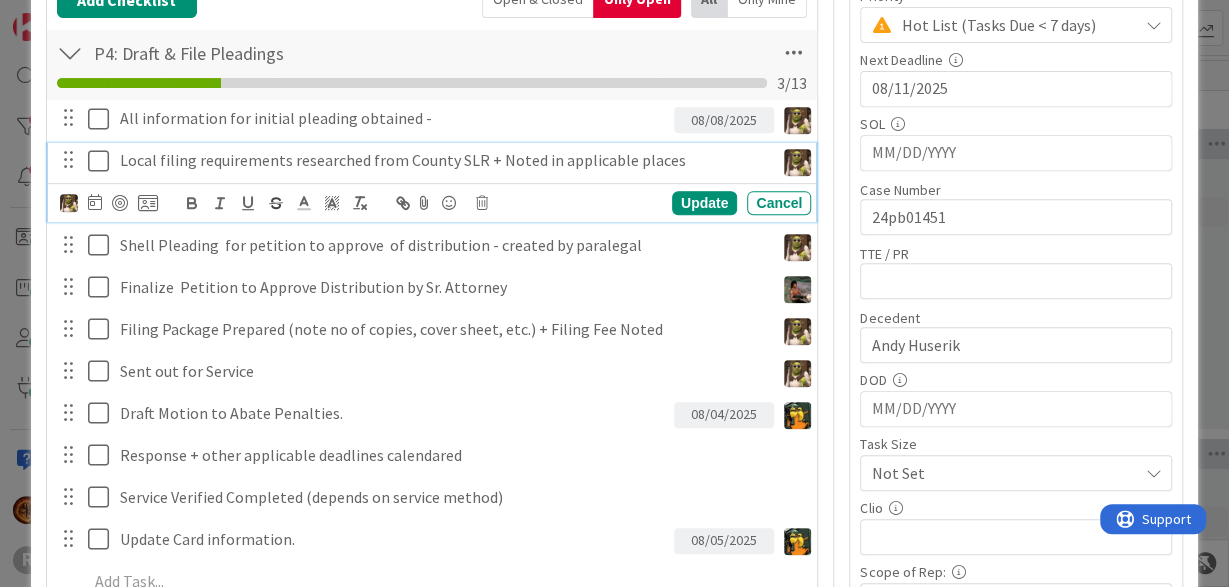 click on "Local filing requirements researched from County SLR + Noted in applicable places" at bounding box center [443, 160] 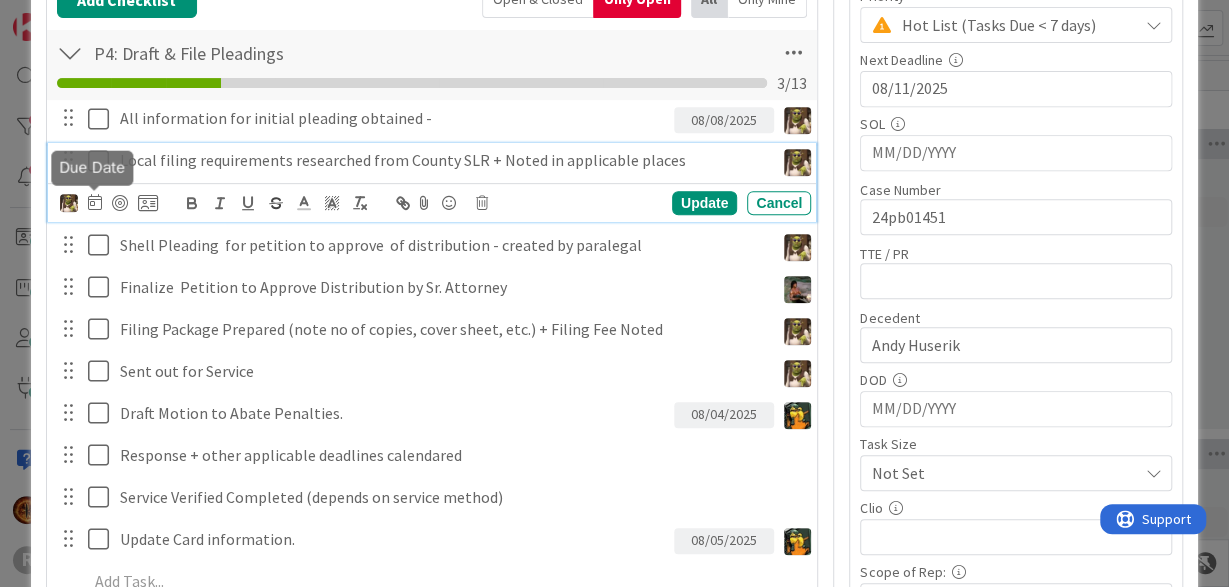 click at bounding box center [95, 202] 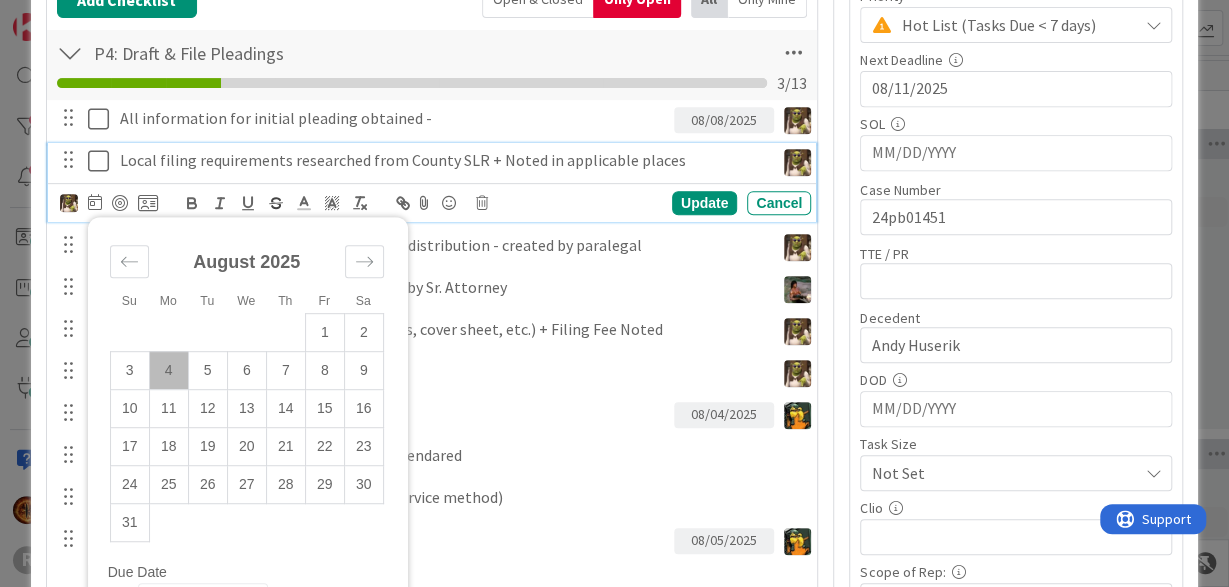drag, startPoint x: 329, startPoint y: 377, endPoint x: 380, endPoint y: 311, distance: 83.40863 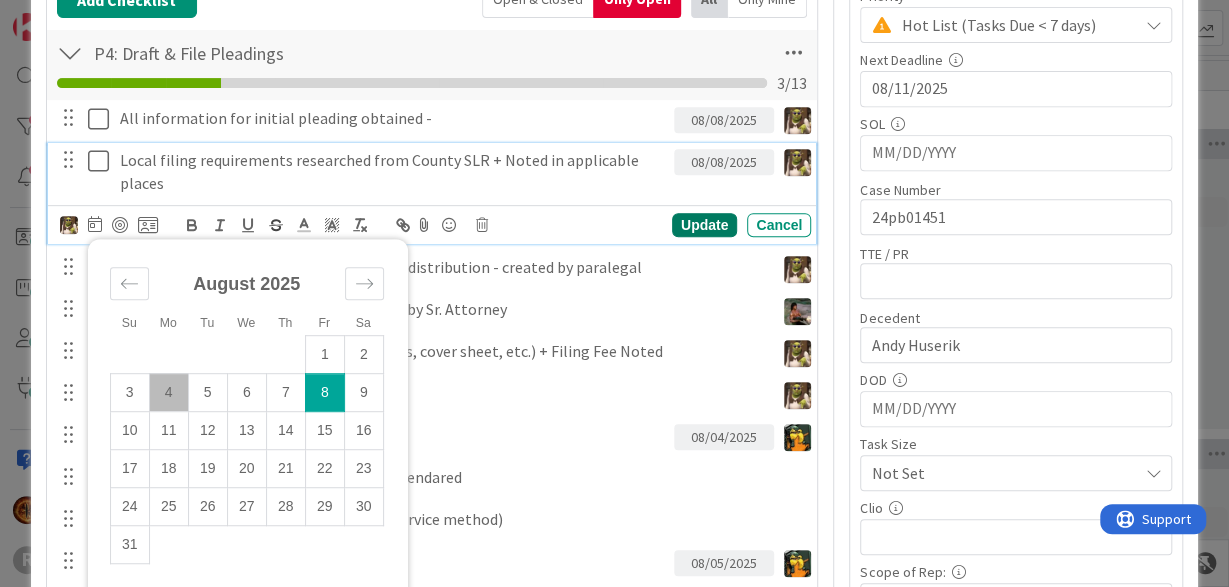 click on "Update" at bounding box center [704, 225] 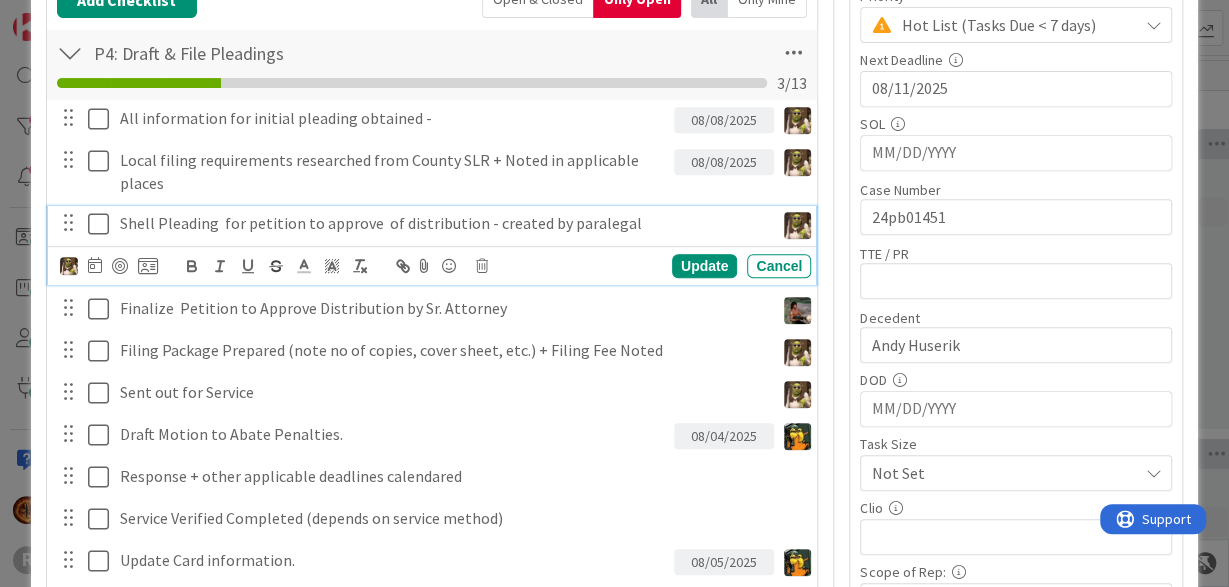 click on "Shell Pleading  for petition to approve  of distribution - created by paralegal" at bounding box center (443, 223) 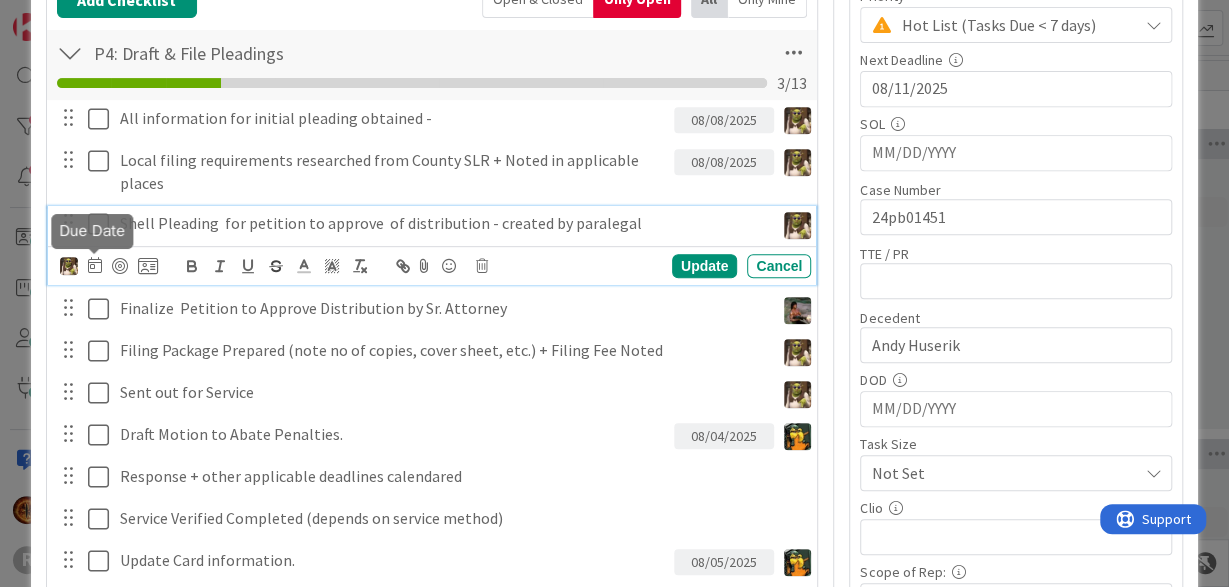 click at bounding box center (95, 265) 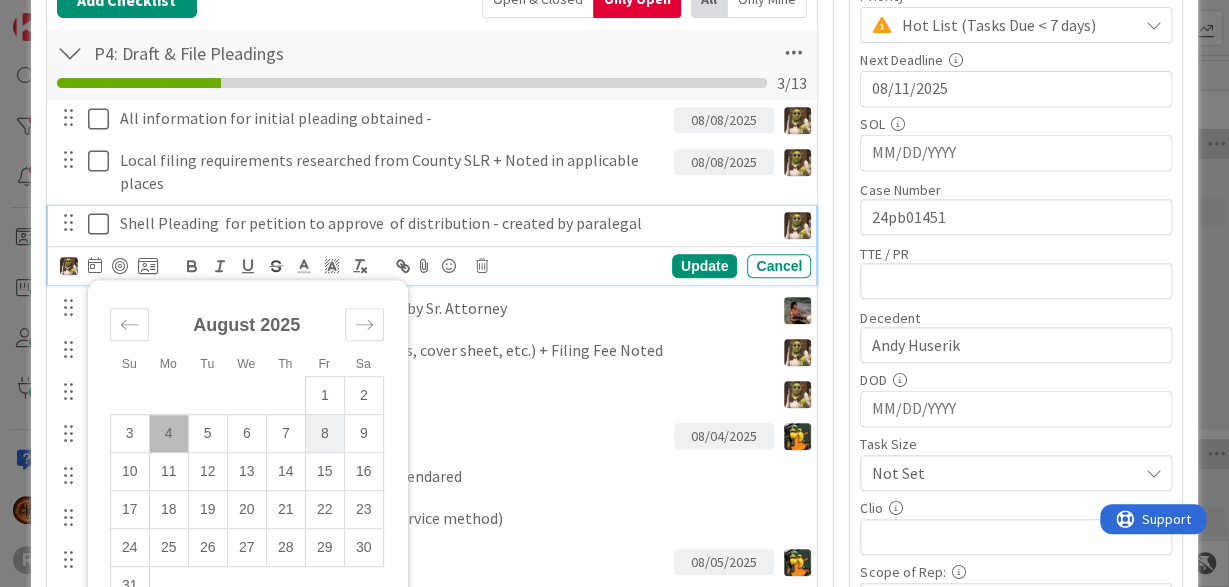 click on "8" at bounding box center (324, 434) 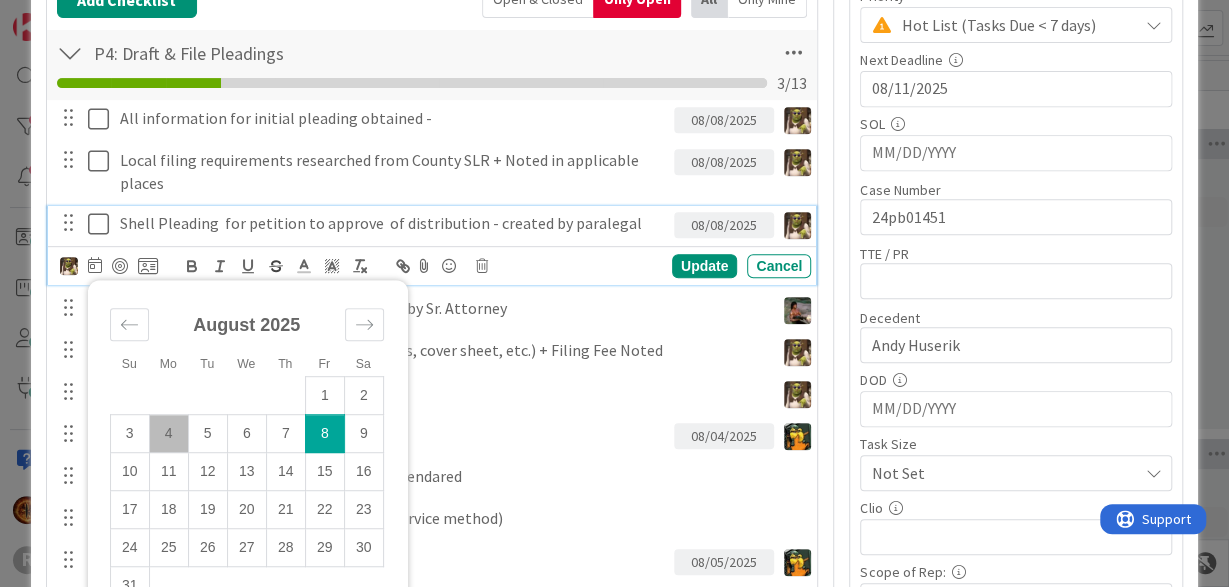type on "08/08/2025" 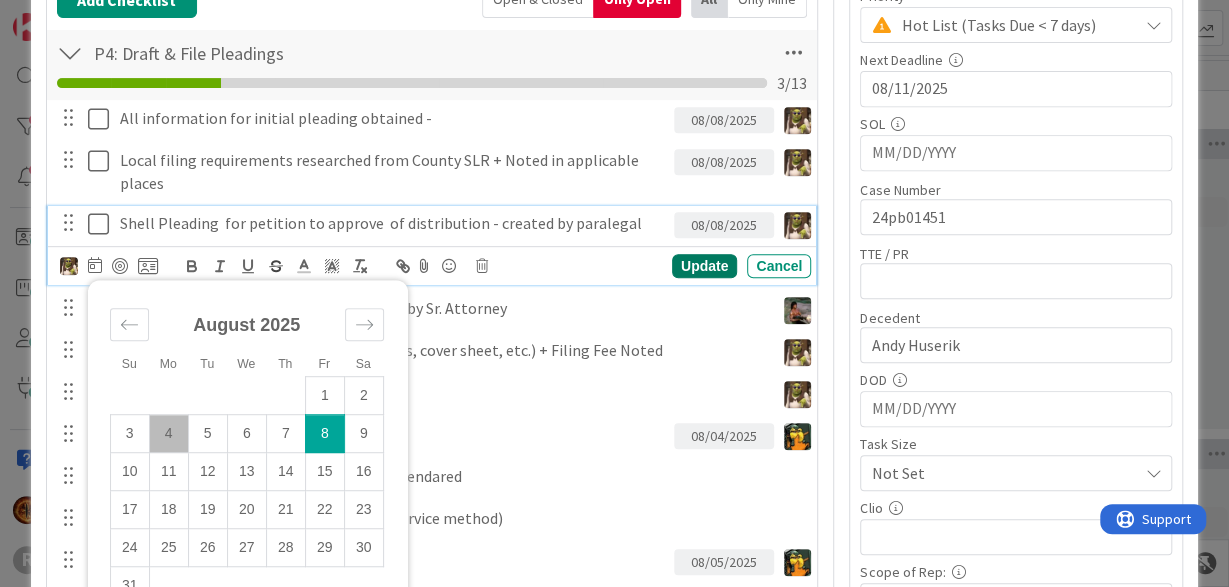 click on "Update" at bounding box center [704, 266] 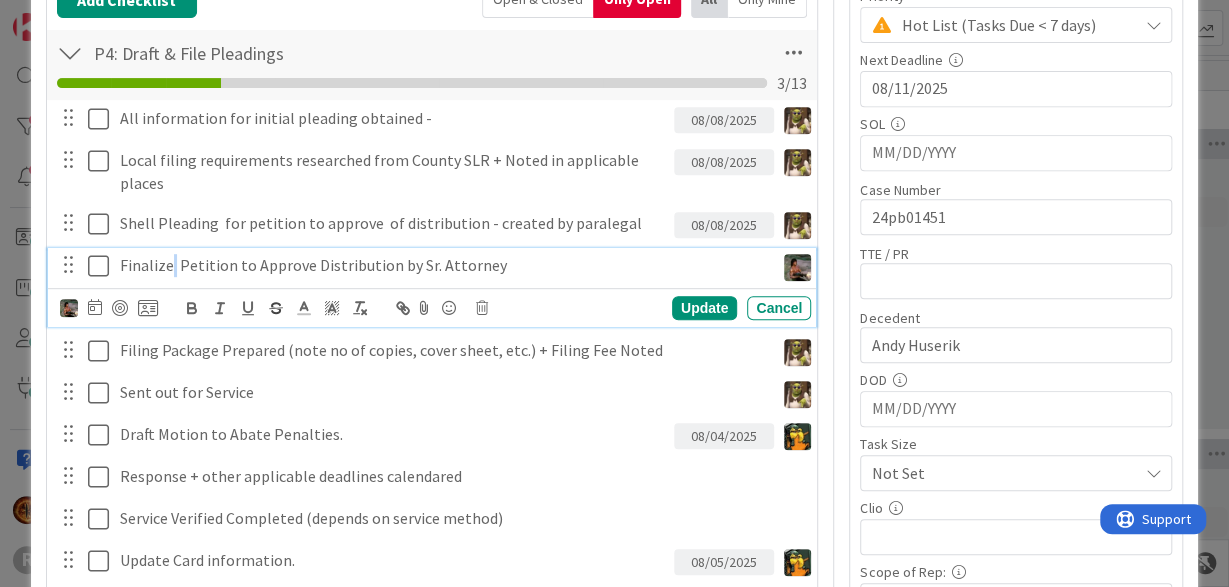 click on "Finalize  Petition to Approve Distribution by Sr. Attorney" at bounding box center [443, 265] 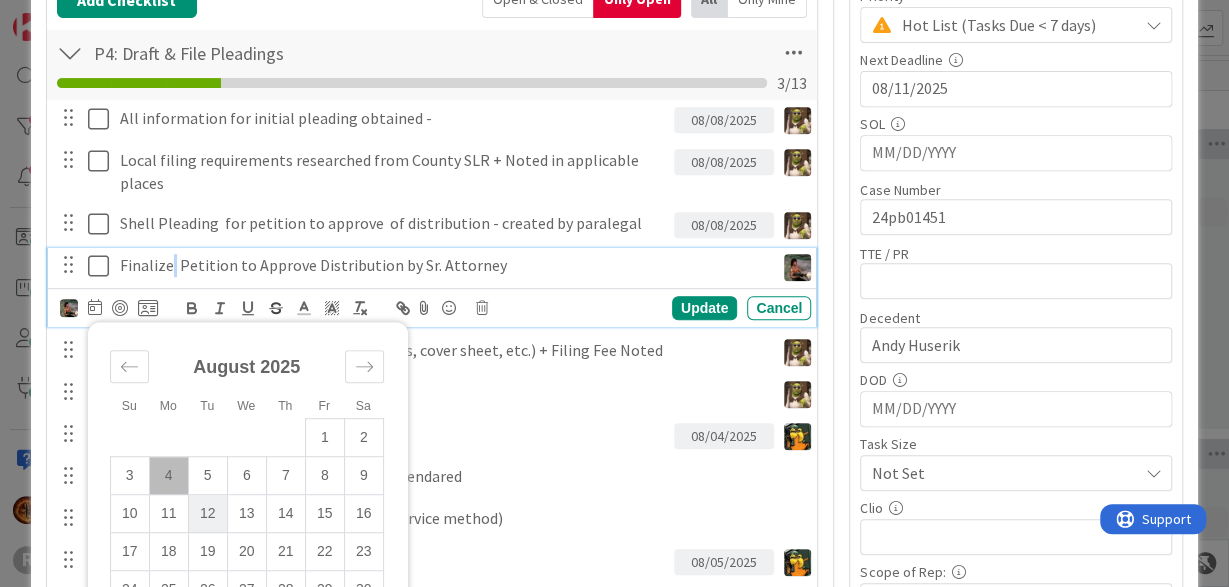 click on "12" at bounding box center (207, 514) 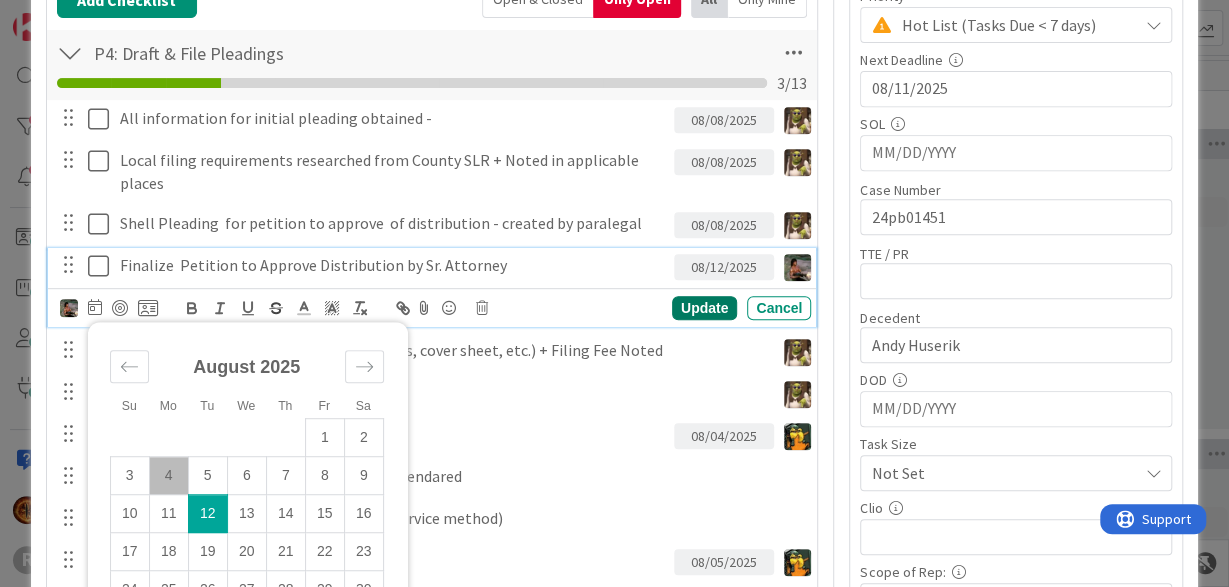 click on "Update" at bounding box center [704, 308] 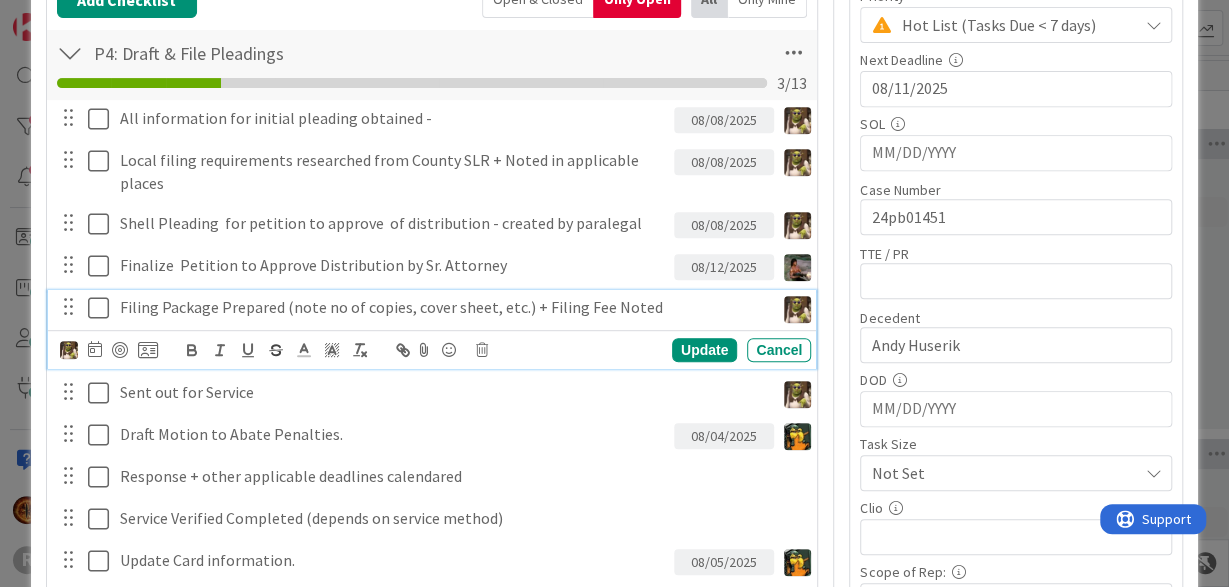 click on "Filing Package Prepared (note no of copies, cover sheet, etc.) + Filing Fee Noted" at bounding box center (443, 307) 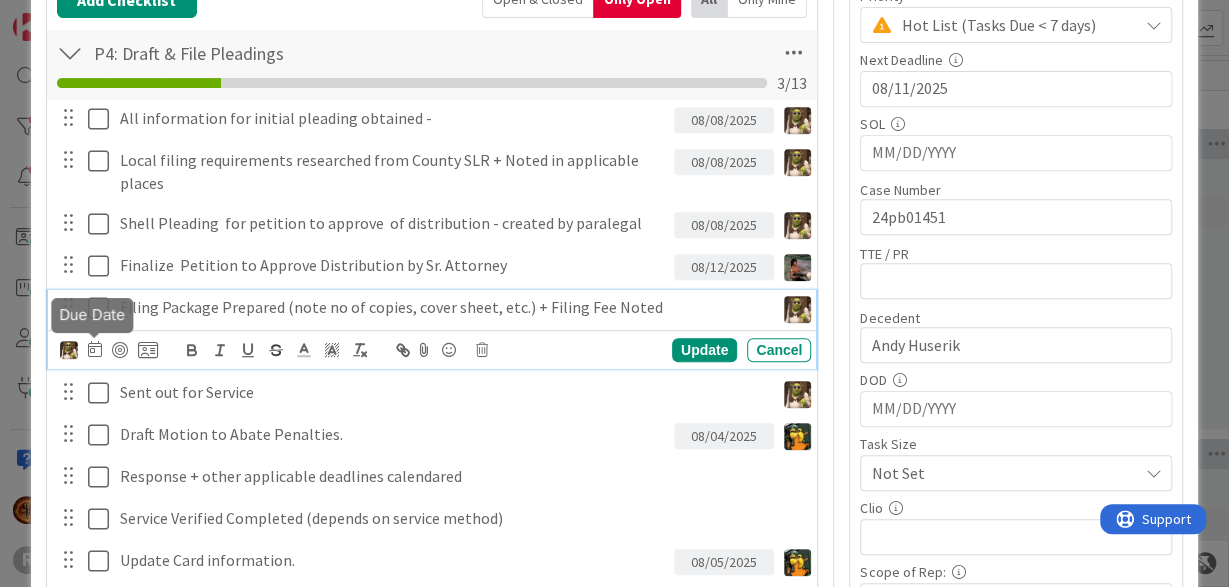 click at bounding box center (95, 349) 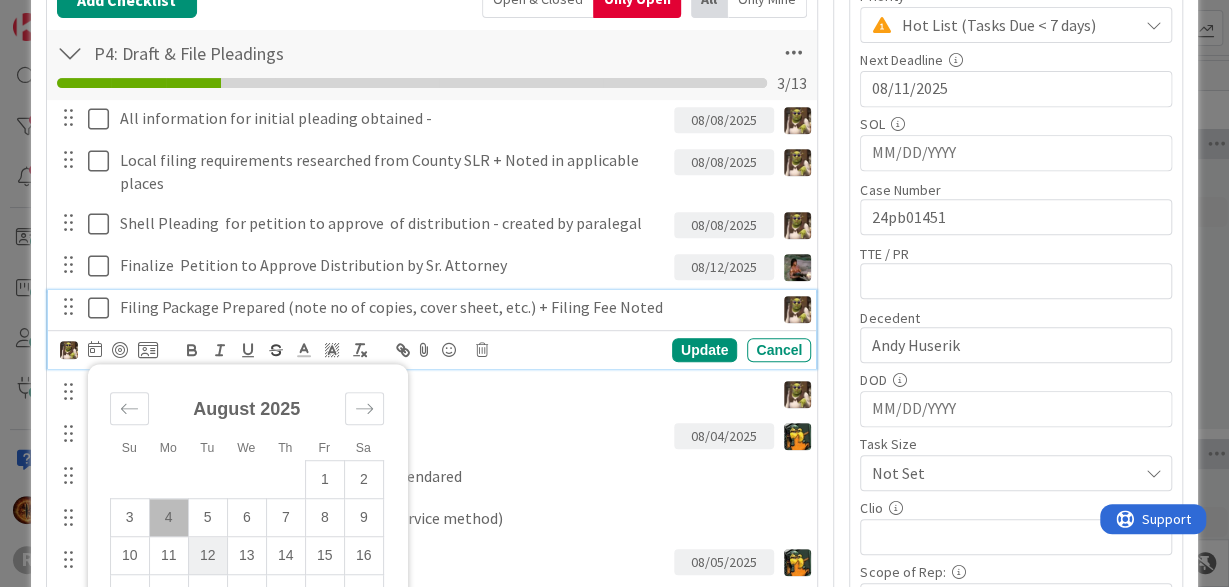 click on "12" at bounding box center (207, 556) 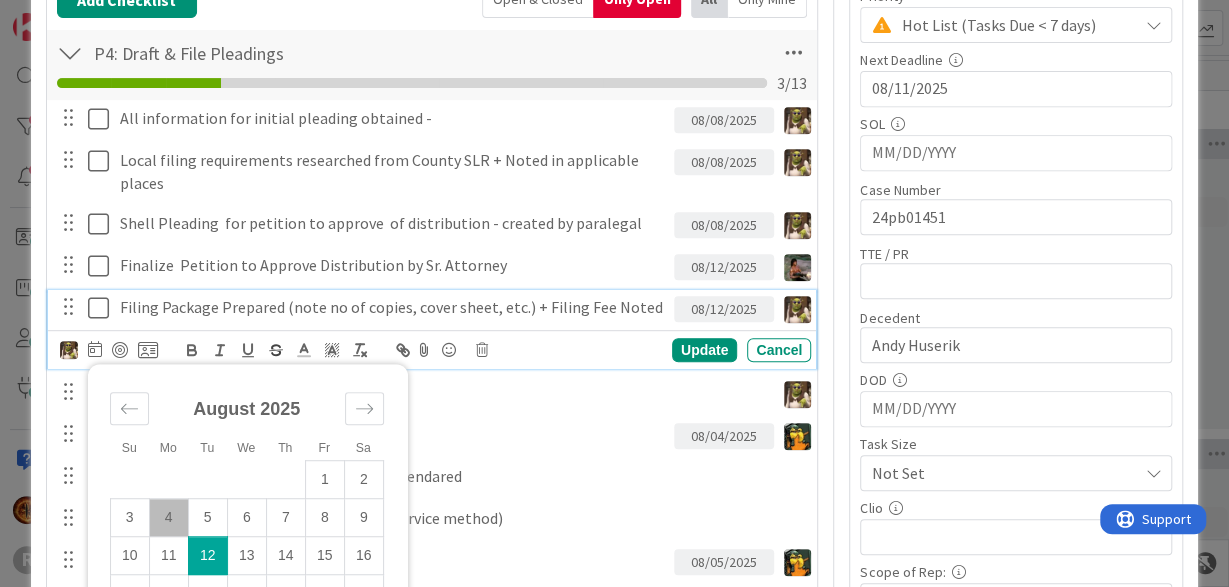 type on "08/12/2025" 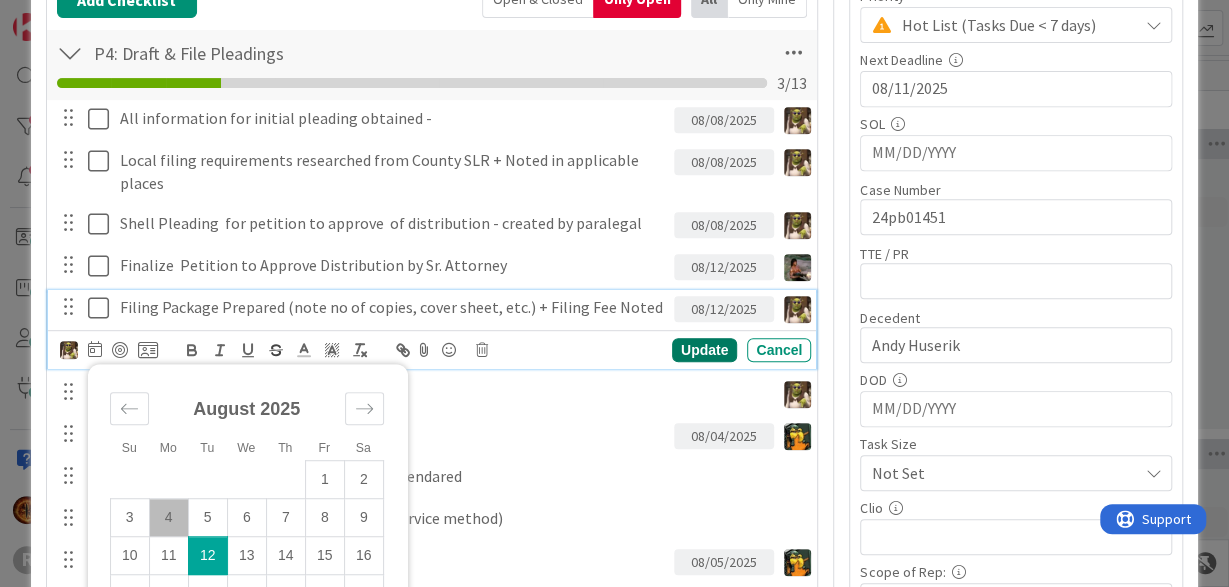 click on "Update" at bounding box center [704, 350] 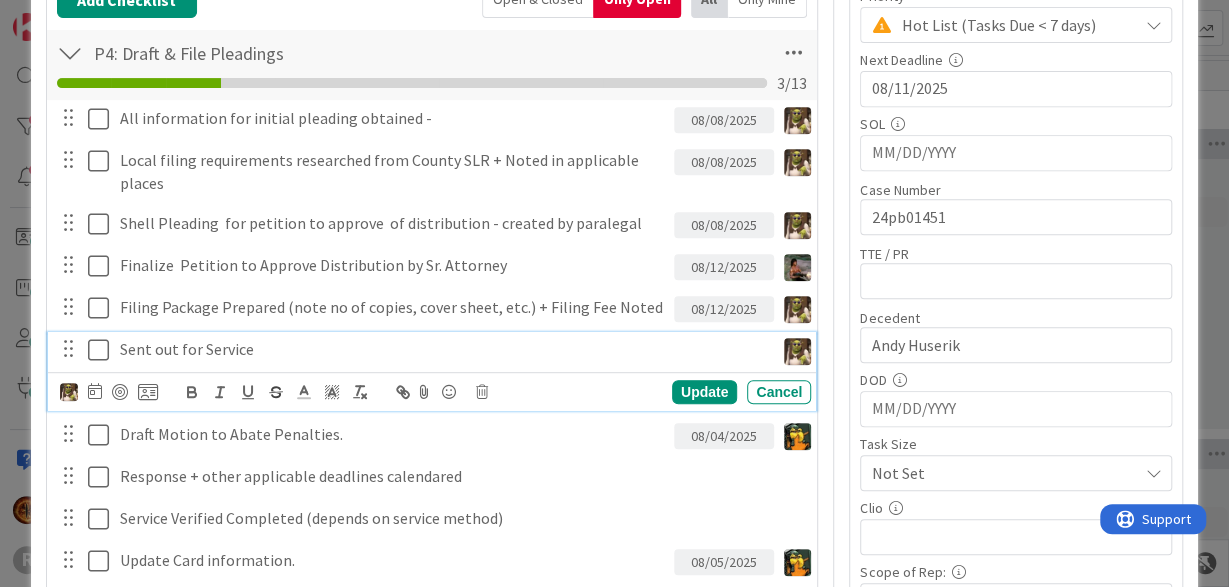 click on "Sent out for Service" at bounding box center [443, 349] 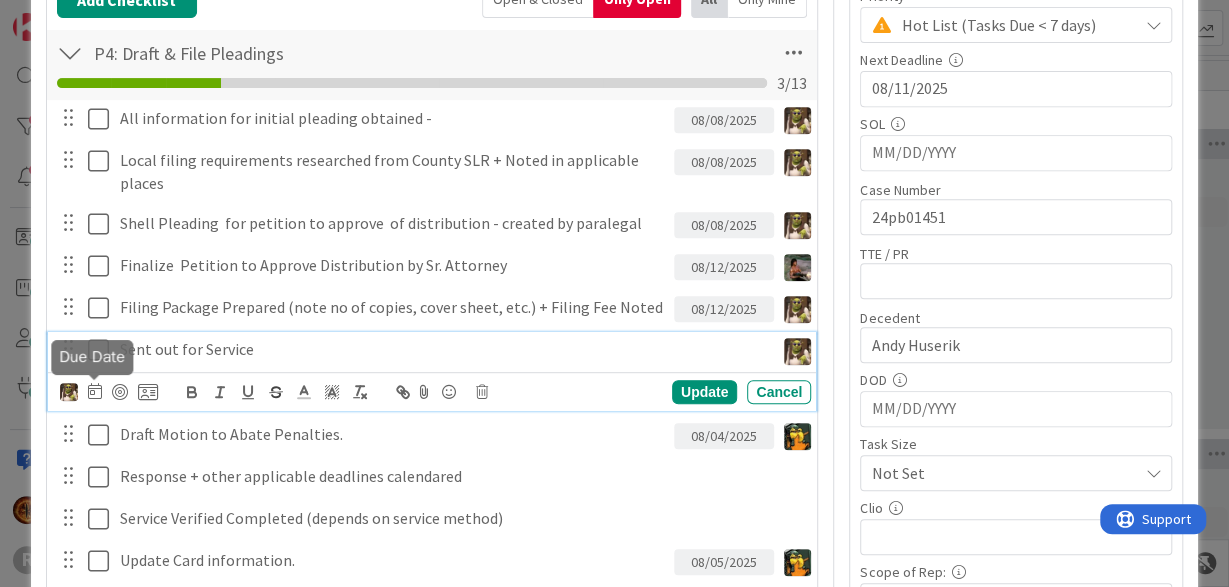 click at bounding box center (95, 391) 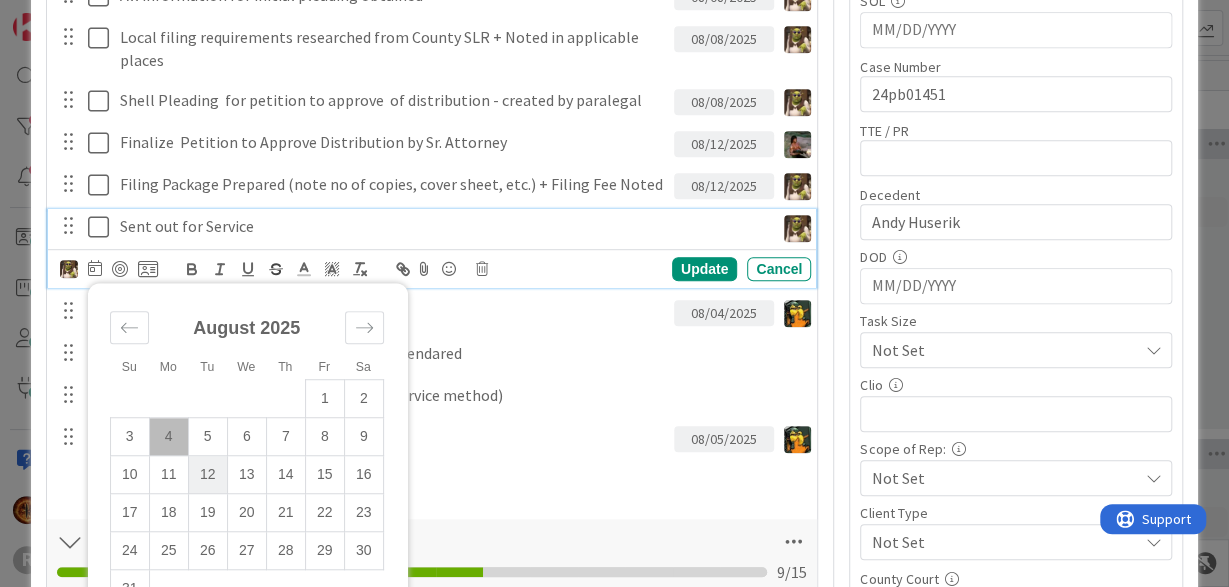 scroll, scrollTop: 486, scrollLeft: 0, axis: vertical 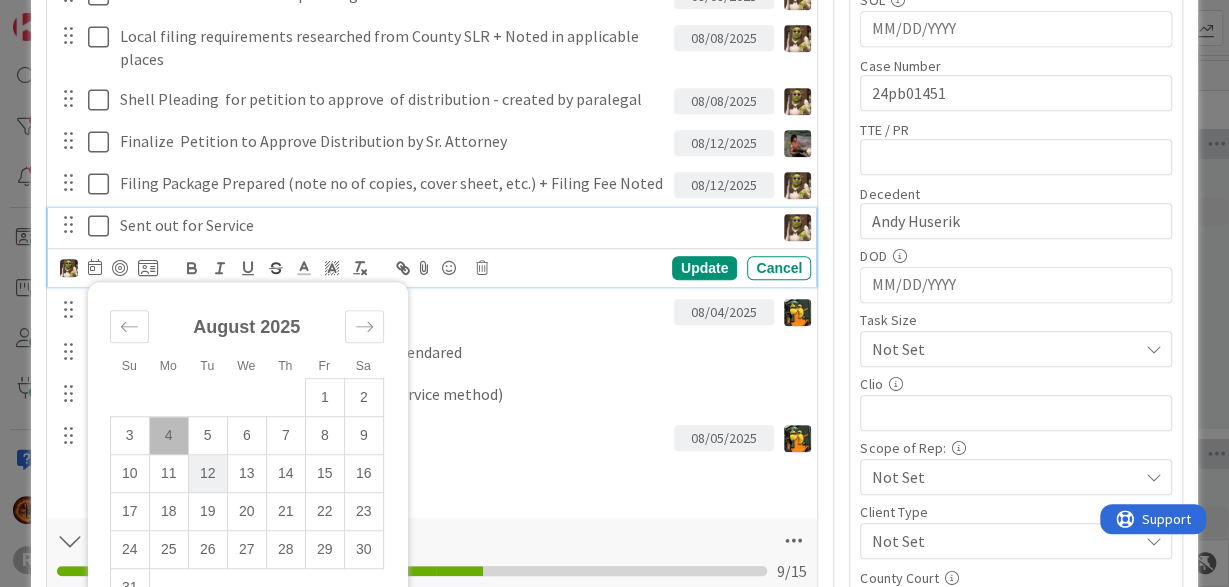 click on "12" at bounding box center (207, 474) 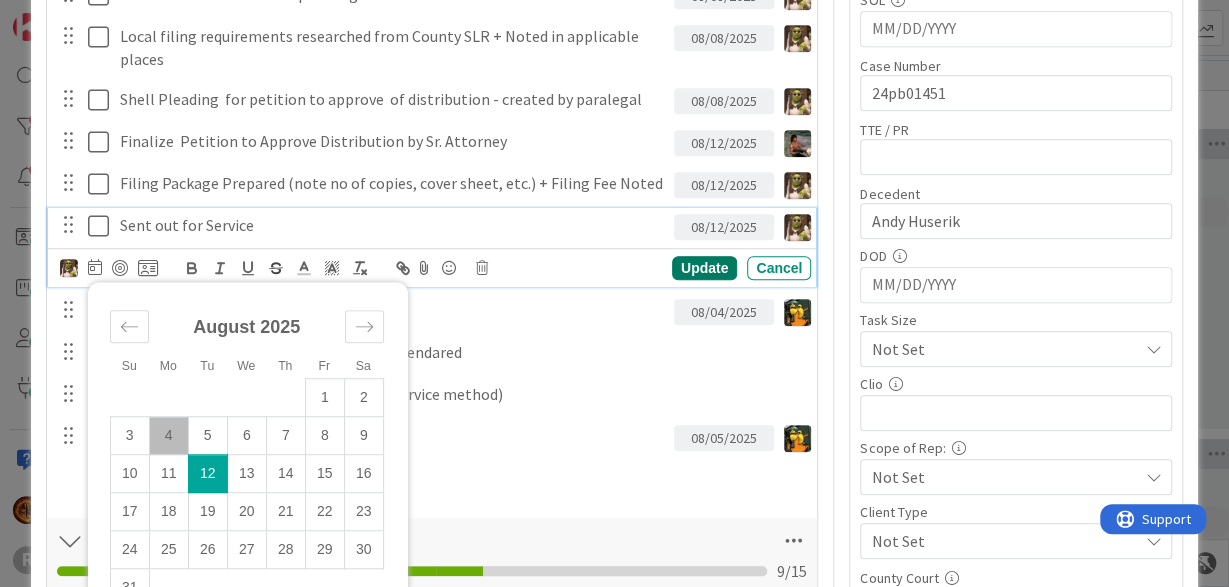 click on "Update" at bounding box center [704, 268] 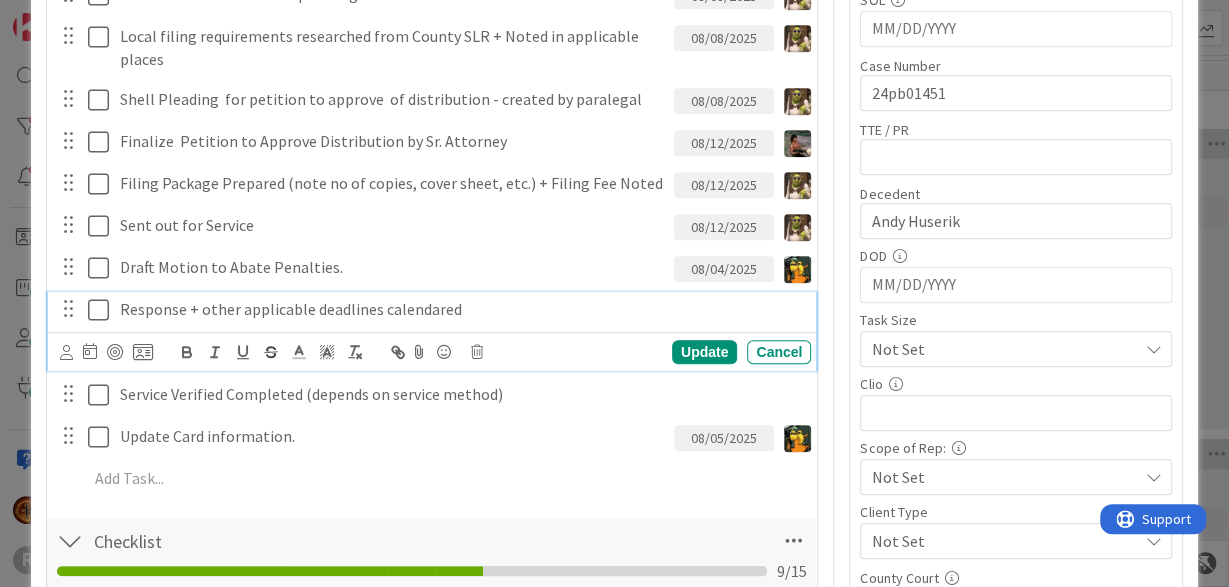 click on "Response + other applicable deadlines calendared" at bounding box center (461, 309) 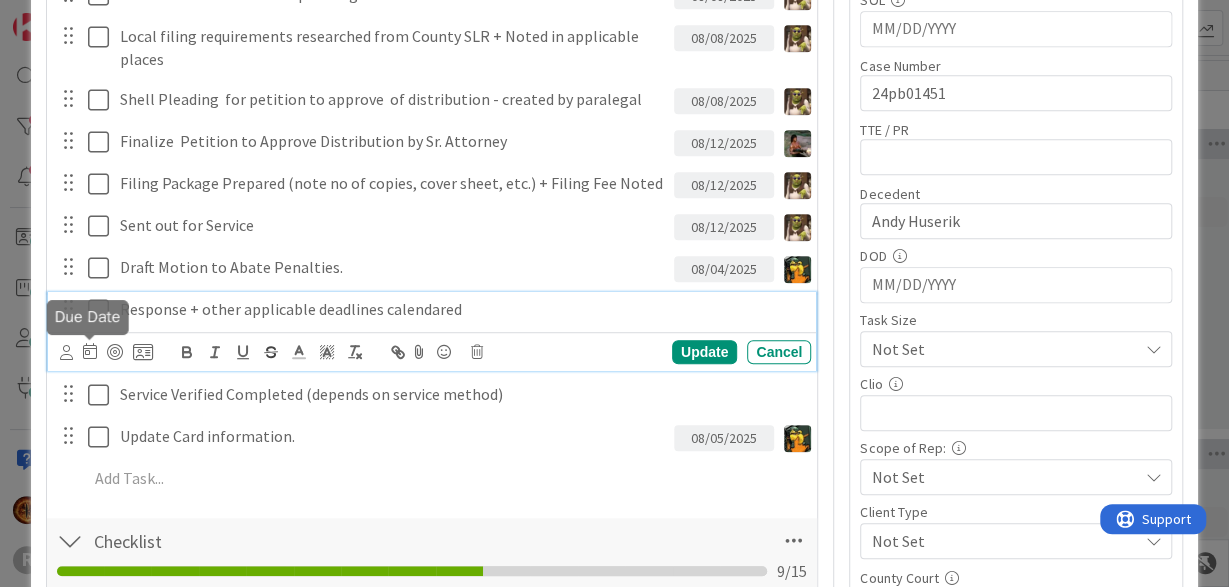 click at bounding box center [90, 351] 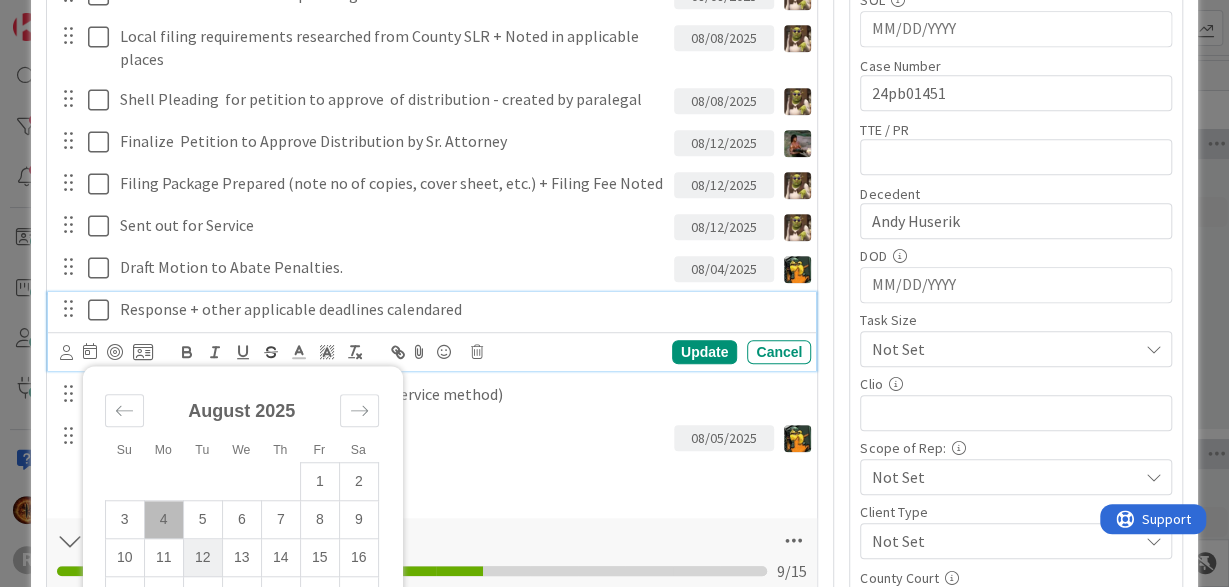 click on "12" at bounding box center [202, 558] 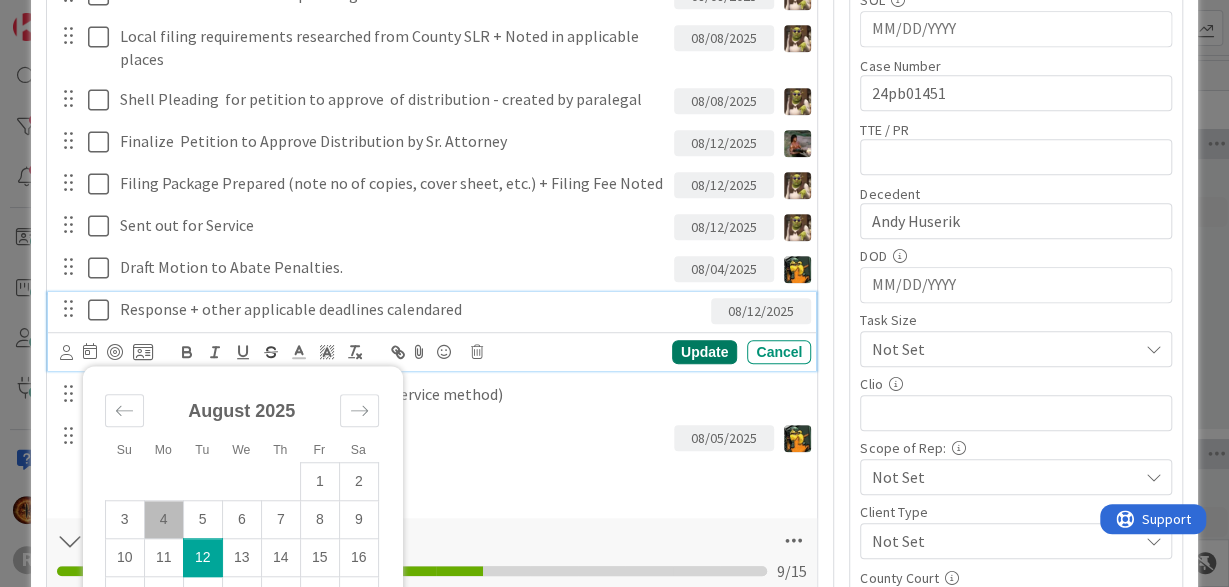click on "Update" at bounding box center (704, 352) 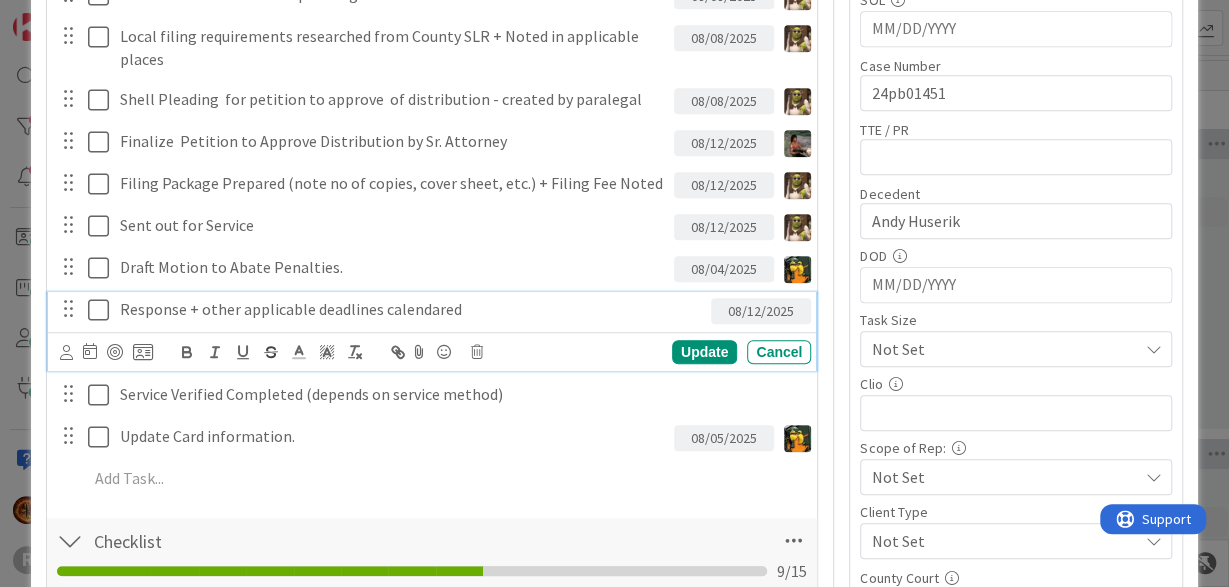 click on "Response + other applicable deadlines calendared" at bounding box center [411, 309] 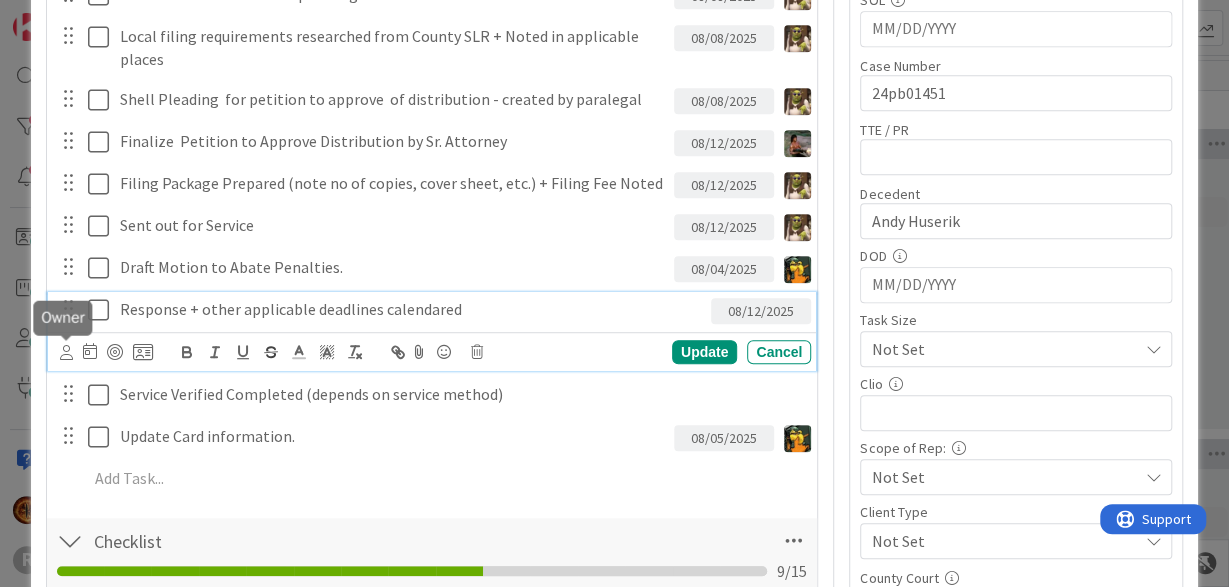 click at bounding box center (66, 352) 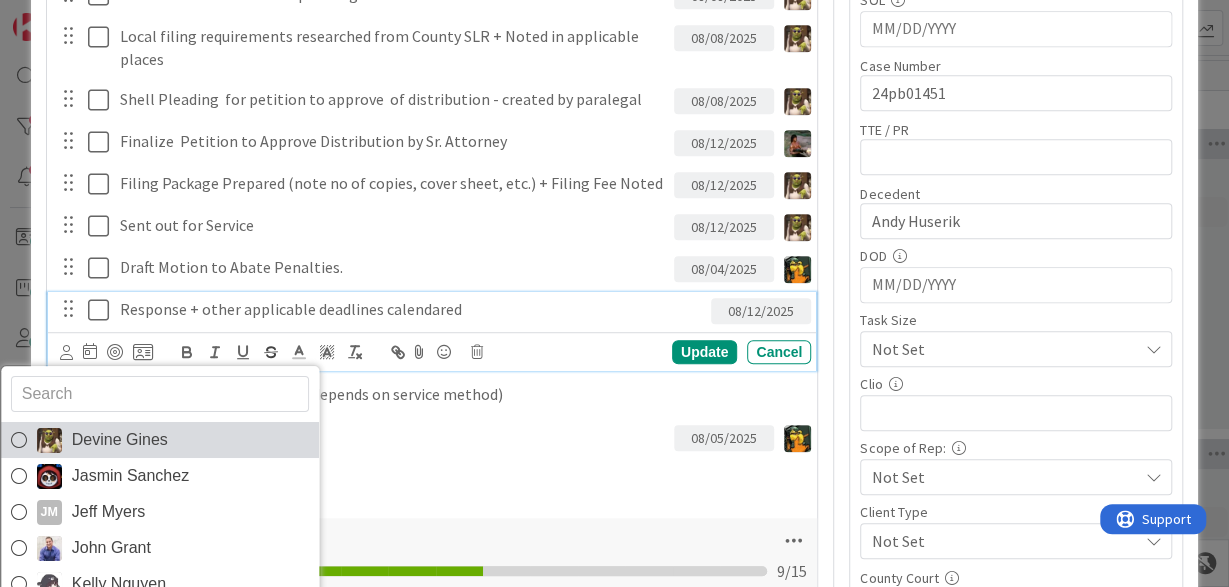click on "Devine Gines" at bounding box center [120, 440] 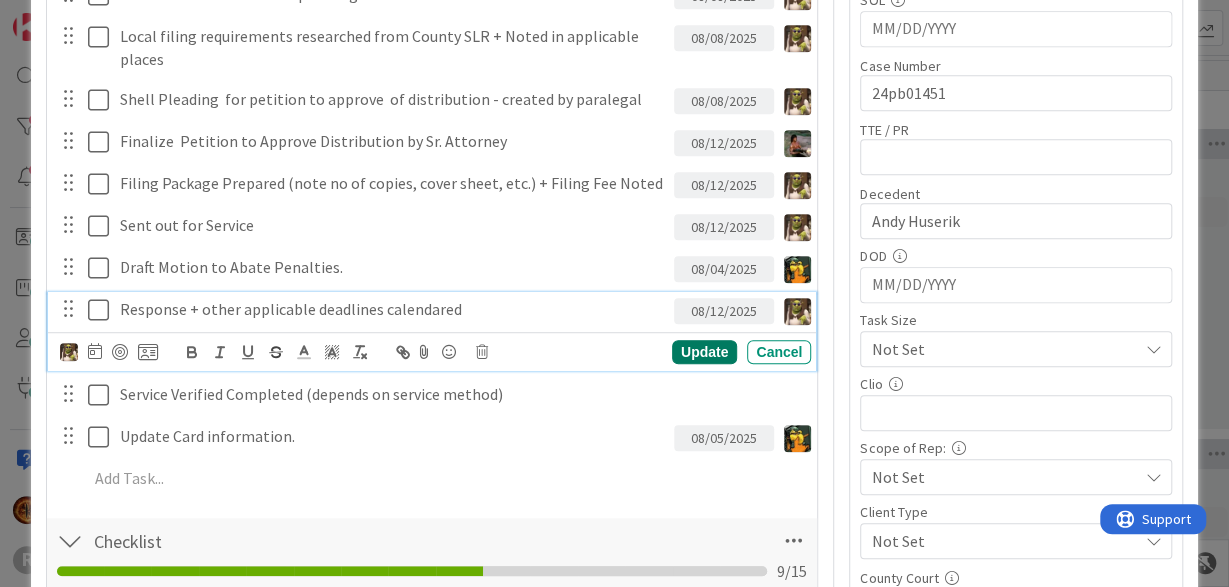 click on "Update" at bounding box center [704, 352] 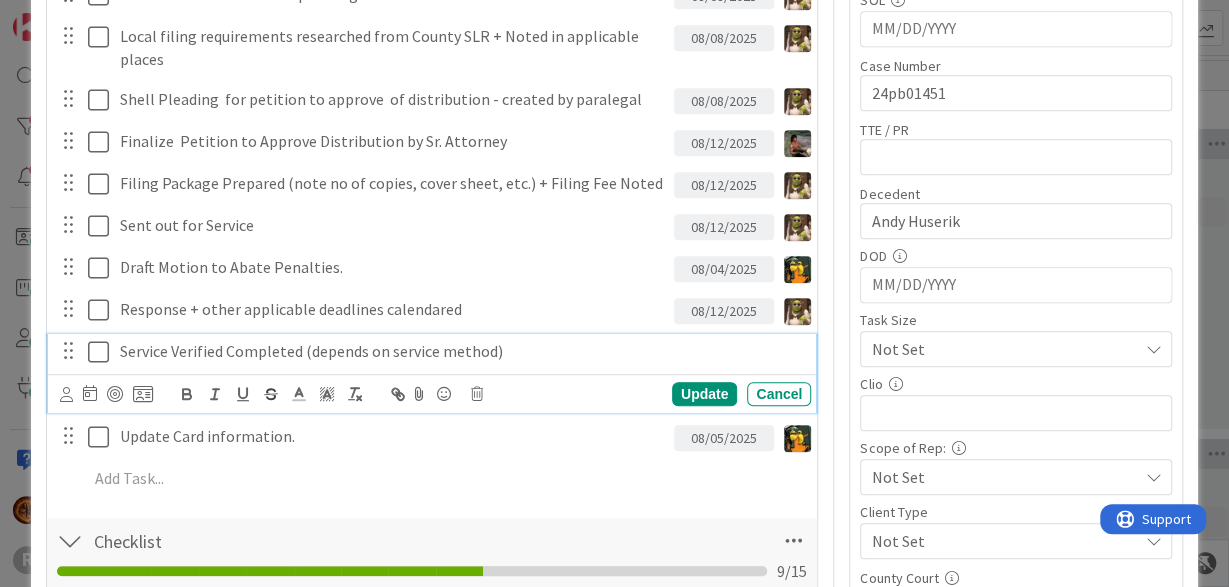 click on "Service Verified Completed (depends on service method)" at bounding box center (461, 351) 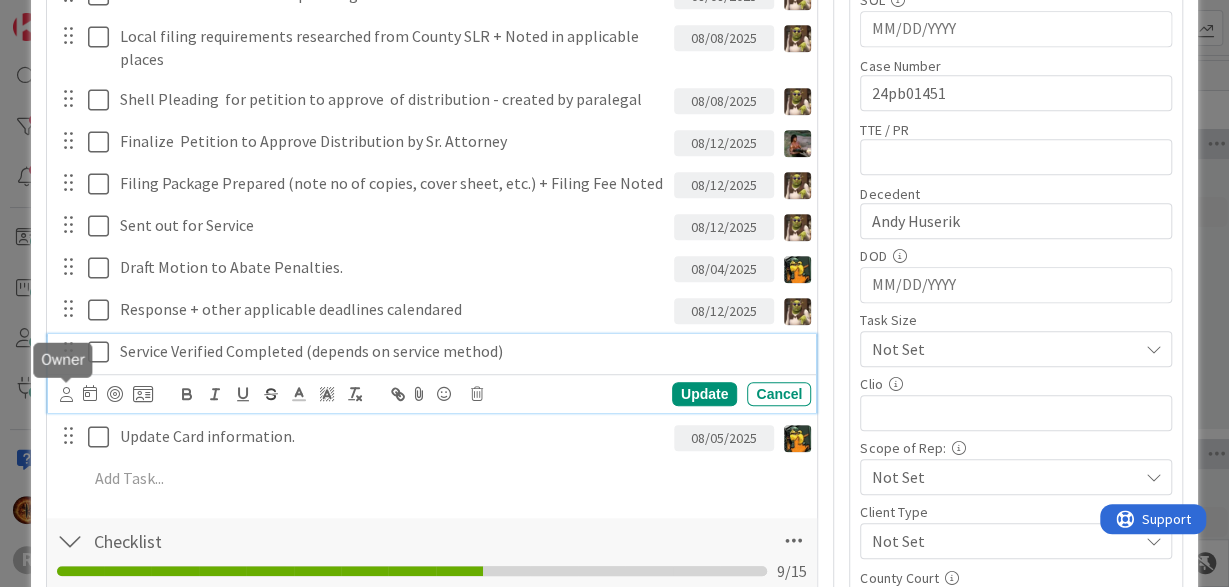click at bounding box center (66, 394) 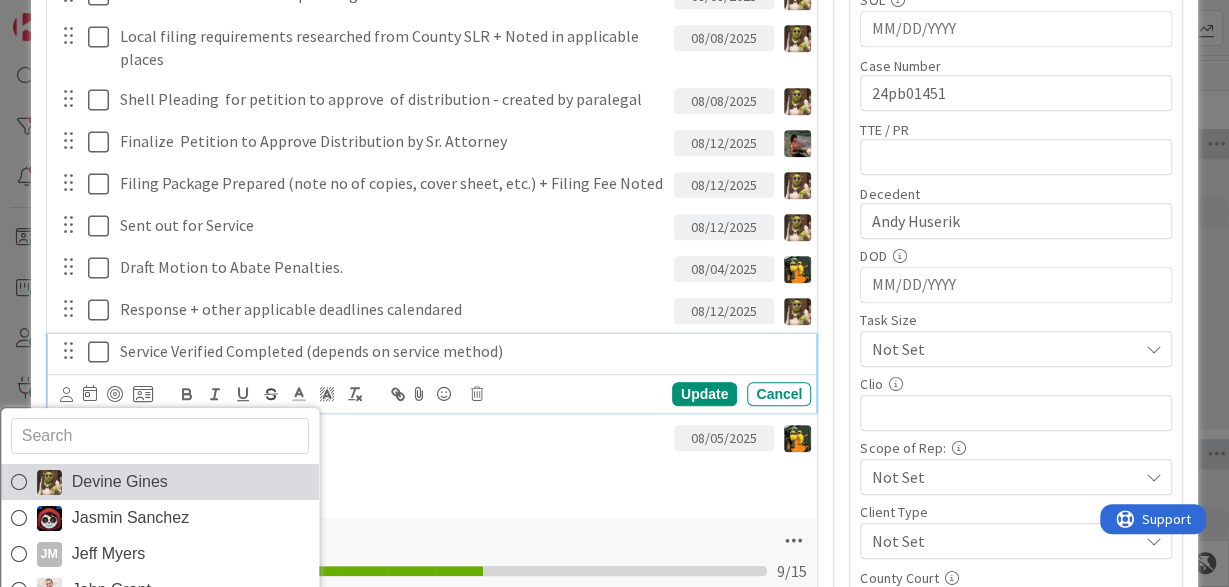 click on "Devine Gines" at bounding box center [120, 482] 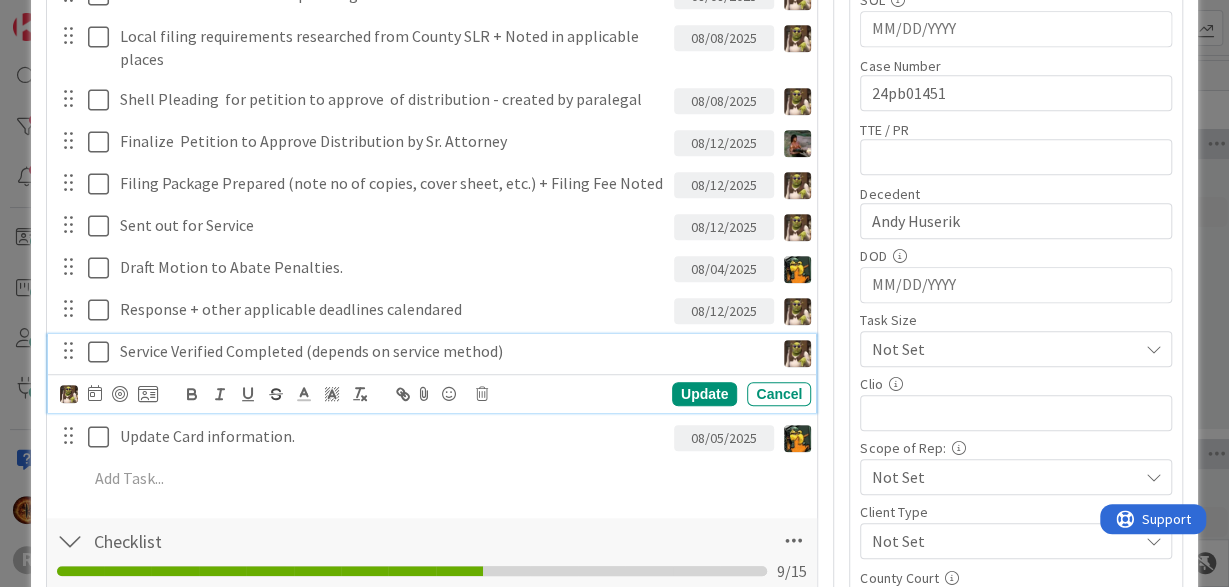 click on "Devine Gines Jasmin Sanchez JM Jeff Myers John Grant Kelly Nguyen Kiara Adams Max Whittington Michael Robb Minka Laine Friesen Nic Corbett Stacey Burzota Ted Reuter Tyler McDonald Update Cancel" at bounding box center [436, 394] 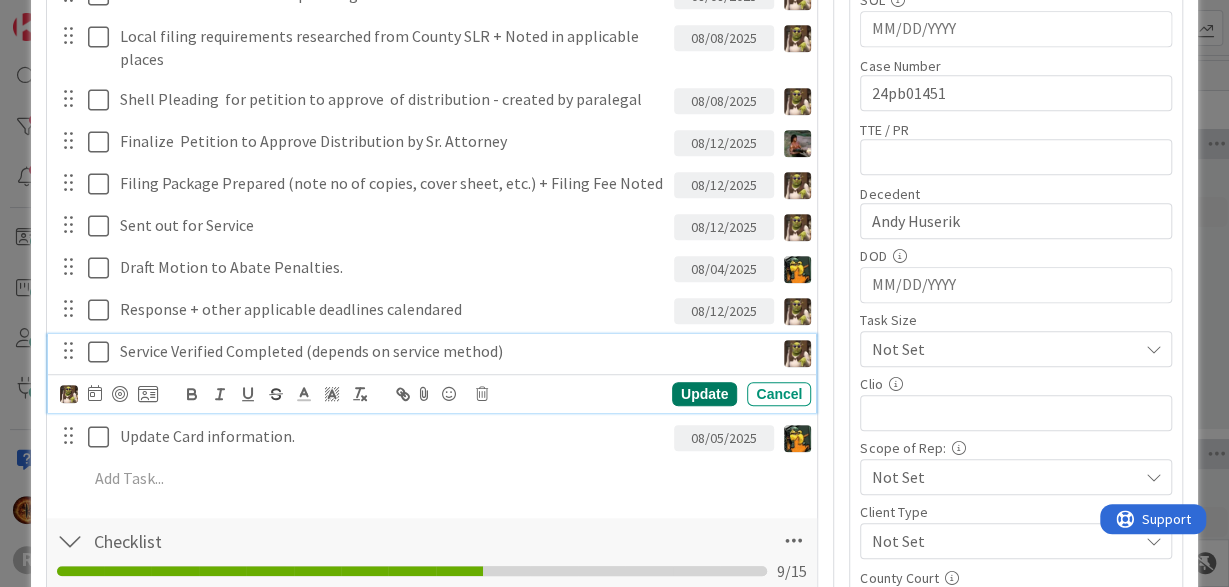 click on "Update" at bounding box center (704, 394) 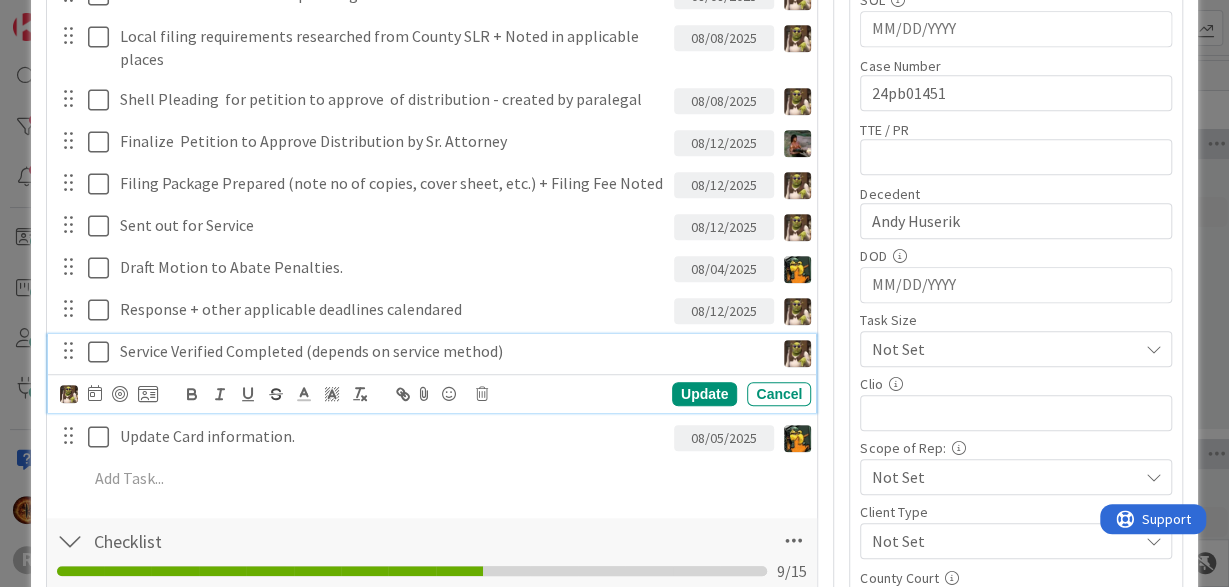 click on "Service Verified Completed (depends on service method)" at bounding box center [443, 351] 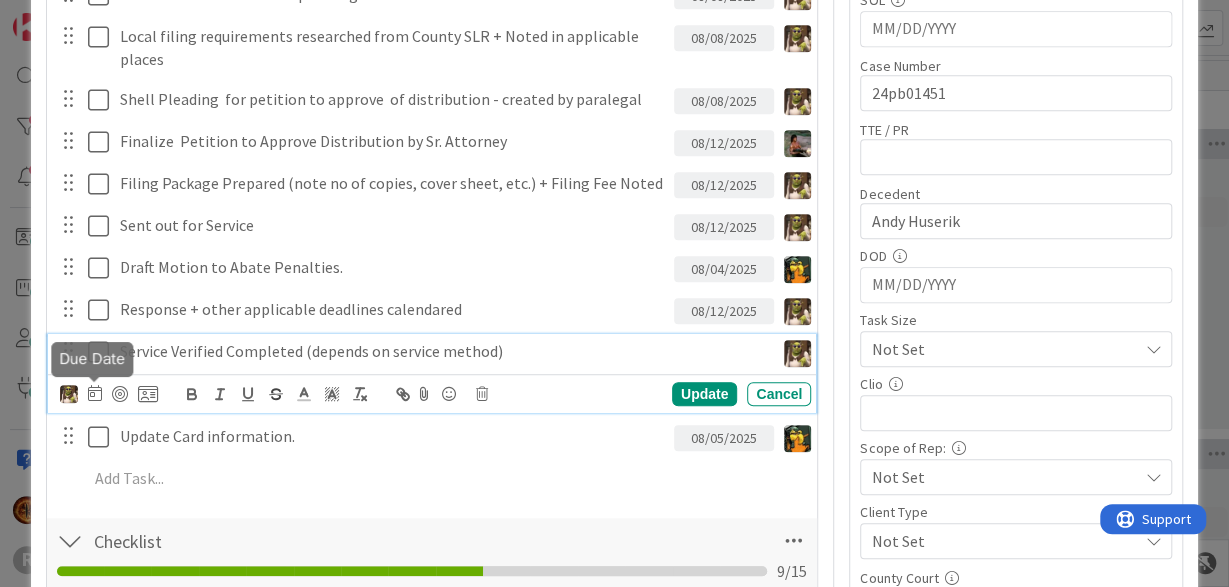 click at bounding box center (95, 393) 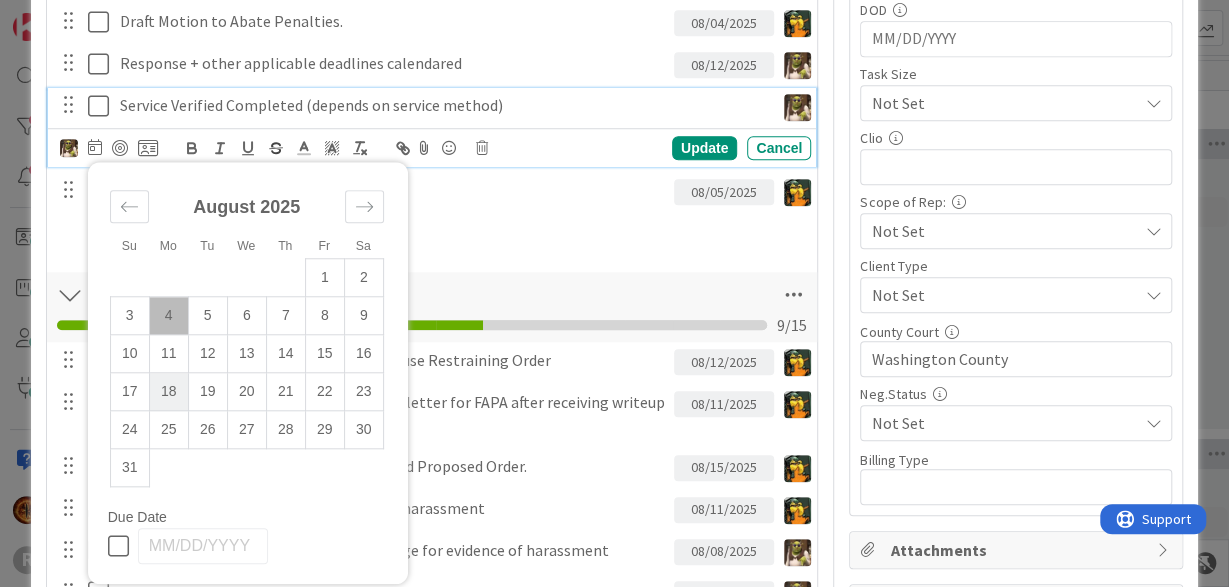 scroll, scrollTop: 733, scrollLeft: 0, axis: vertical 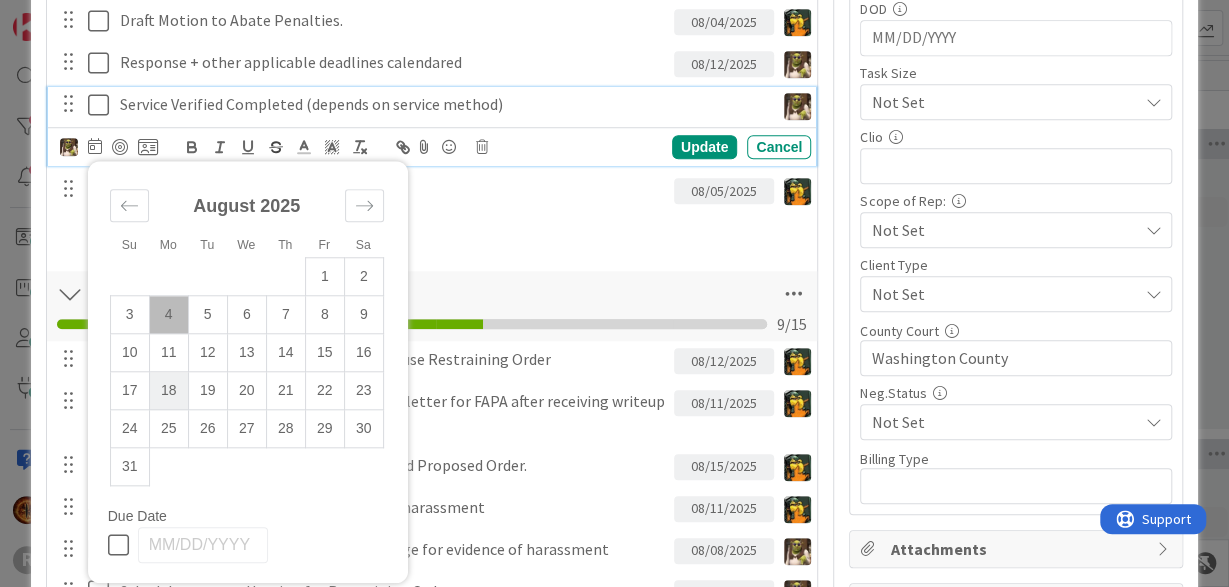 click on "18" at bounding box center (168, 391) 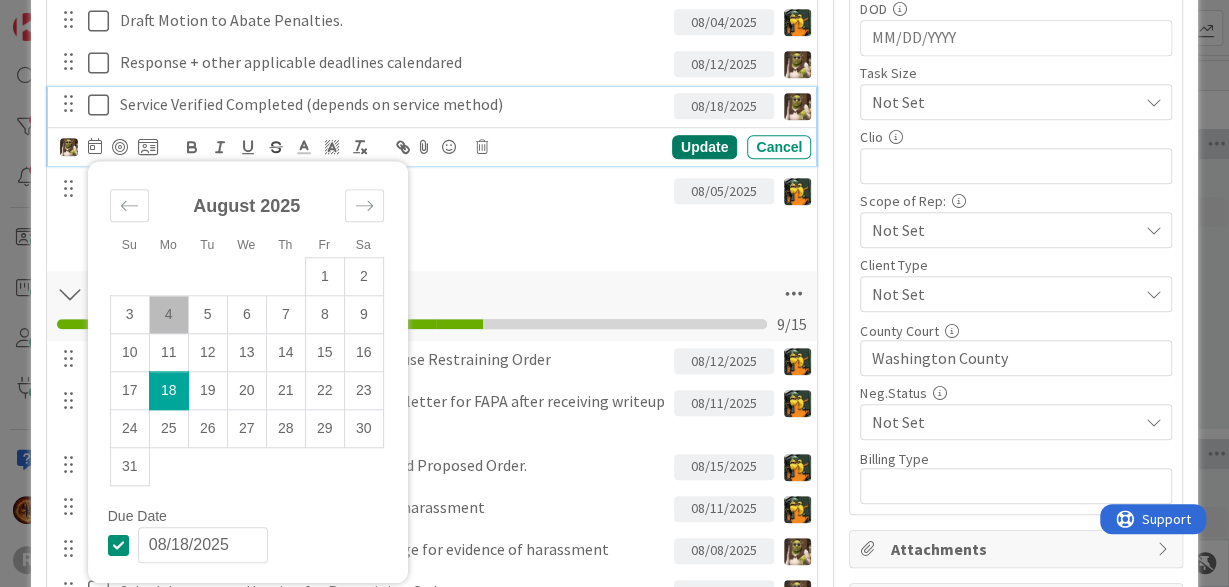 click on "Update" at bounding box center (704, 147) 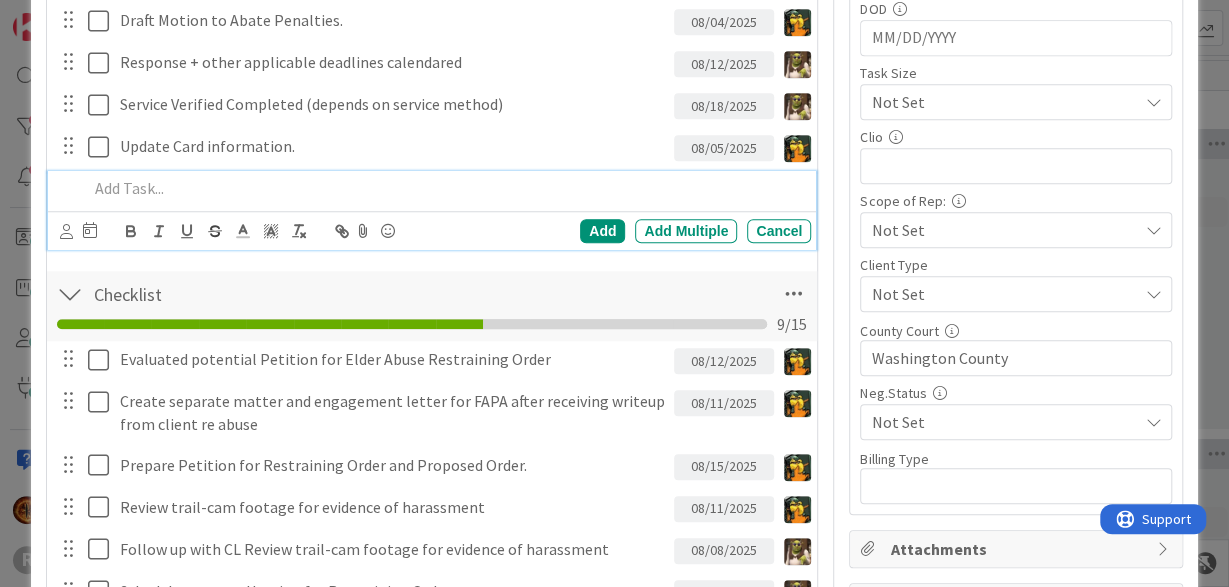 click at bounding box center (446, 188) 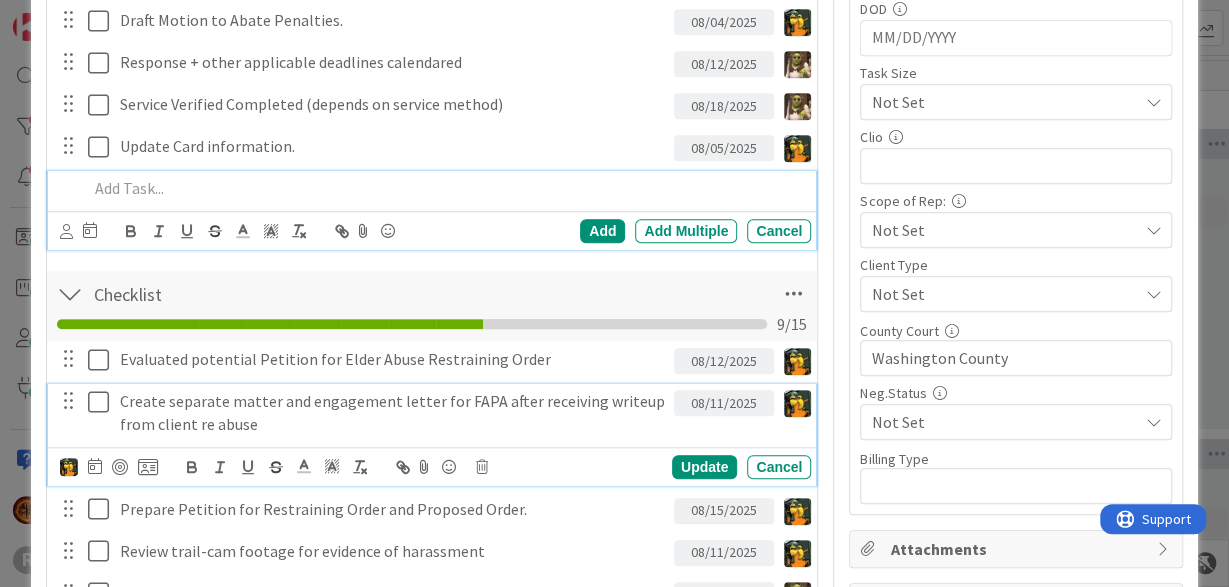 click on "Create separate matter and engagement letter for FAPA after receiving writeup from client re abuse" at bounding box center (393, 412) 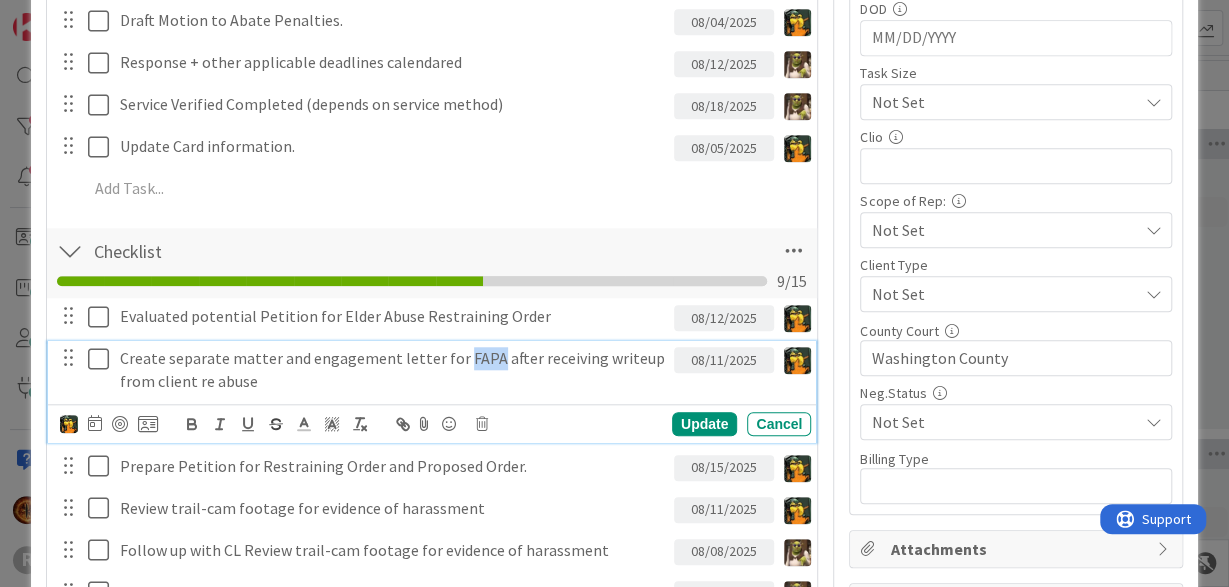 drag, startPoint x: 485, startPoint y: 352, endPoint x: 453, endPoint y: 353, distance: 32.01562 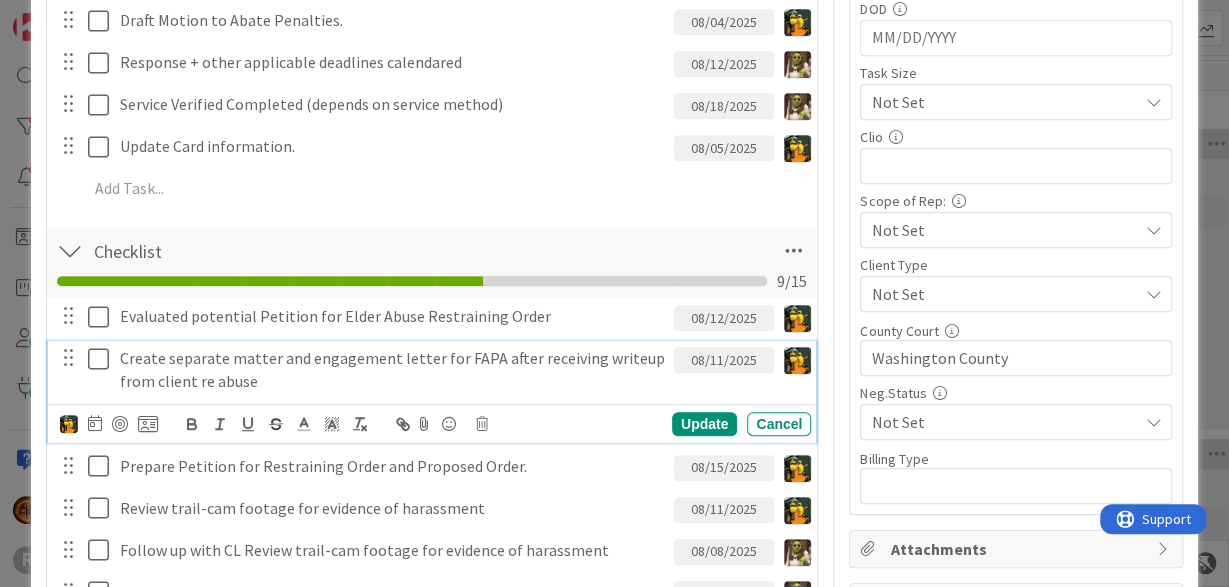 type 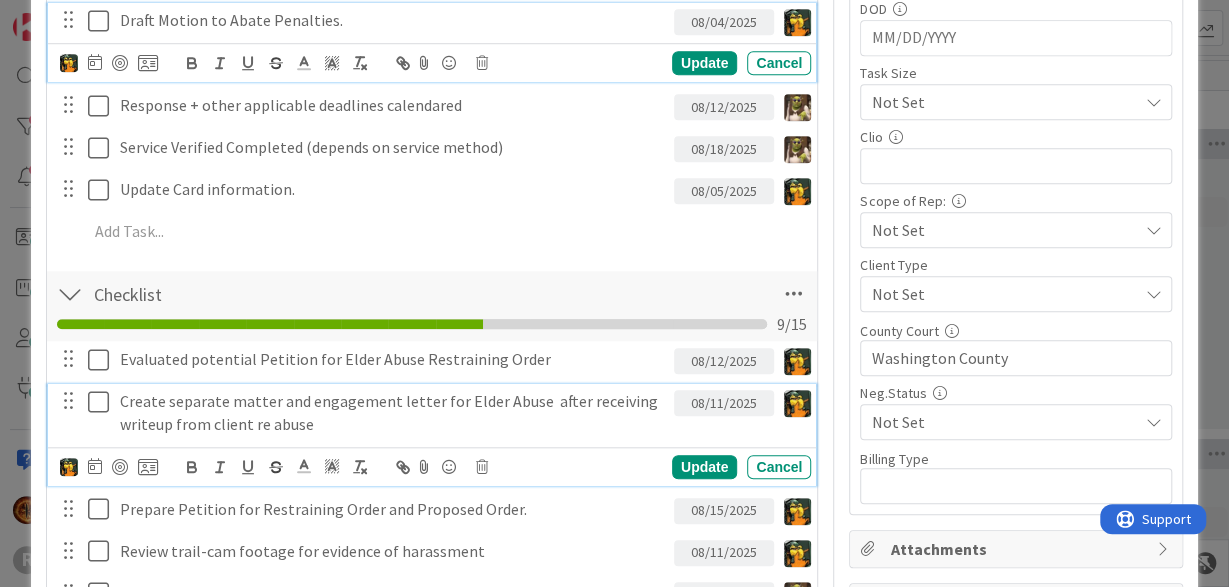 click on "Draft Motion to Abate Penalties." at bounding box center [393, 20] 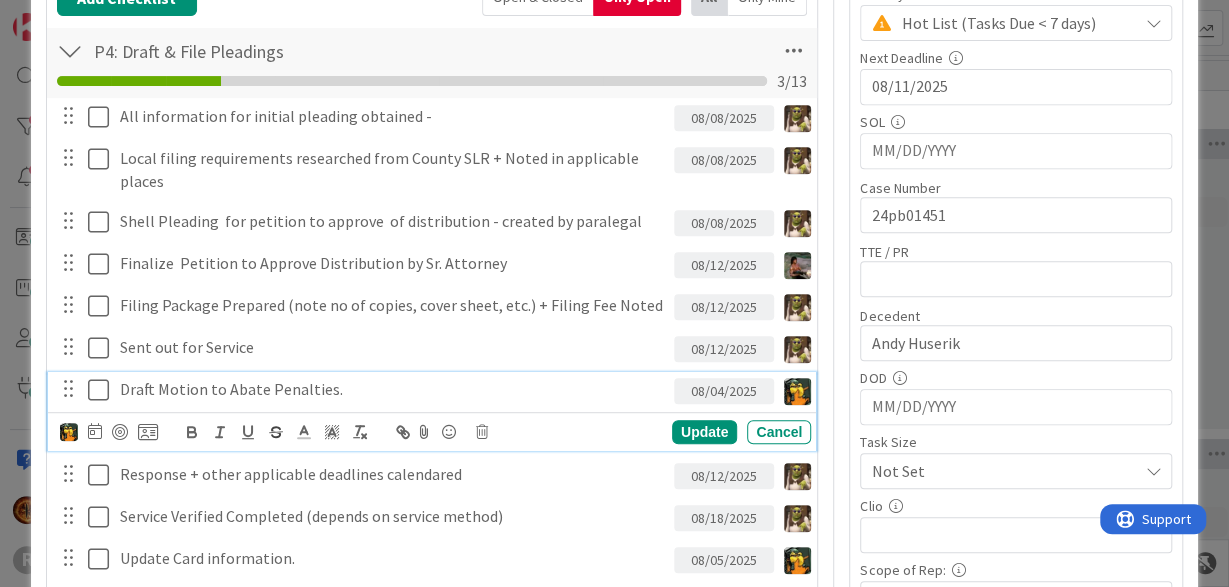 scroll, scrollTop: 363, scrollLeft: 0, axis: vertical 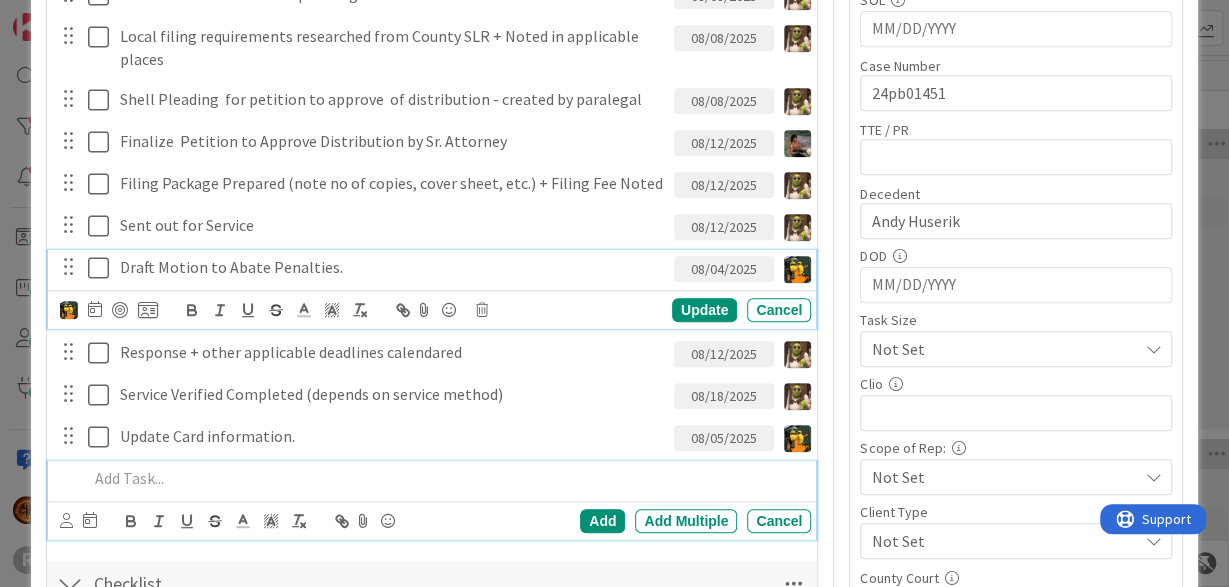 click at bounding box center (446, 478) 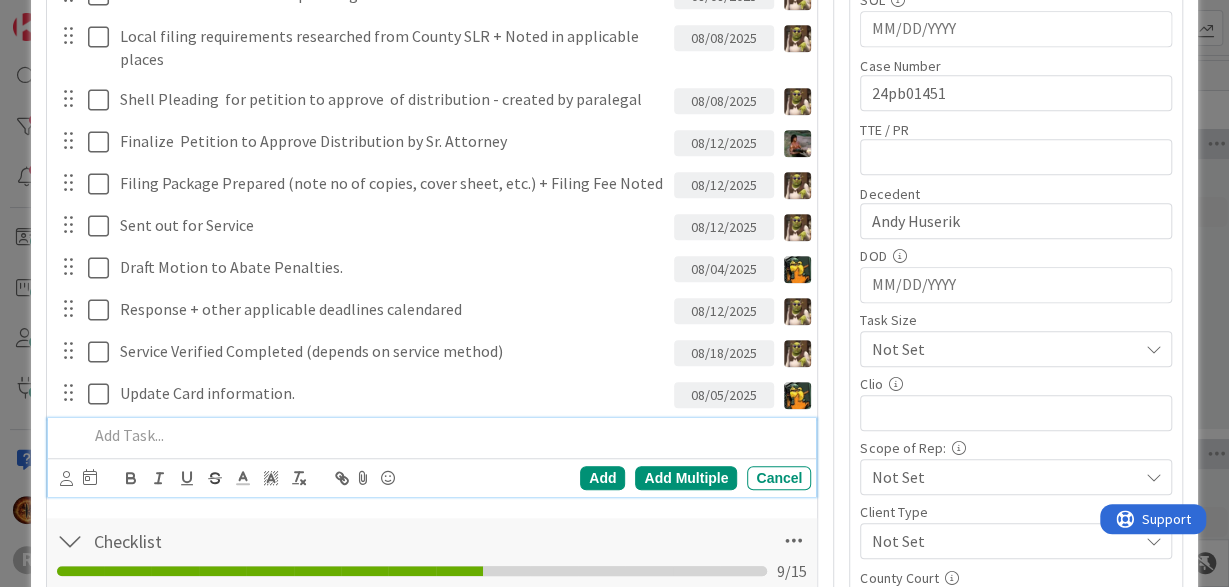type 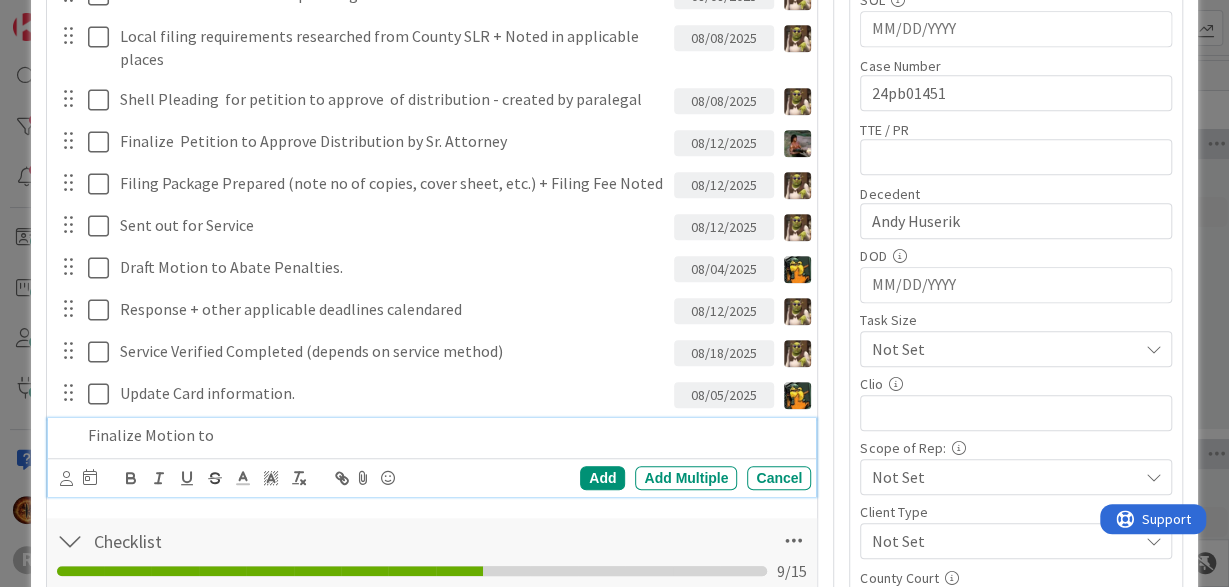 click on "Finalize Motion to" at bounding box center [446, 435] 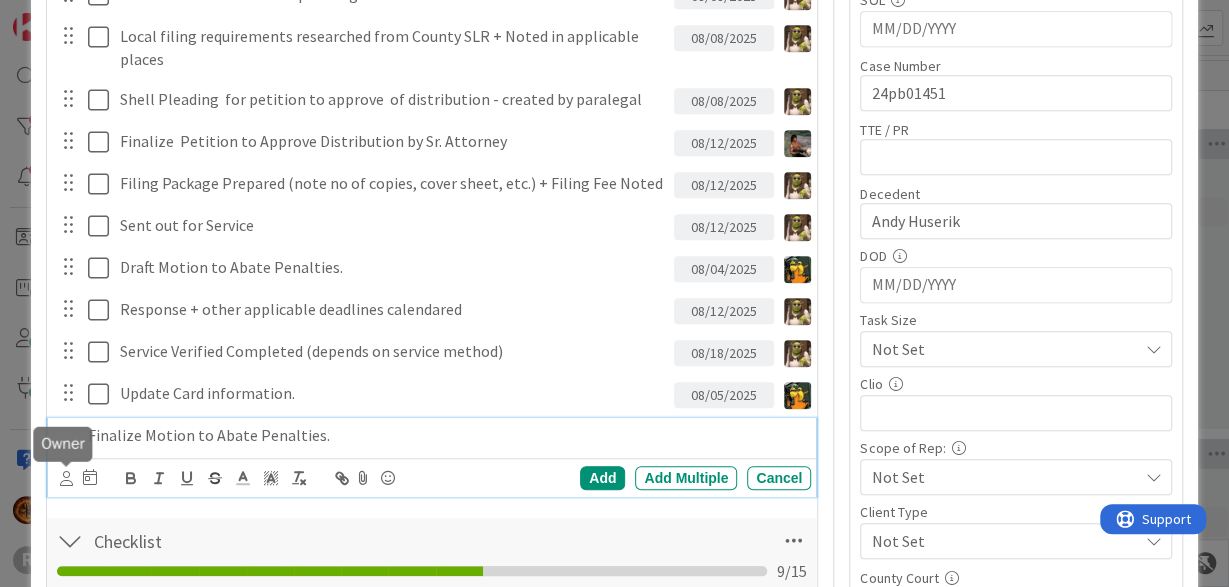 click at bounding box center (66, 478) 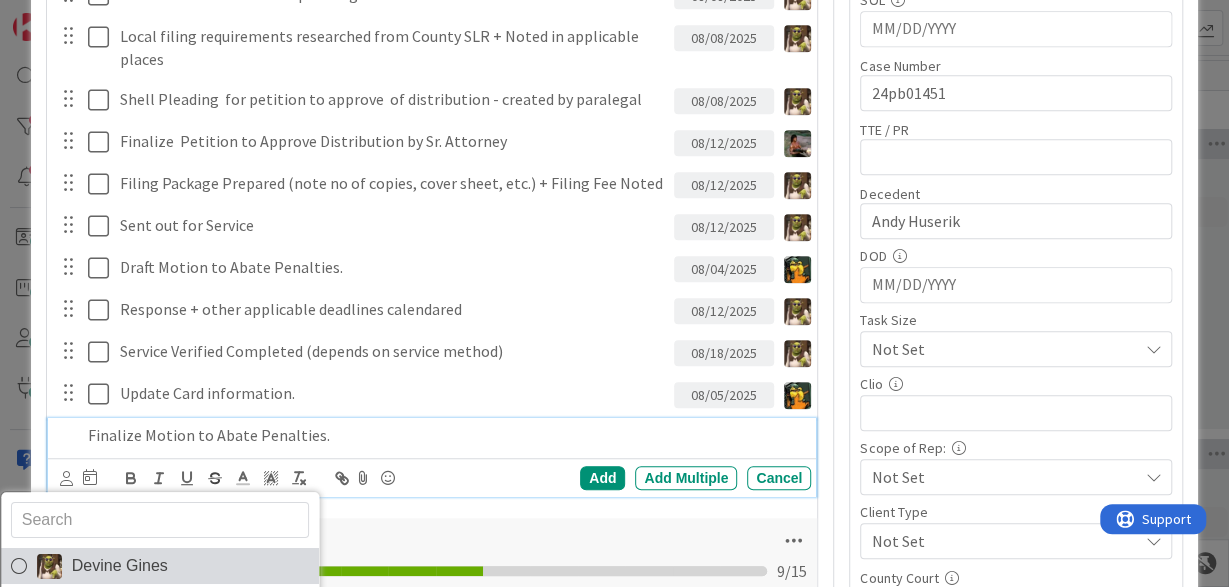 scroll, scrollTop: 33, scrollLeft: 0, axis: vertical 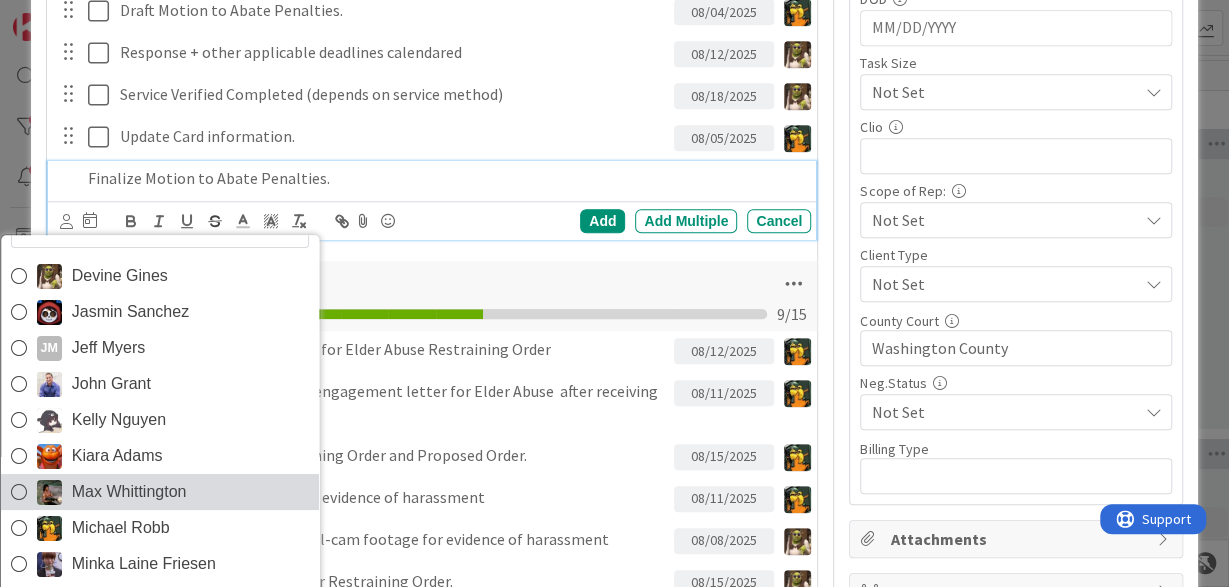 click at bounding box center [49, 492] 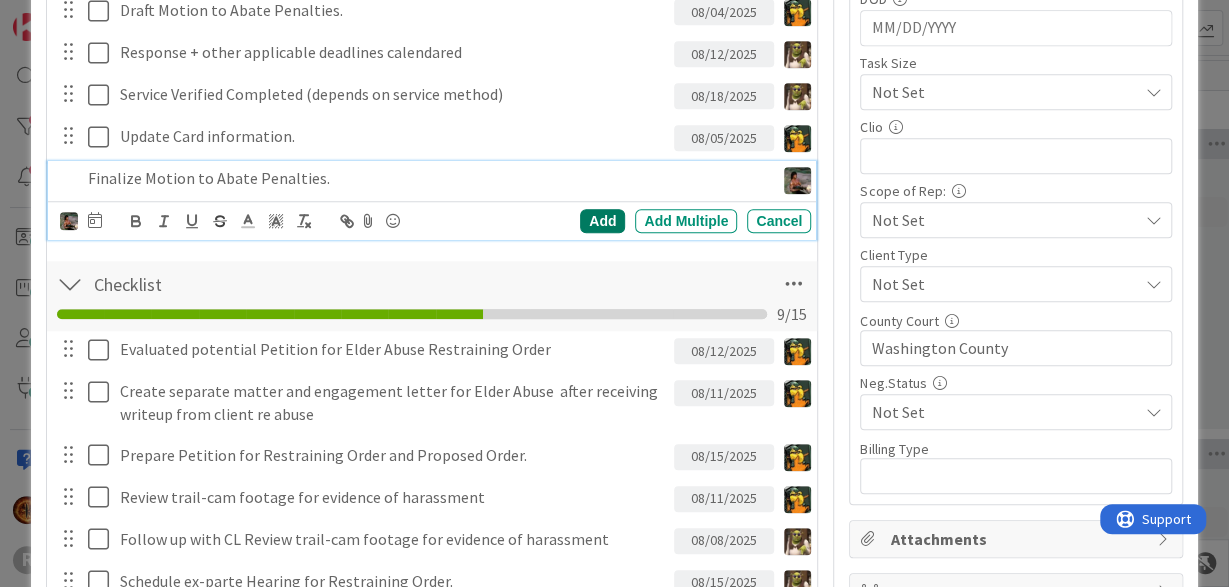click on "Add" at bounding box center [602, 221] 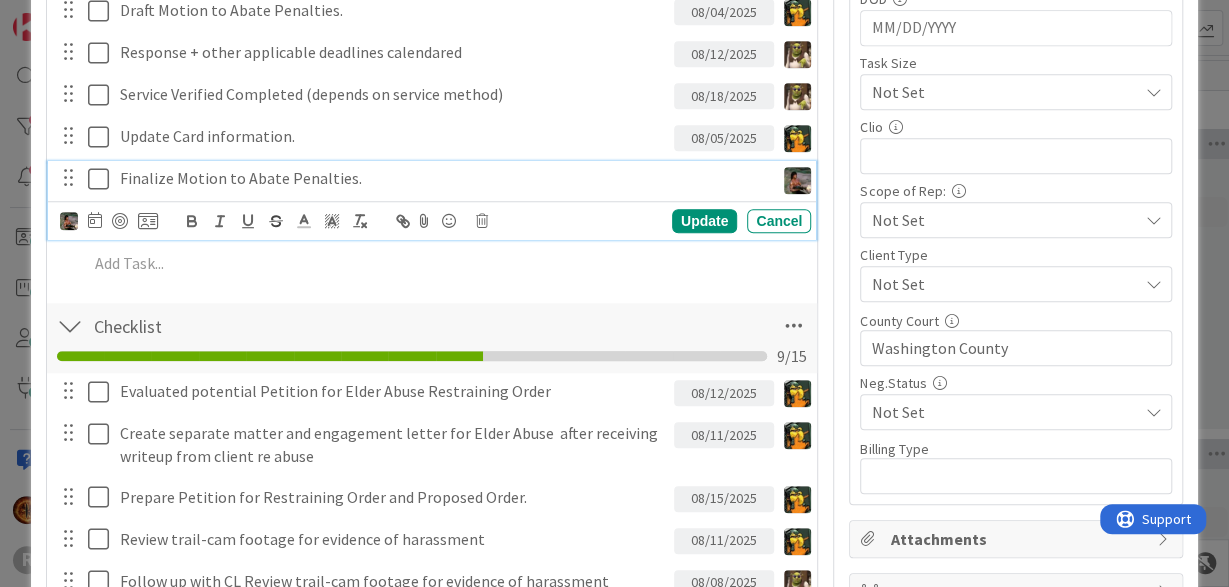 click on "Finalize Motion to Abate Penalties." at bounding box center (443, 178) 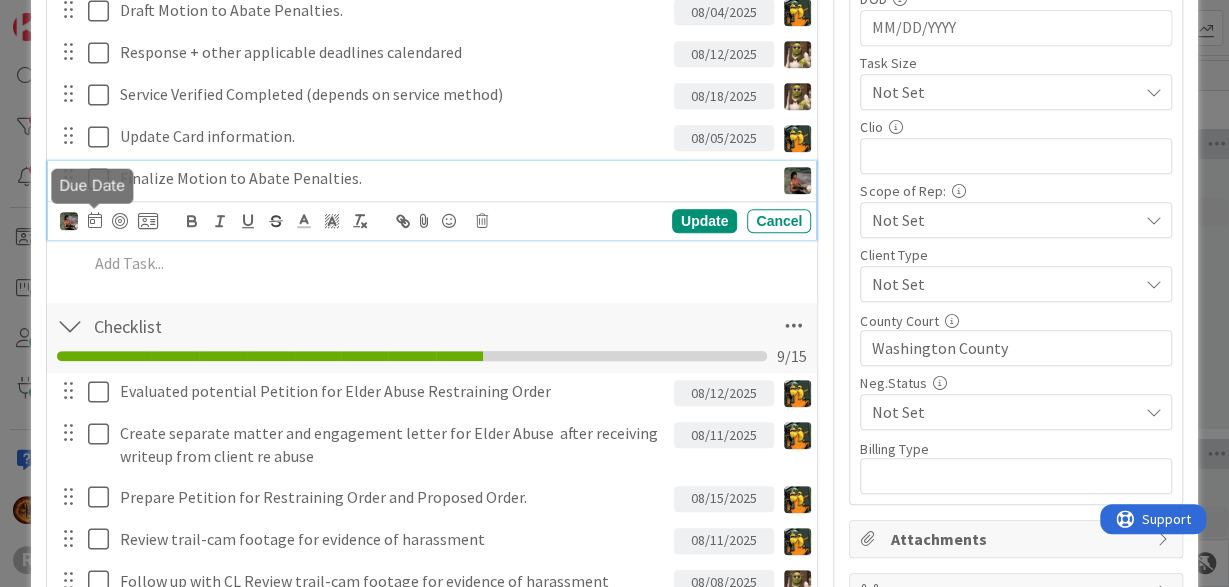 click at bounding box center [95, 220] 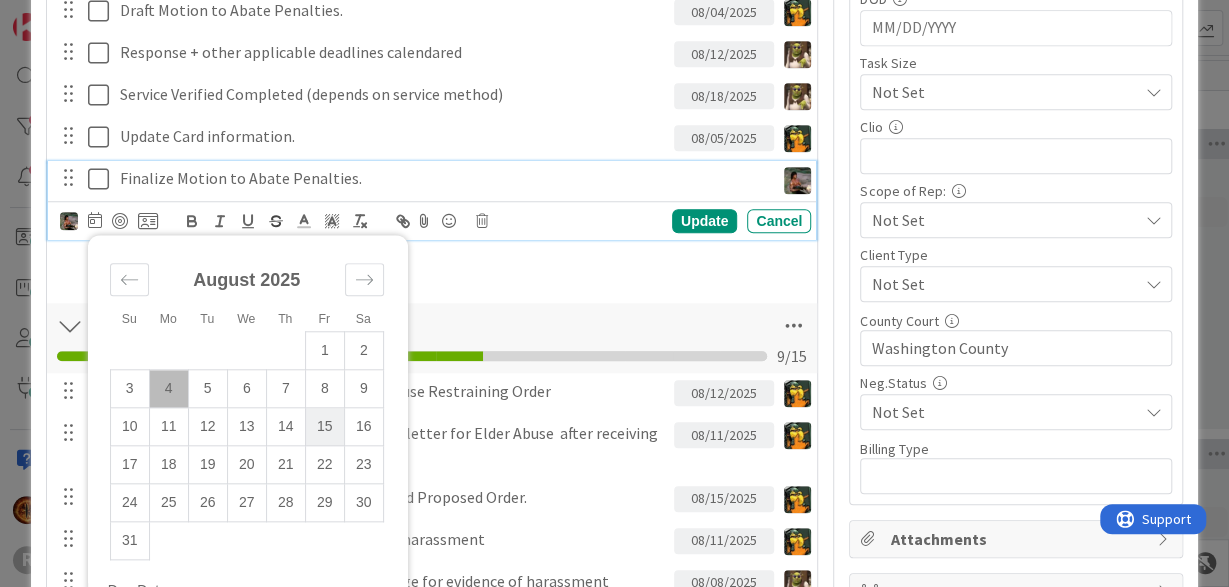 click on "15" at bounding box center (324, 427) 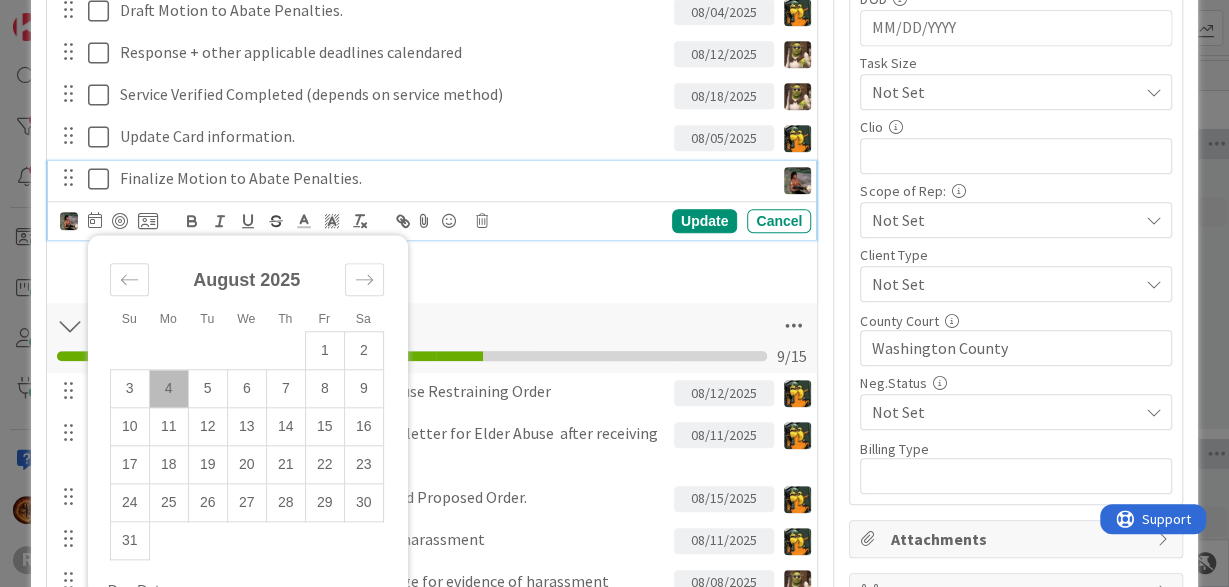 type on "08/15/2025" 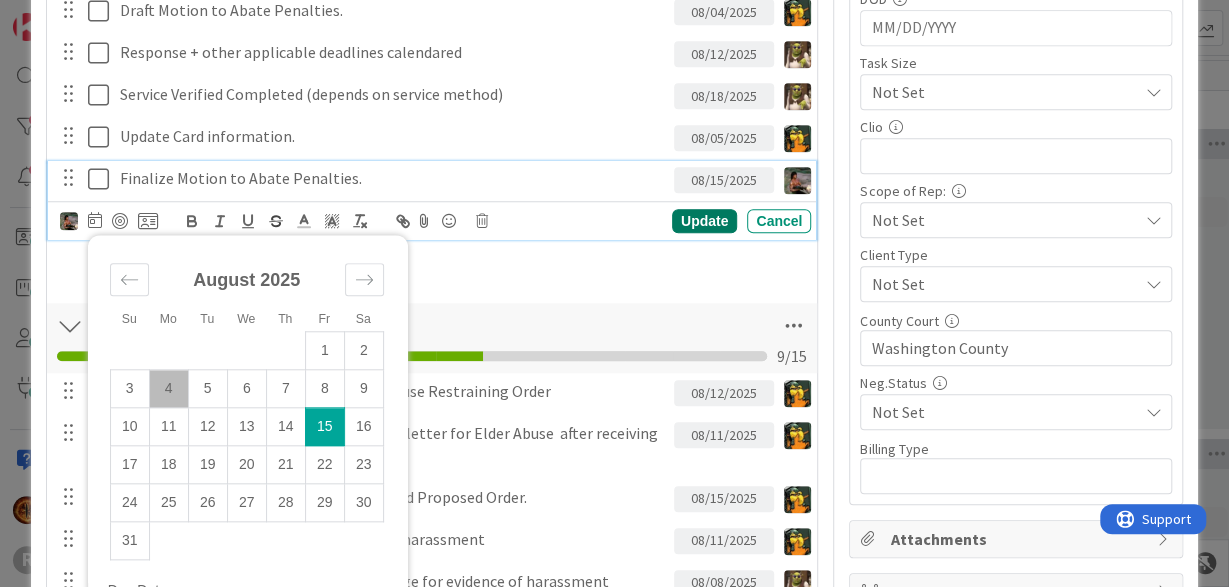 drag, startPoint x: 685, startPoint y: 221, endPoint x: 657, endPoint y: 211, distance: 29.732138 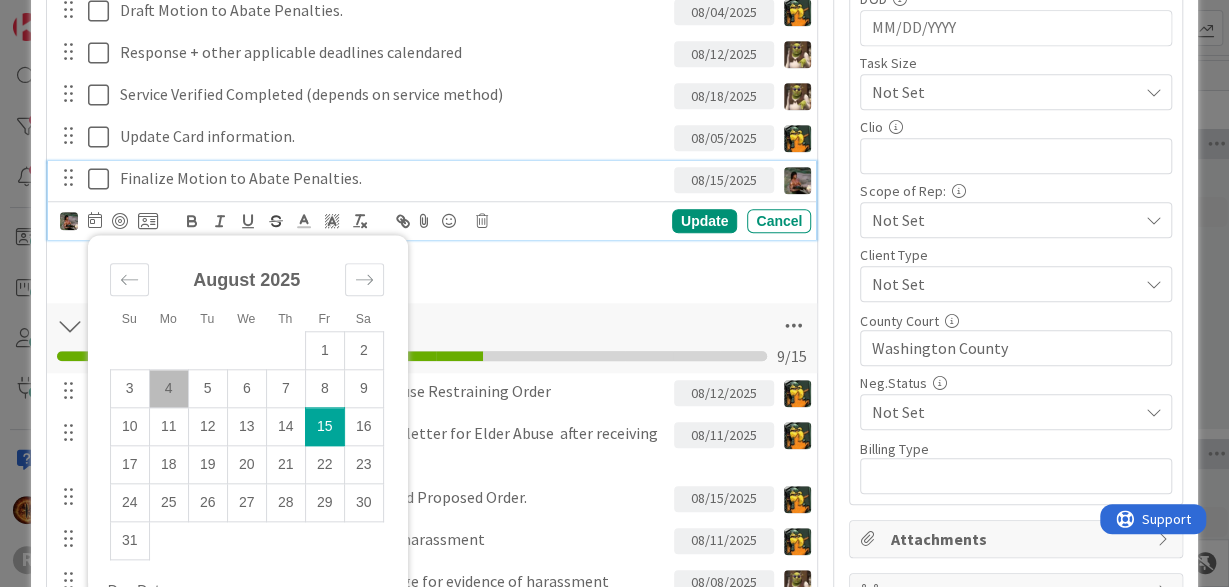 click on "Update" at bounding box center (704, 221) 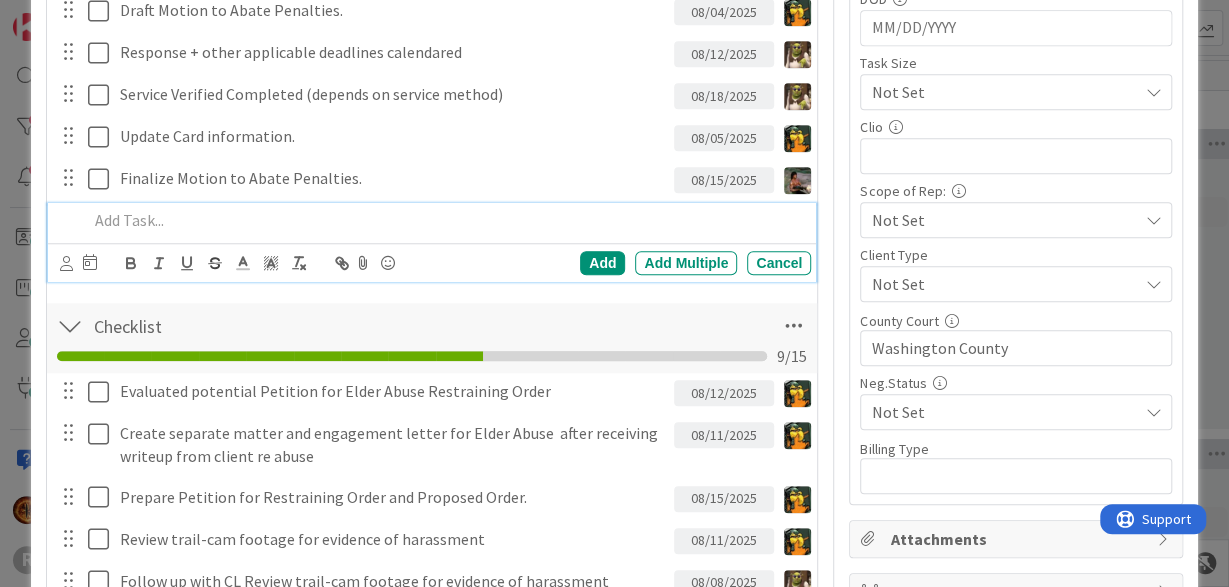 click at bounding box center (446, 220) 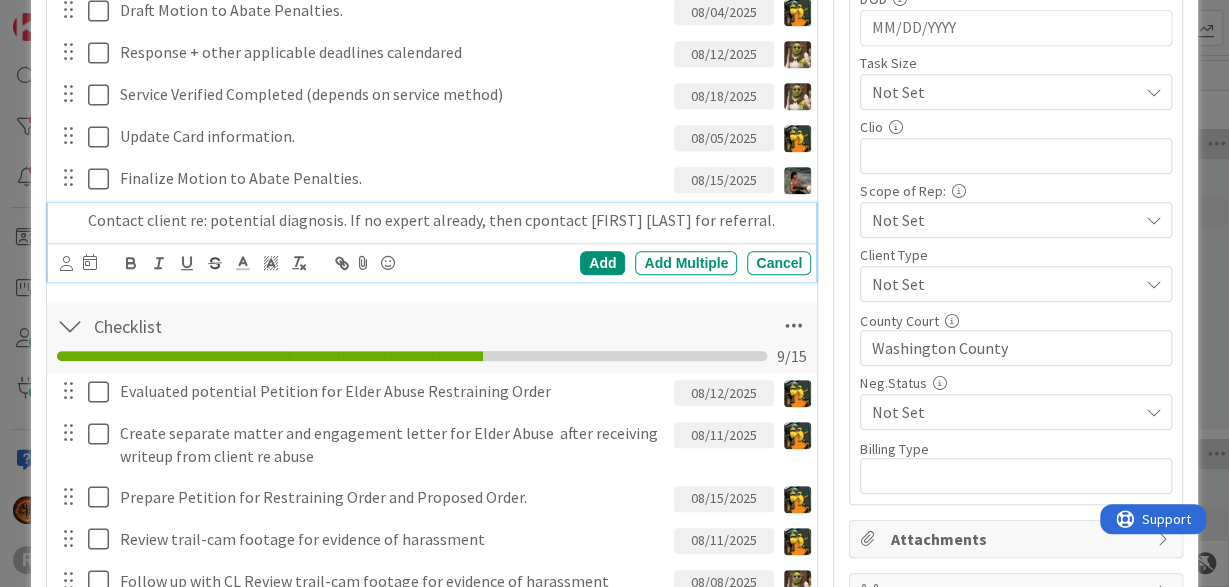 click on "Contact client re: potential diagnosis. If no expert already, then cpontact Zena Polly for referral." at bounding box center (446, 220) 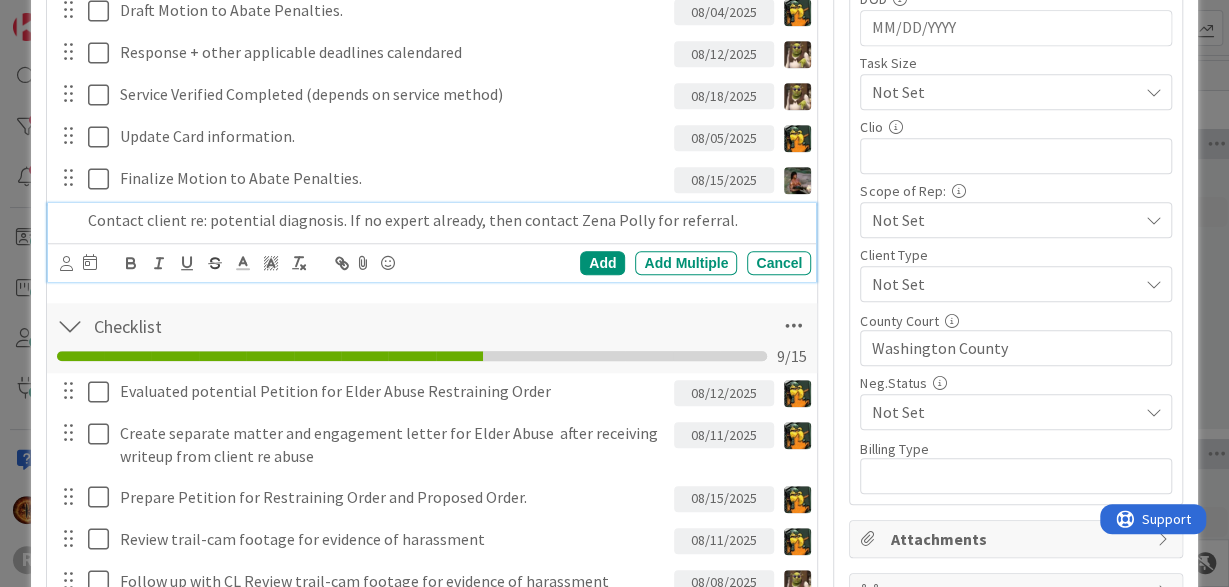 click on "Devine Gines Jasmin Sanchez JM Jeff Myers John Grant Kelly Nguyen Kiara Adams Max Whittington Michael Robb Minka Laine Friesen Nic Corbett Stacey Burzota Ted Reuter Tyler McDonald Add Add Multiple Cancel" at bounding box center [432, 262] 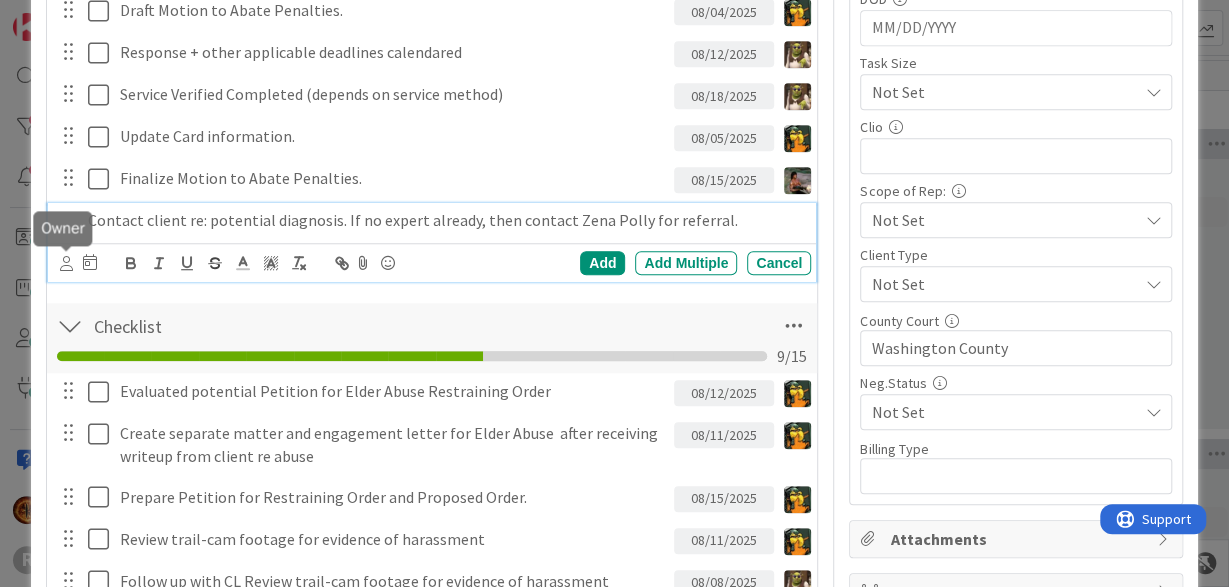 click at bounding box center (66, 263) 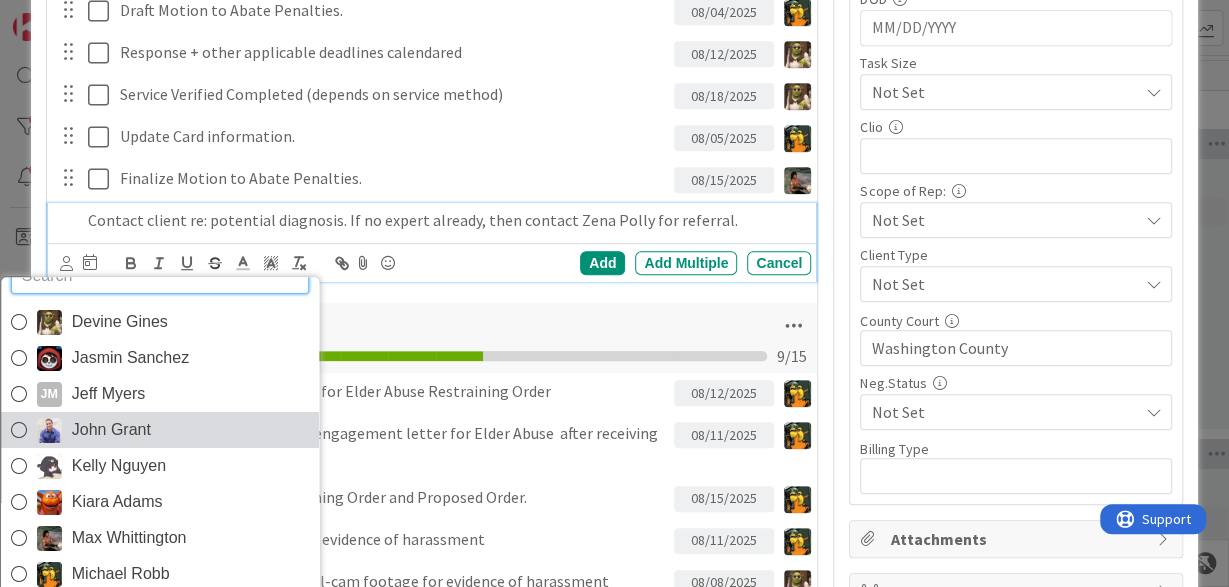 scroll, scrollTop: 33, scrollLeft: 0, axis: vertical 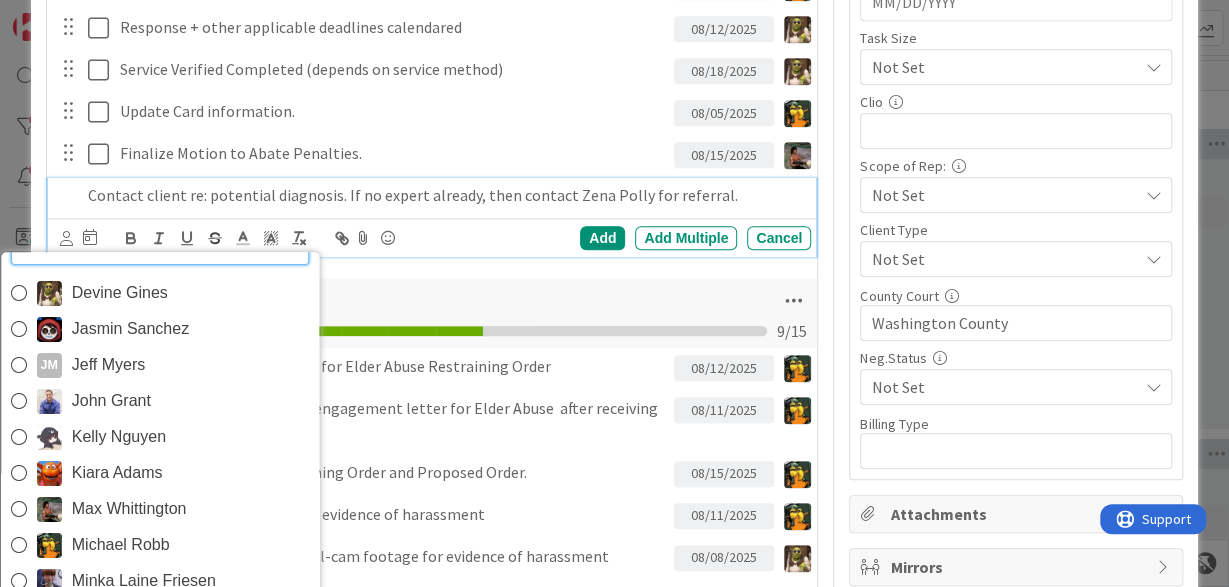 drag, startPoint x: 135, startPoint y: 503, endPoint x: 147, endPoint y: 471, distance: 34.176014 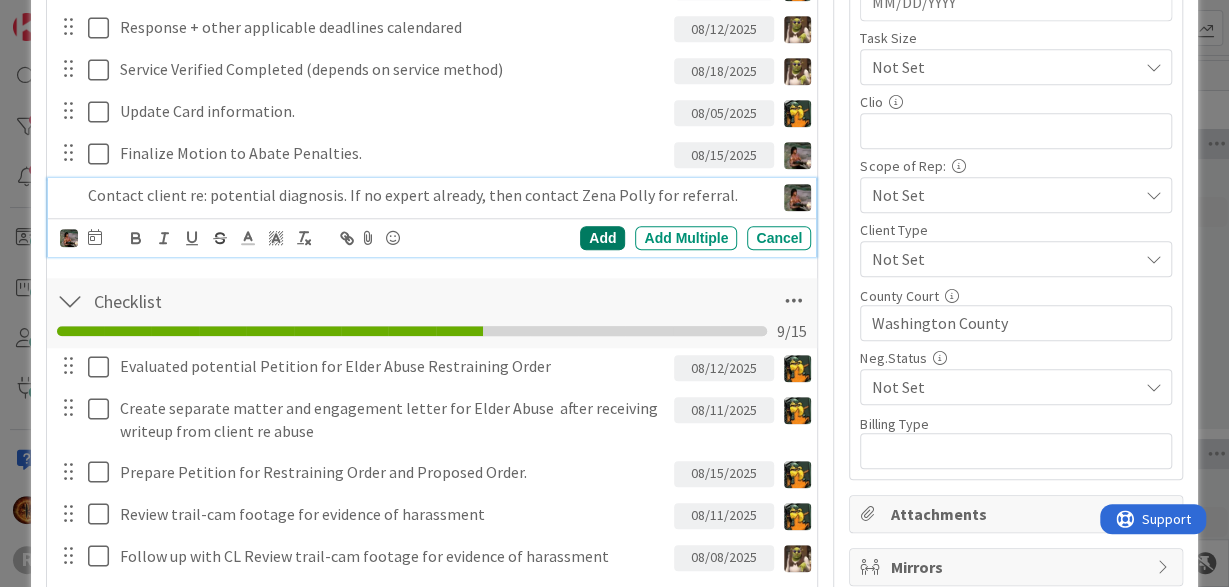 click on "Add" at bounding box center [602, 238] 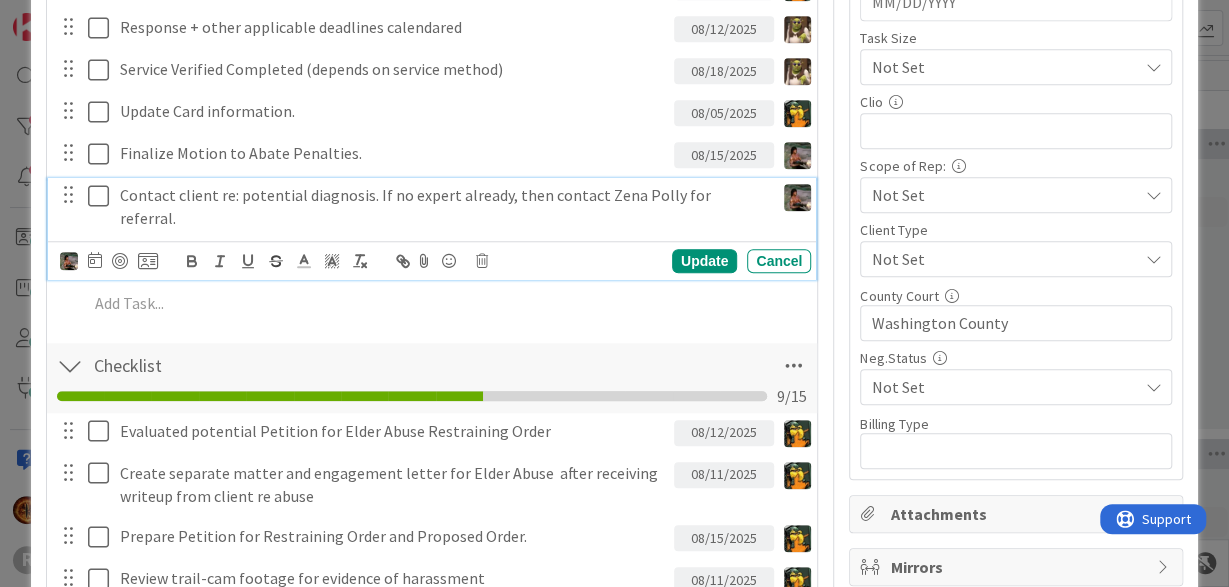 click on "Contact client re: potential diagnosis. If no expert already, then contact Zena Polly for referral." at bounding box center [443, 206] 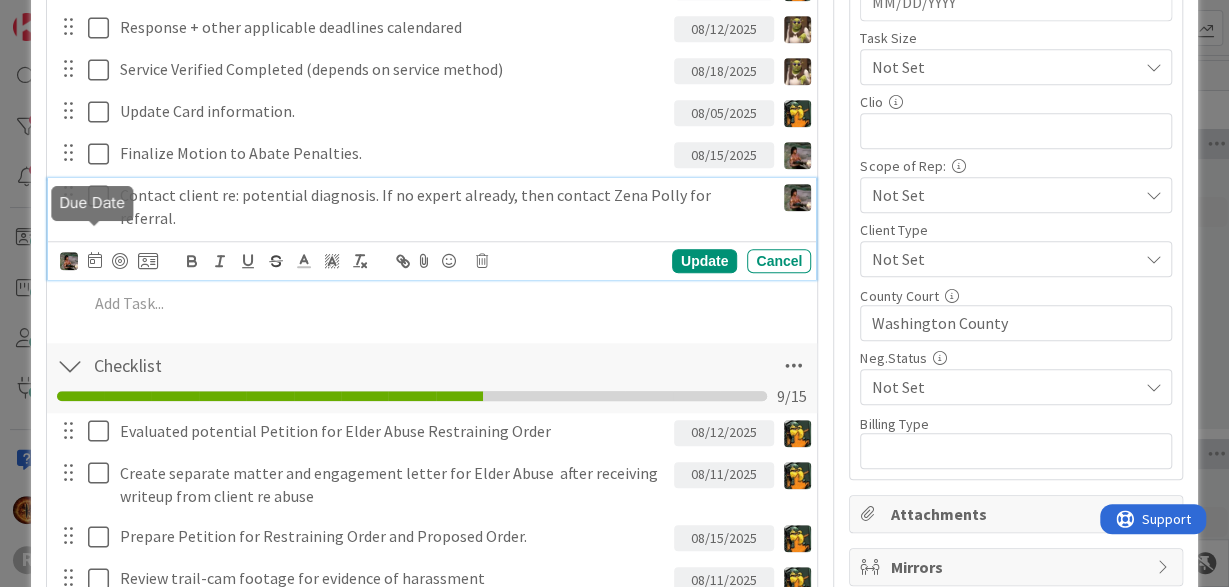 click at bounding box center [95, 260] 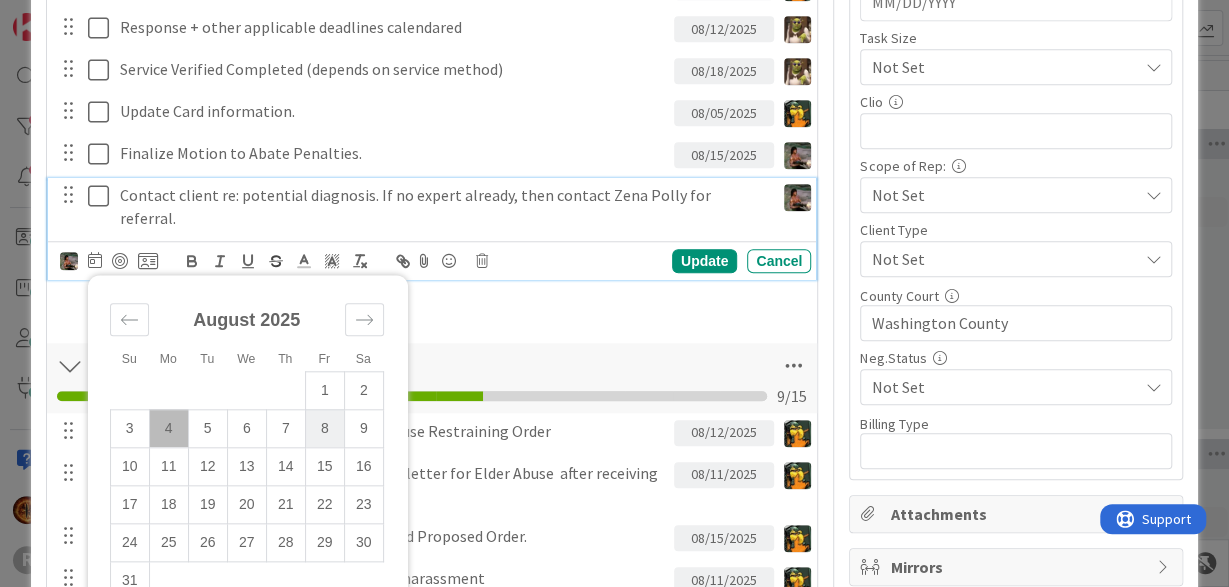 click on "8" at bounding box center [324, 428] 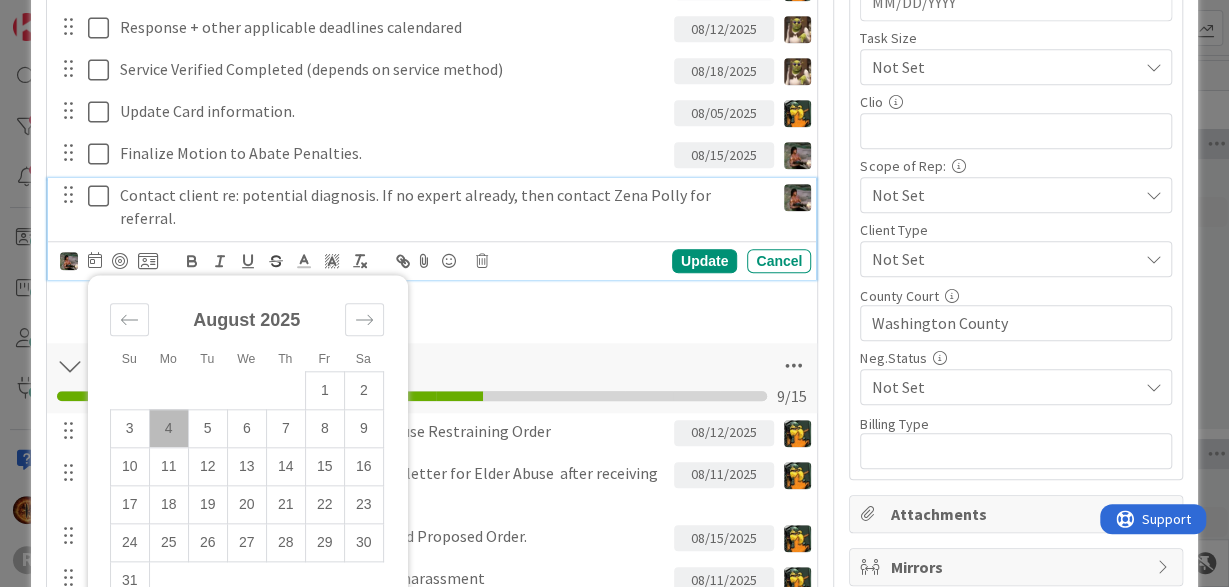 type on "08/08/2025" 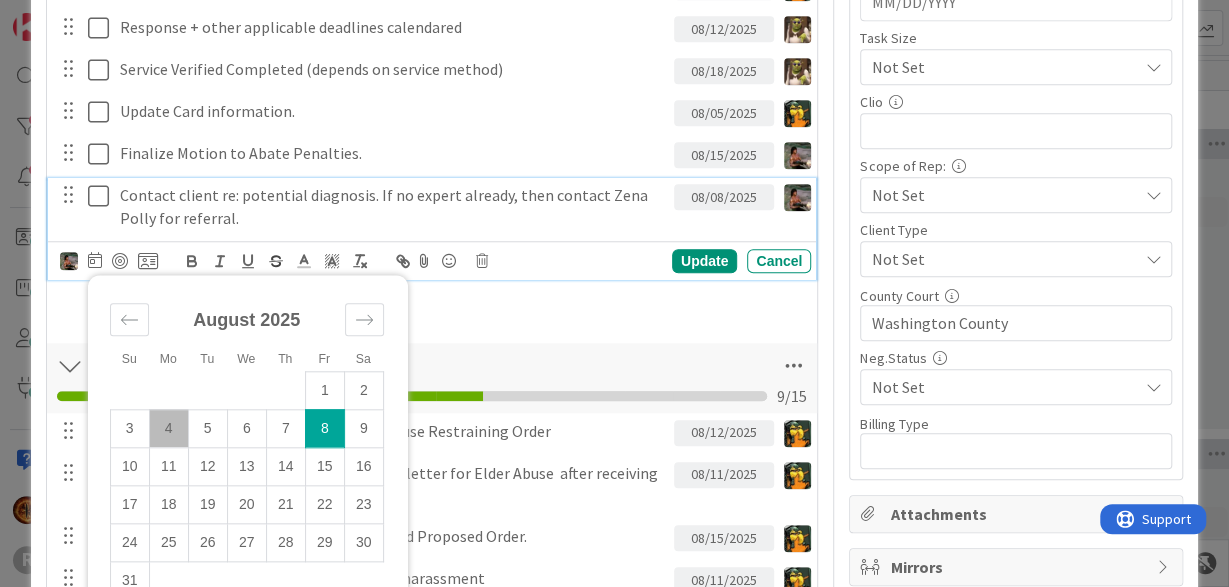 drag, startPoint x: 683, startPoint y: 269, endPoint x: 662, endPoint y: 242, distance: 34.20526 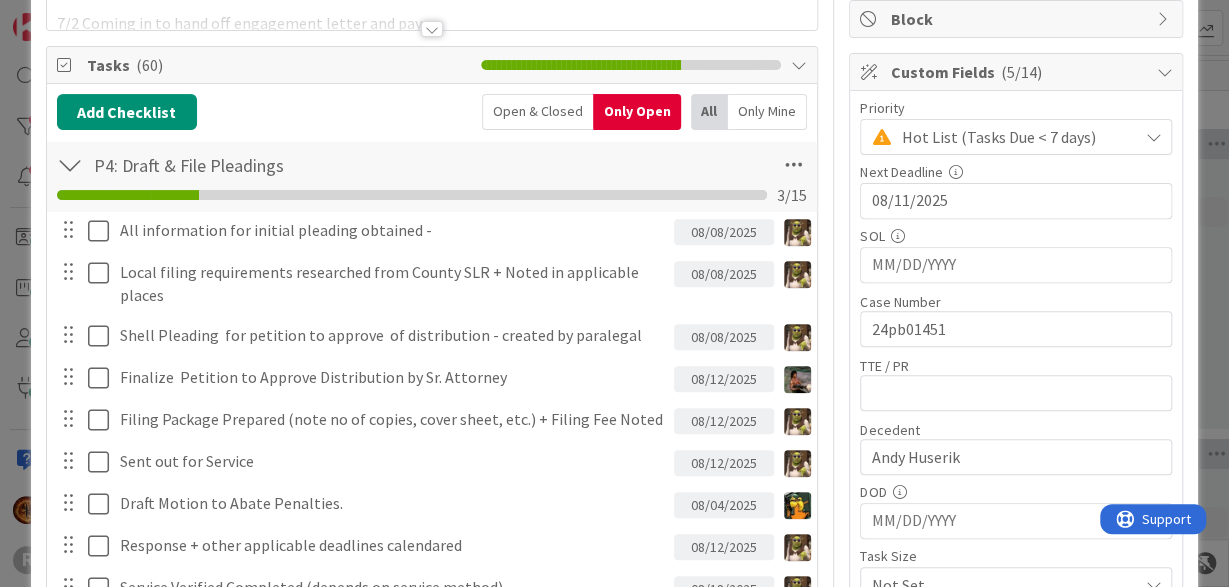 scroll, scrollTop: 249, scrollLeft: 0, axis: vertical 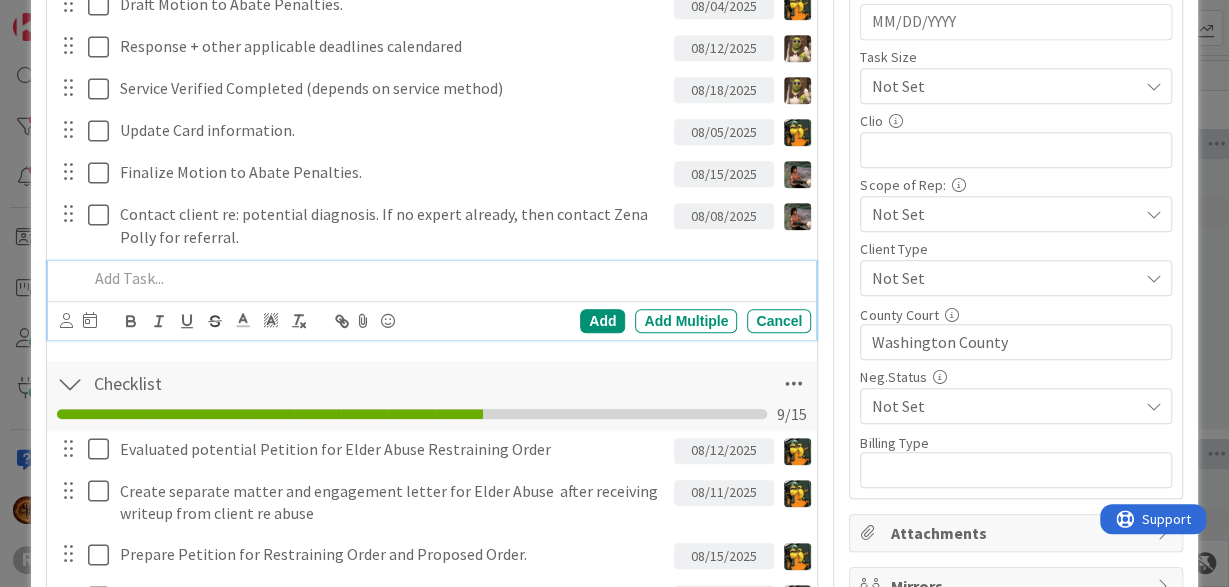 click at bounding box center (446, 278) 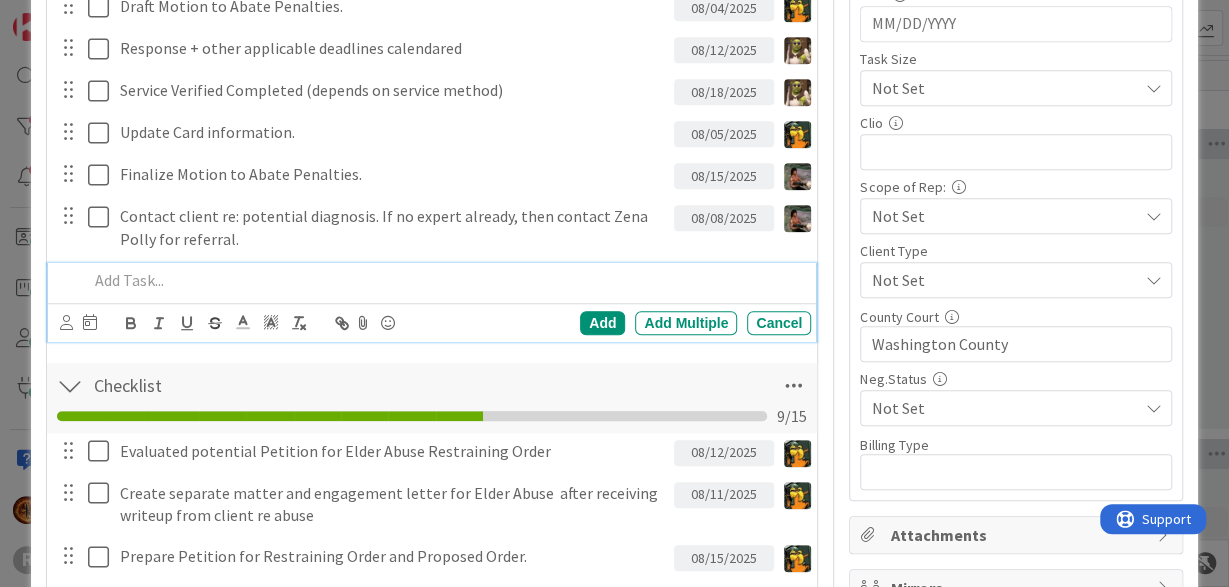 scroll, scrollTop: 747, scrollLeft: 0, axis: vertical 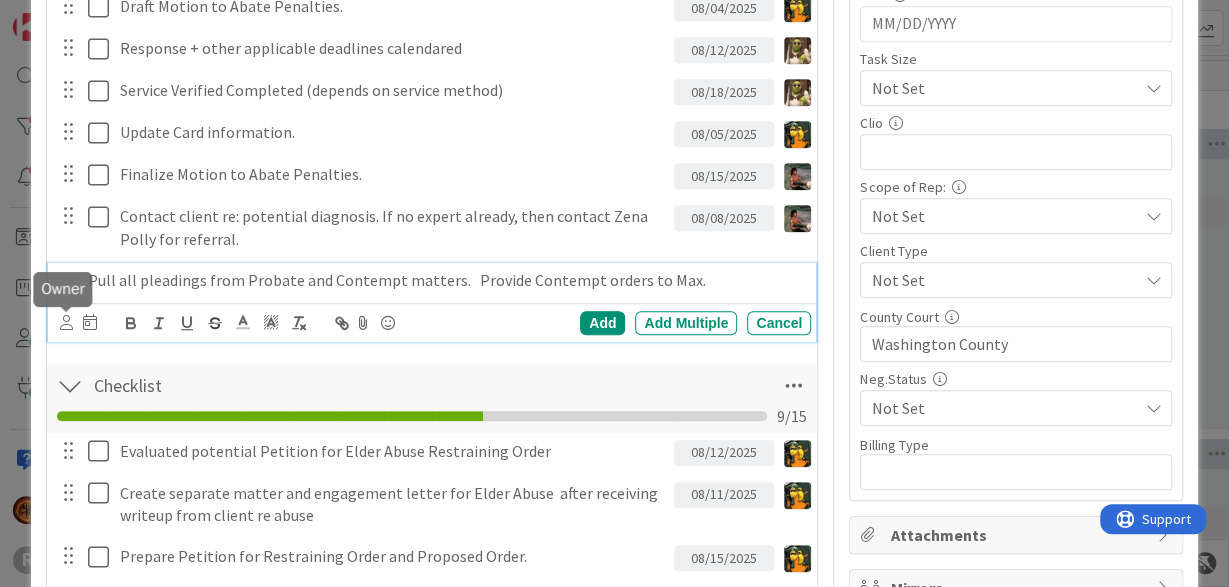 click at bounding box center (66, 322) 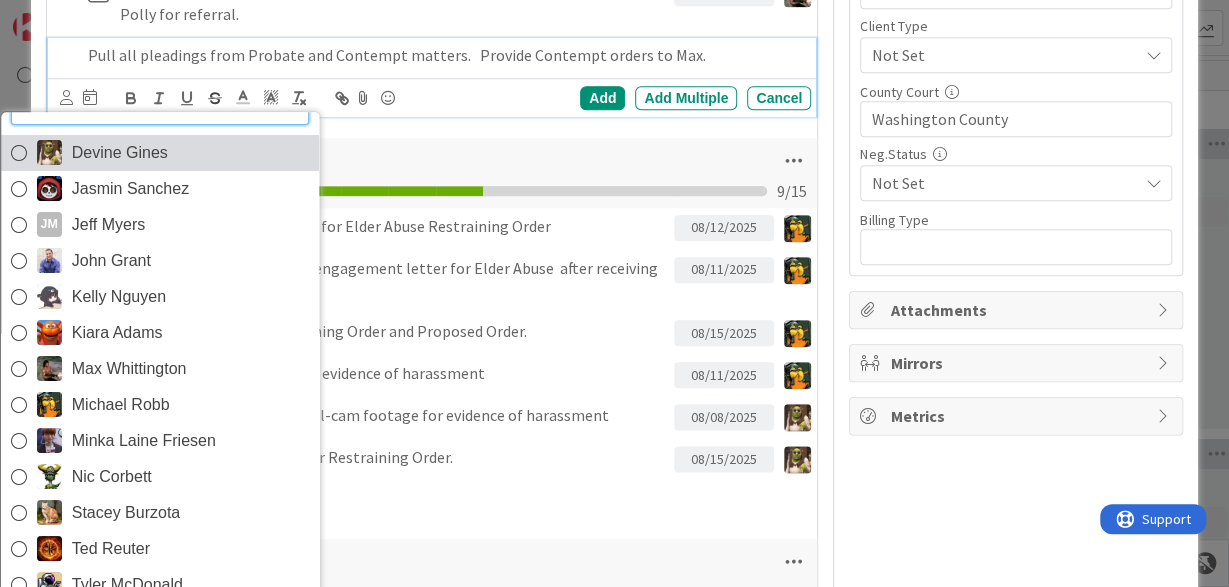 click on "Devine Gines" at bounding box center [120, 153] 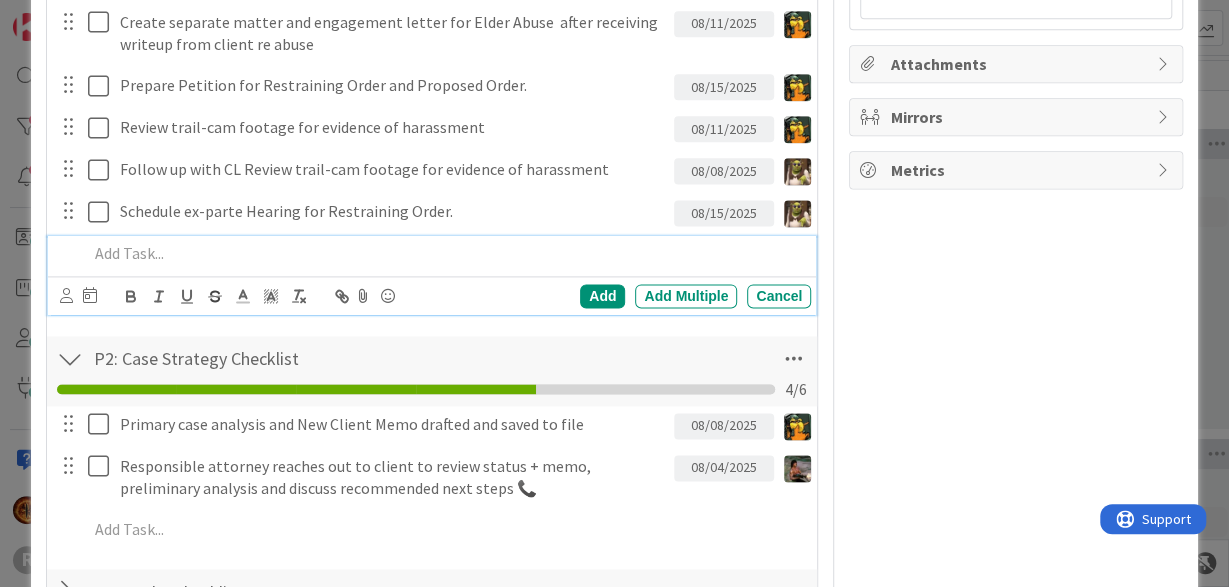 click at bounding box center (446, 253) 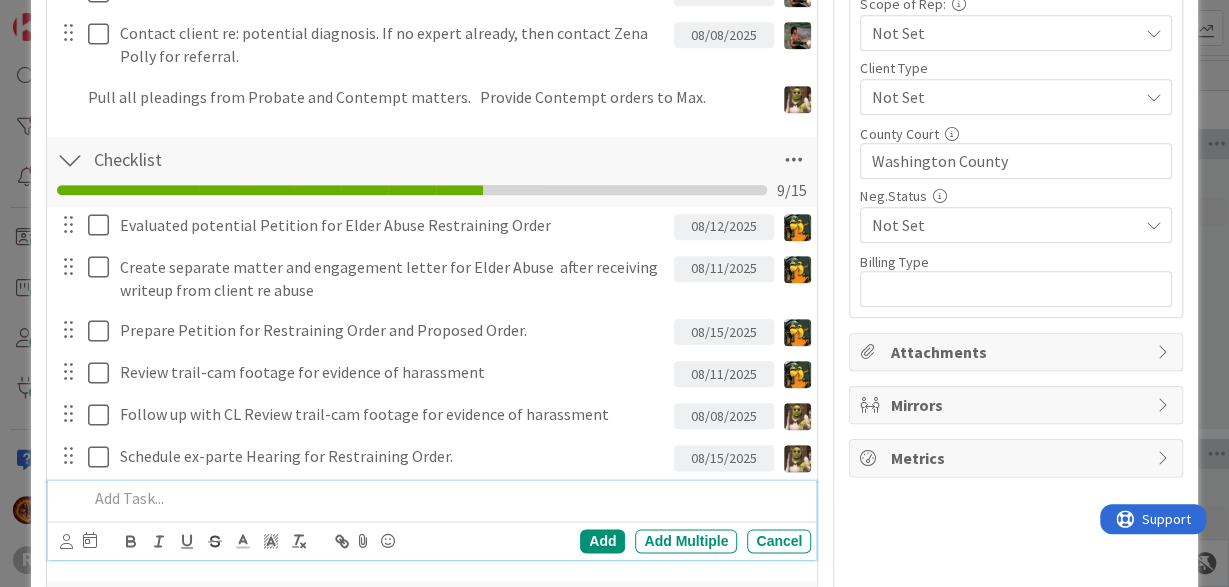 scroll, scrollTop: 930, scrollLeft: 0, axis: vertical 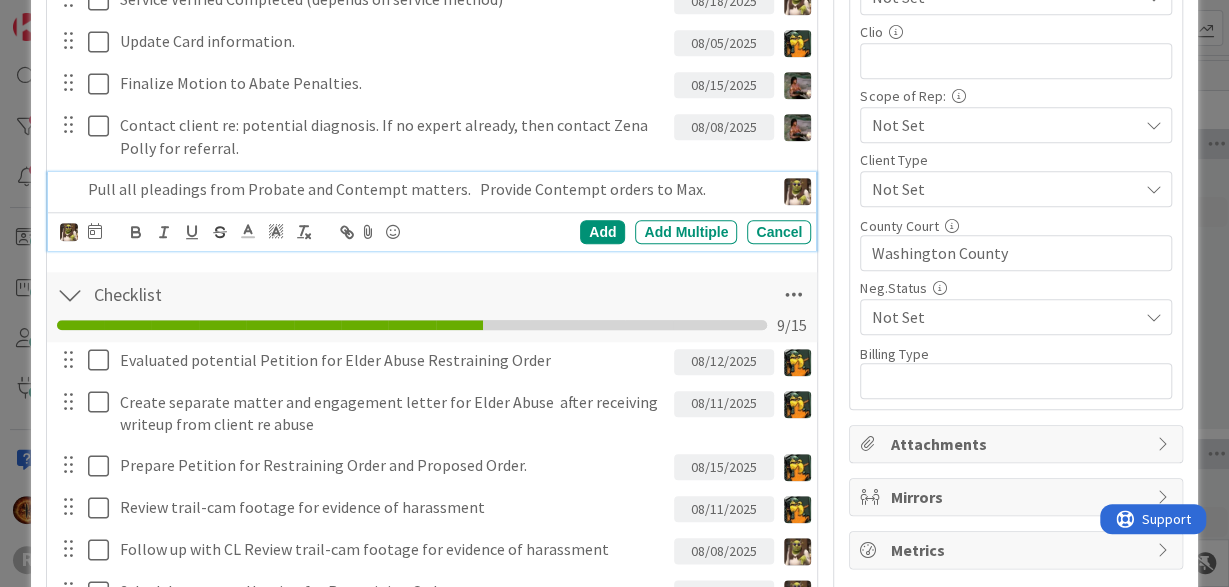 click on "Pull all pleadings from Probate and Contempt matters.   Provide Contempt orders to Max." at bounding box center [427, 189] 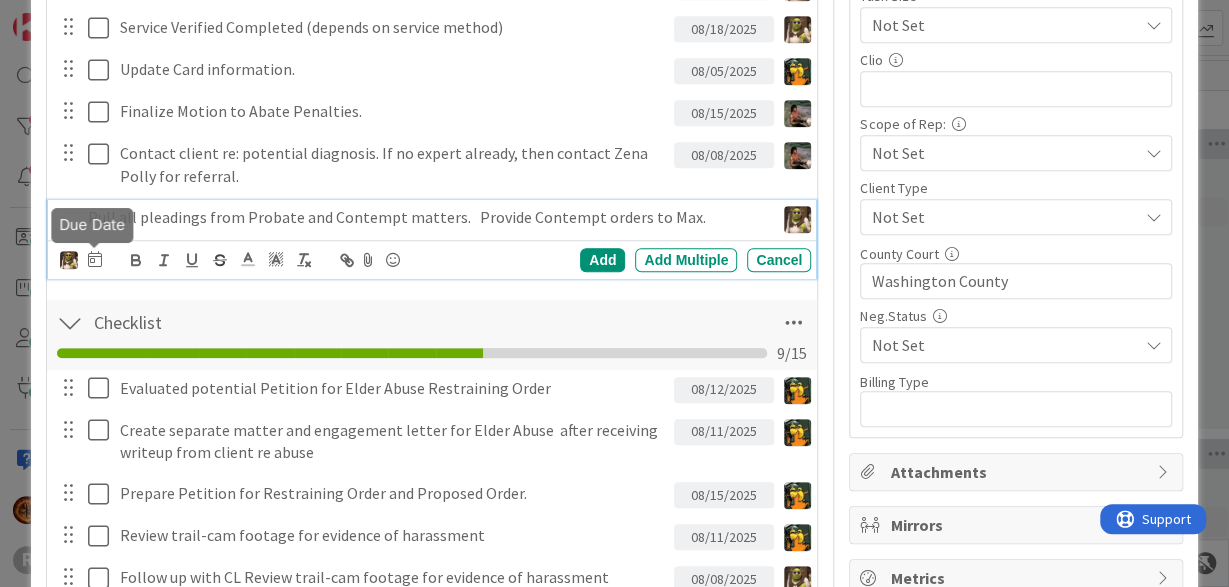 scroll, scrollTop: 809, scrollLeft: 0, axis: vertical 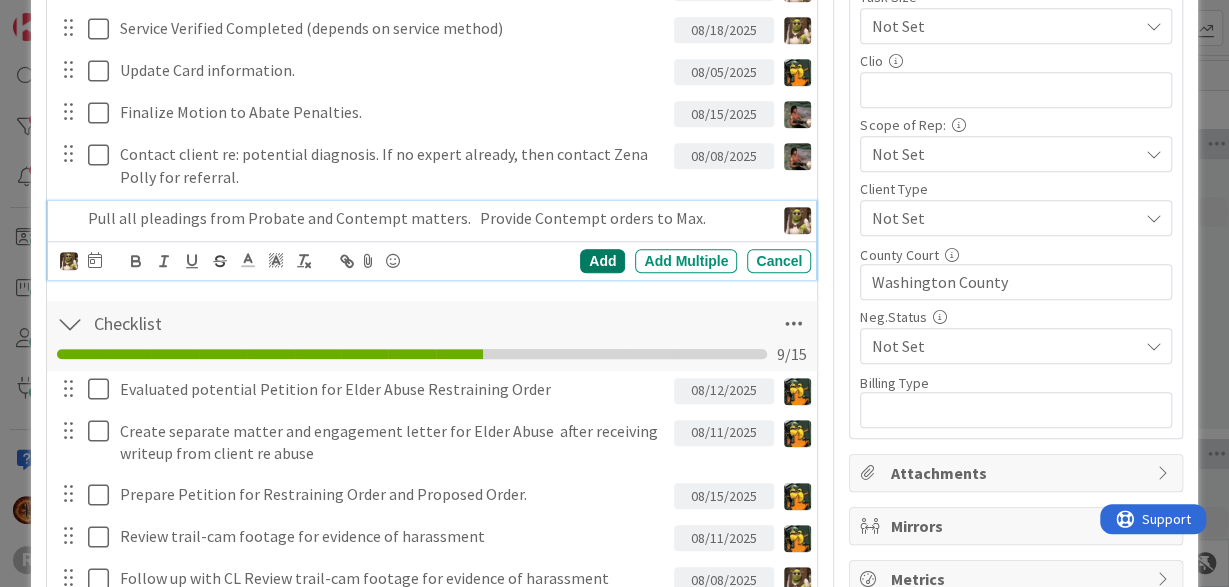 click on "Add" at bounding box center [602, 261] 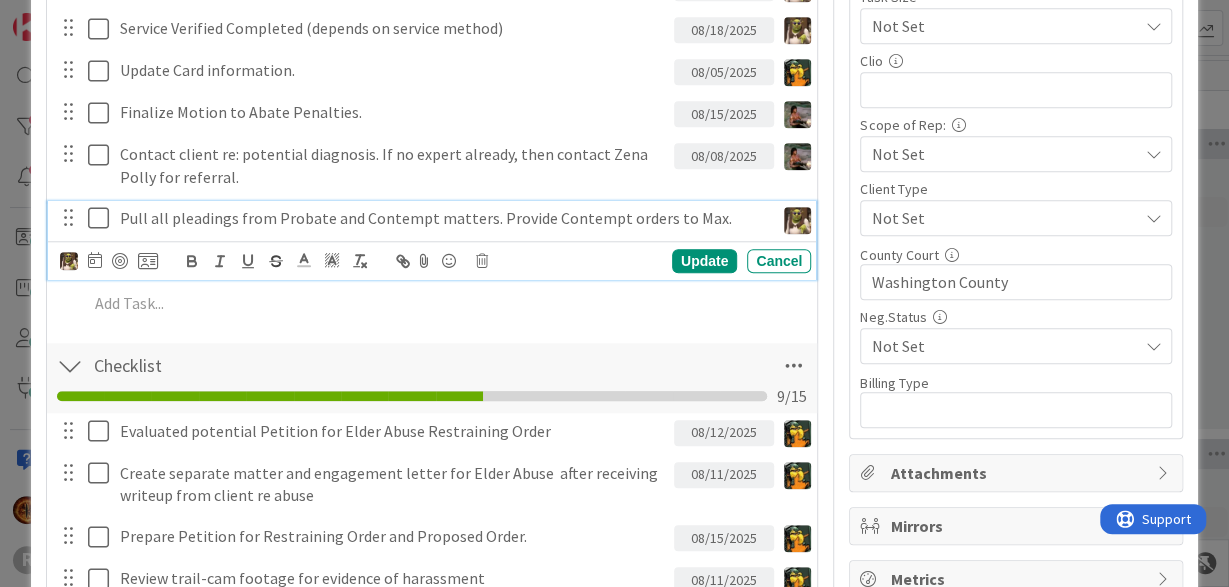 click on "Pull all pleadings from Probate and Contempt matters. Provide Contempt orders to Max." at bounding box center [443, 218] 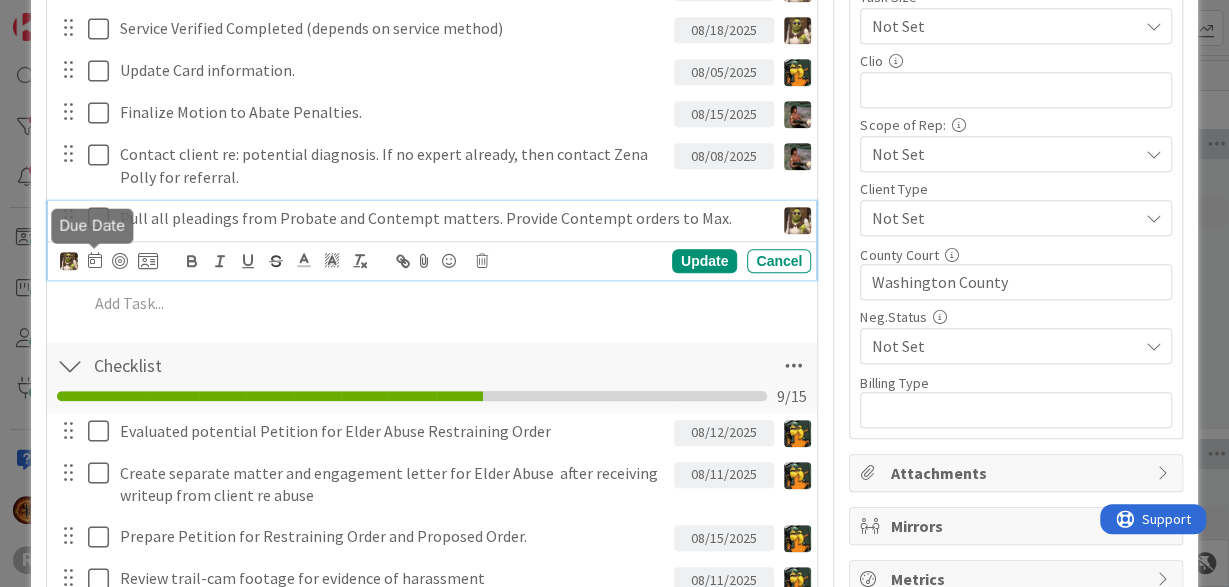 click at bounding box center [95, 260] 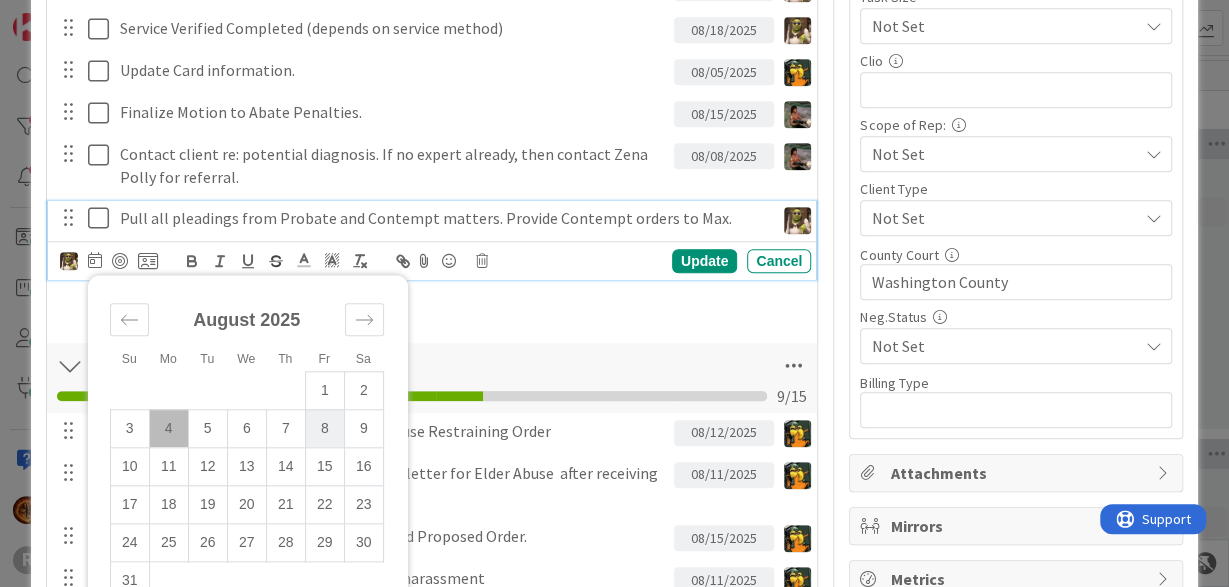 click on "8" at bounding box center [324, 428] 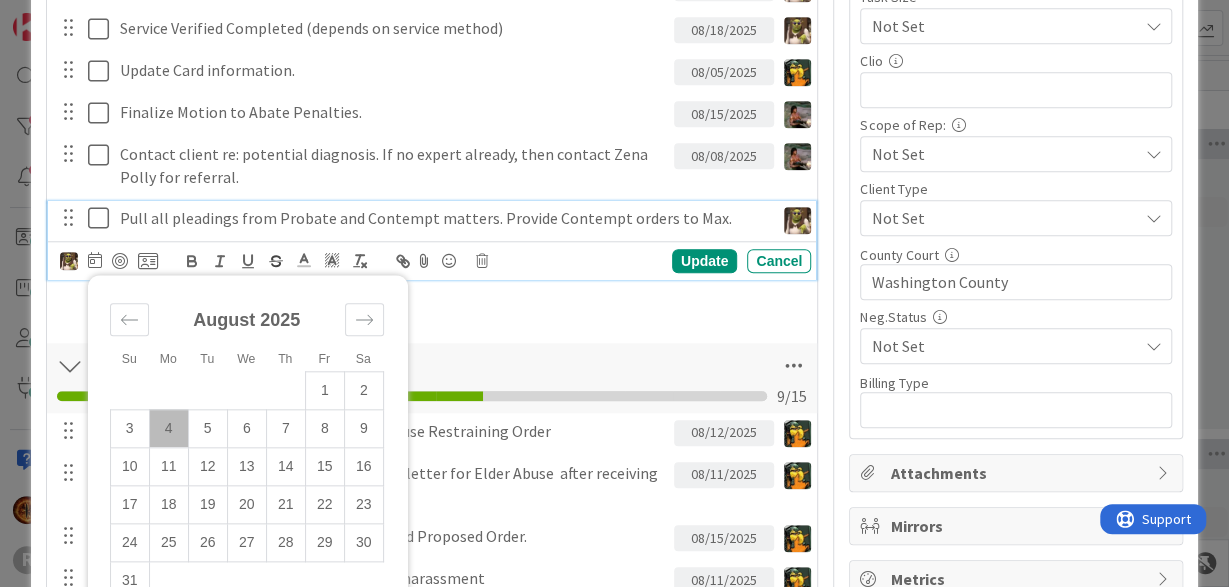 type on "08/08/2025" 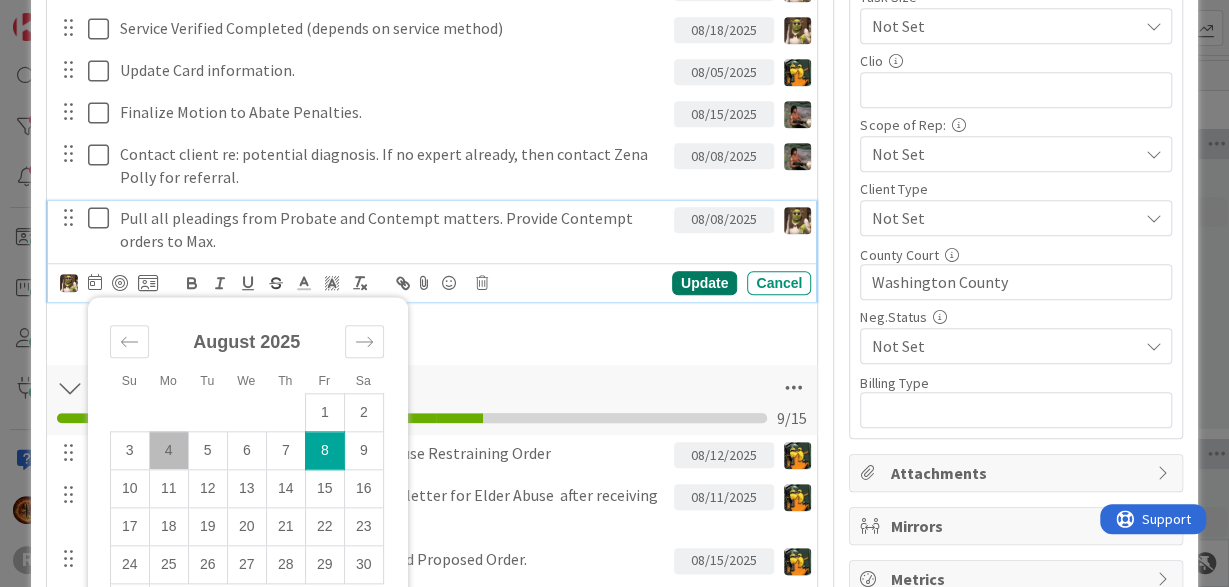 click on "Update" at bounding box center (704, 283) 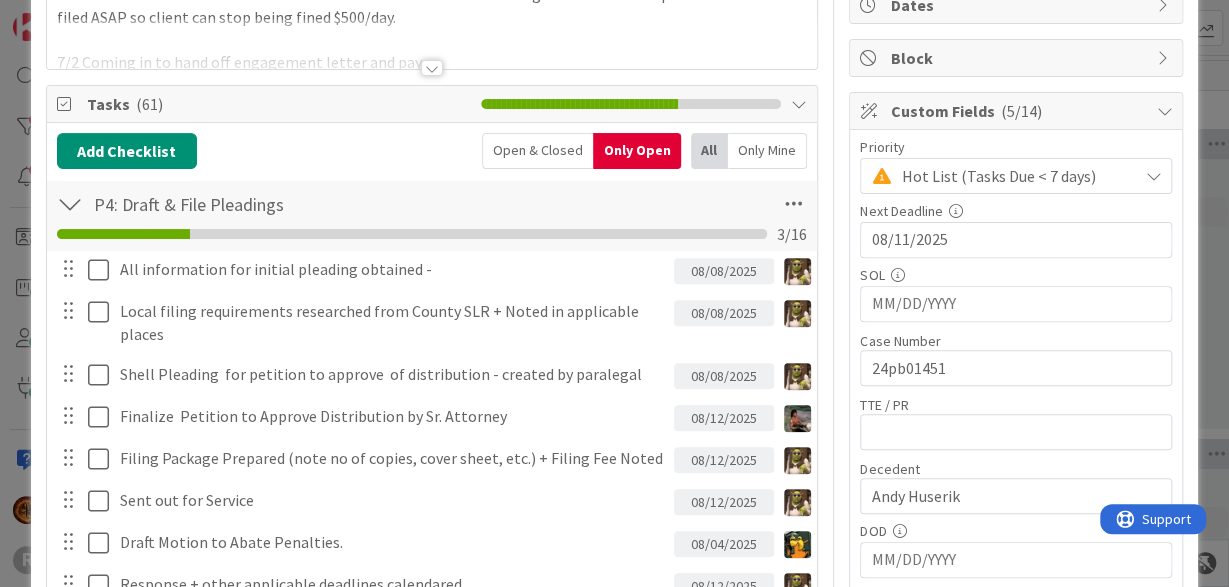 scroll, scrollTop: 0, scrollLeft: 0, axis: both 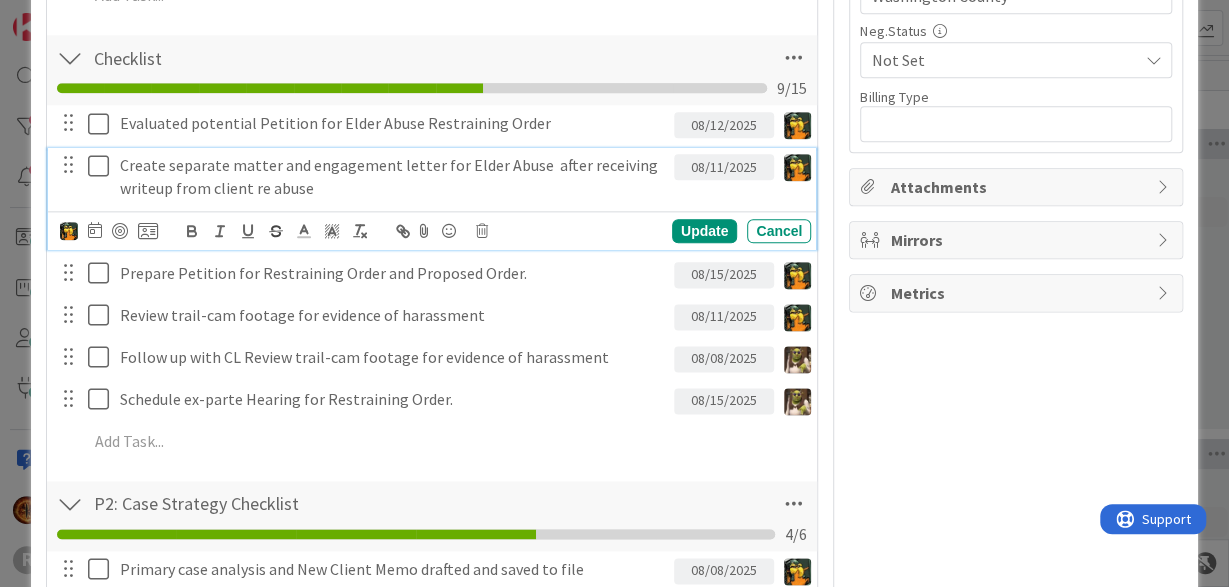 click on "Create separate matter and engagement letter for Elder Abuse  after receiving writeup from client re abuse" at bounding box center (393, 176) 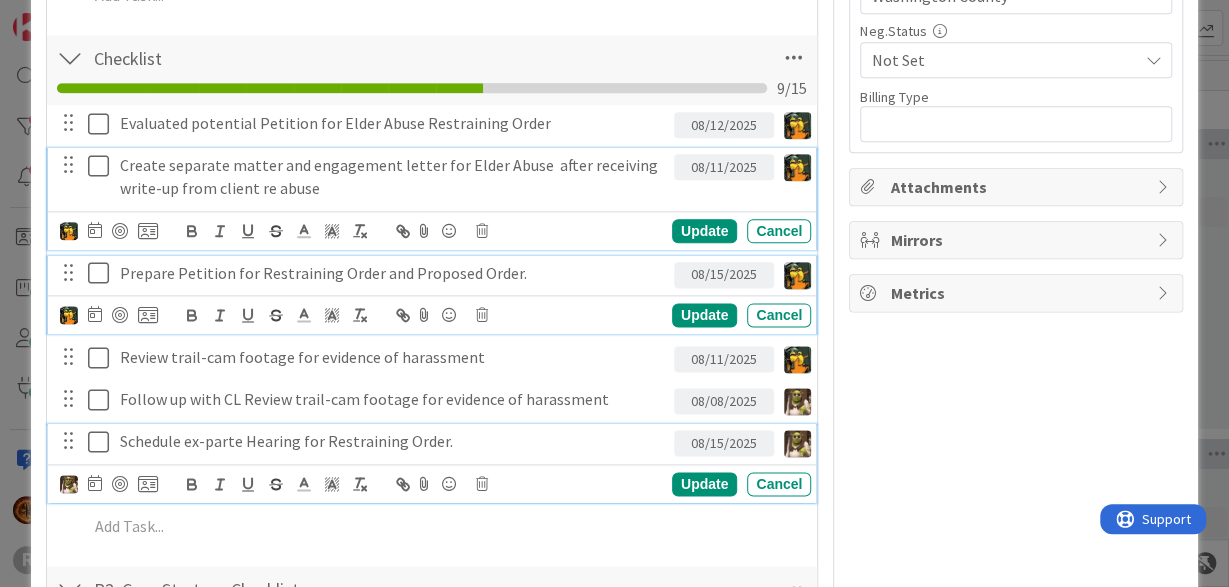 click on "Prepare Petition for Restraining Order and Proposed Order." at bounding box center [393, 273] 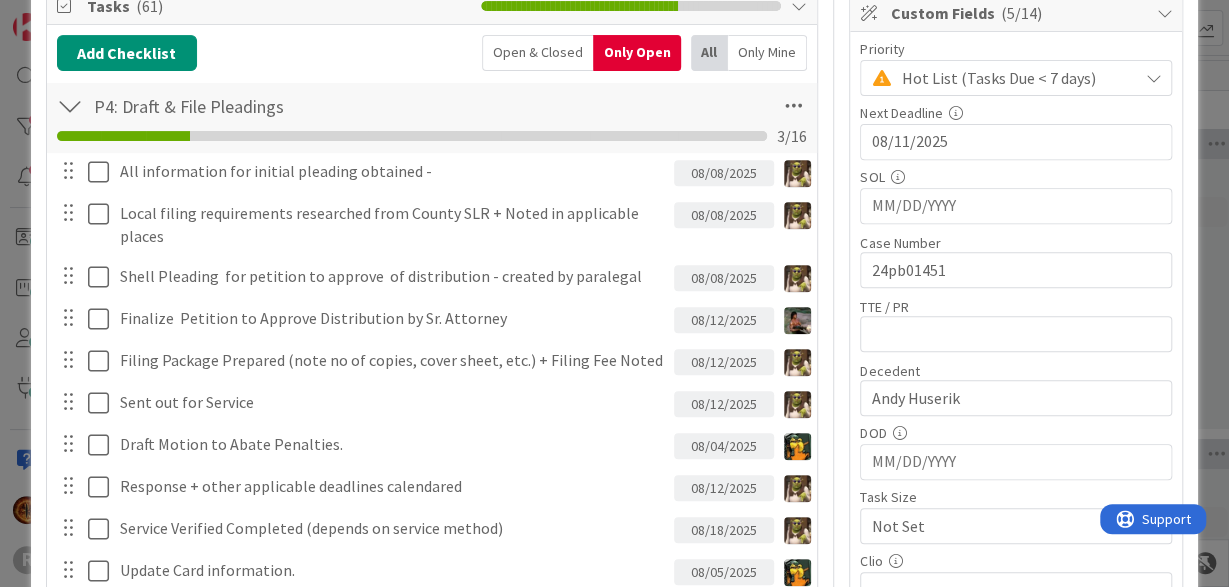 scroll, scrollTop: 0, scrollLeft: 0, axis: both 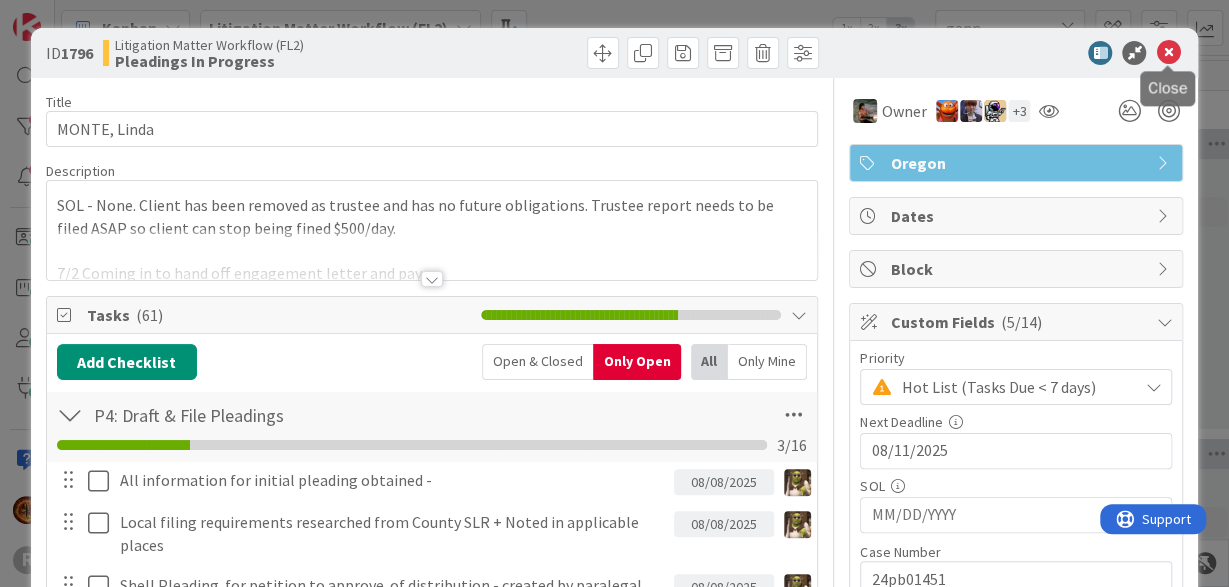 click at bounding box center (1168, 53) 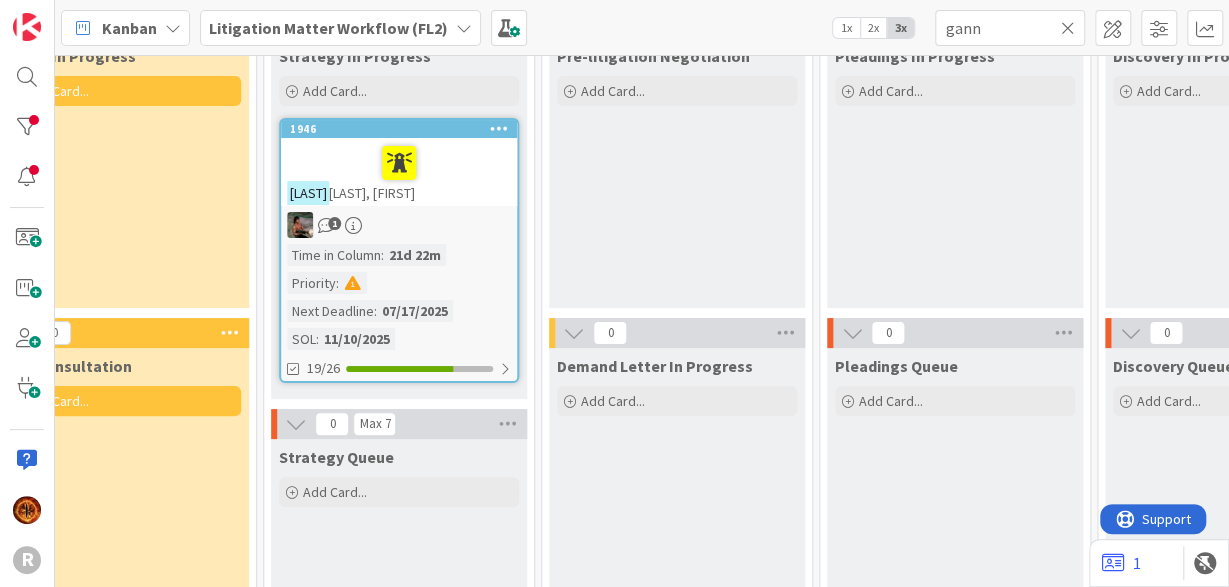 scroll, scrollTop: 120, scrollLeft: 601, axis: both 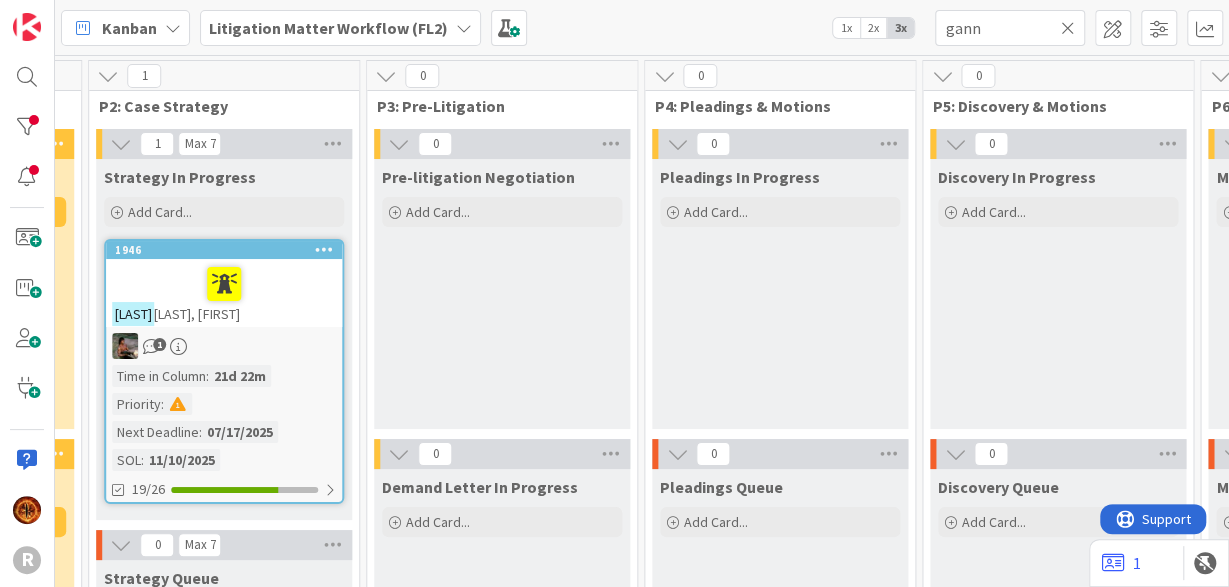 click at bounding box center (224, 284) 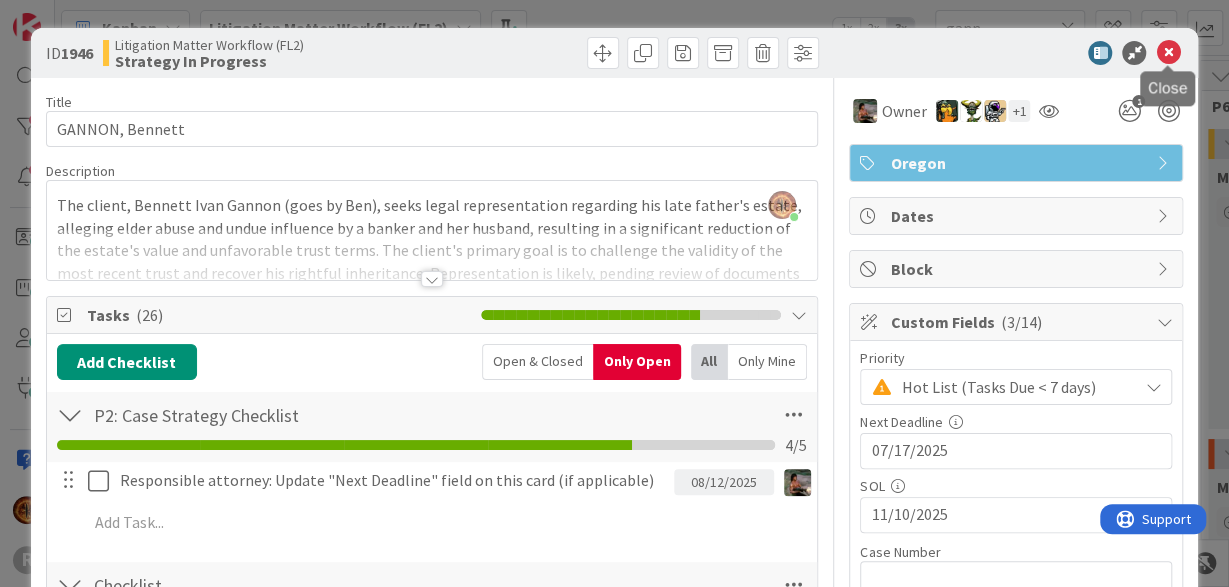click at bounding box center [1168, 53] 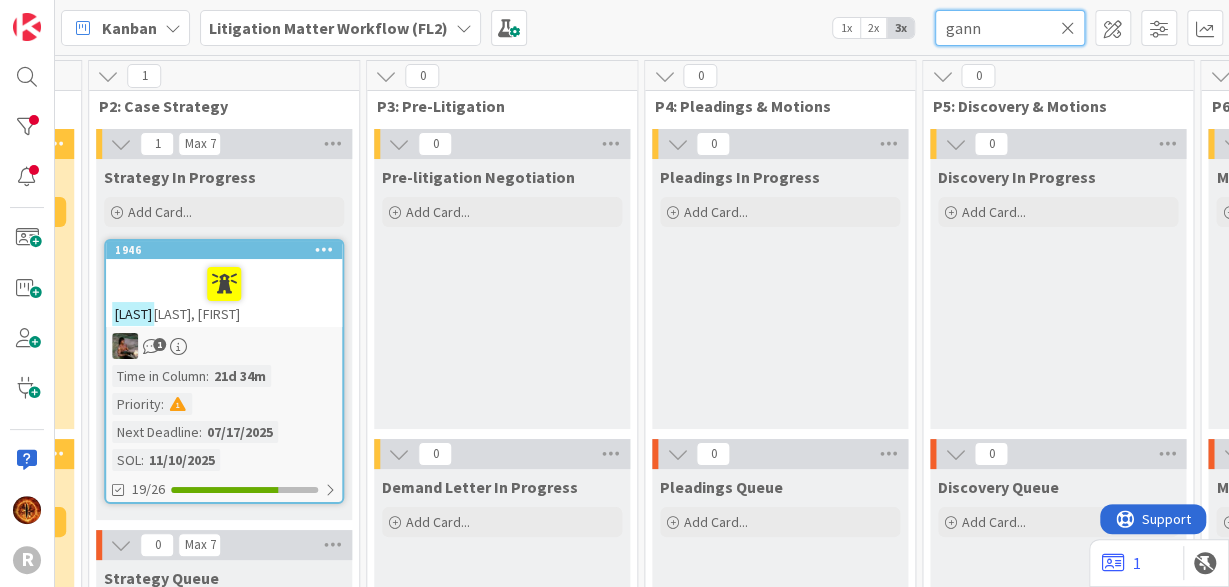 click on "gann" at bounding box center [1010, 28] 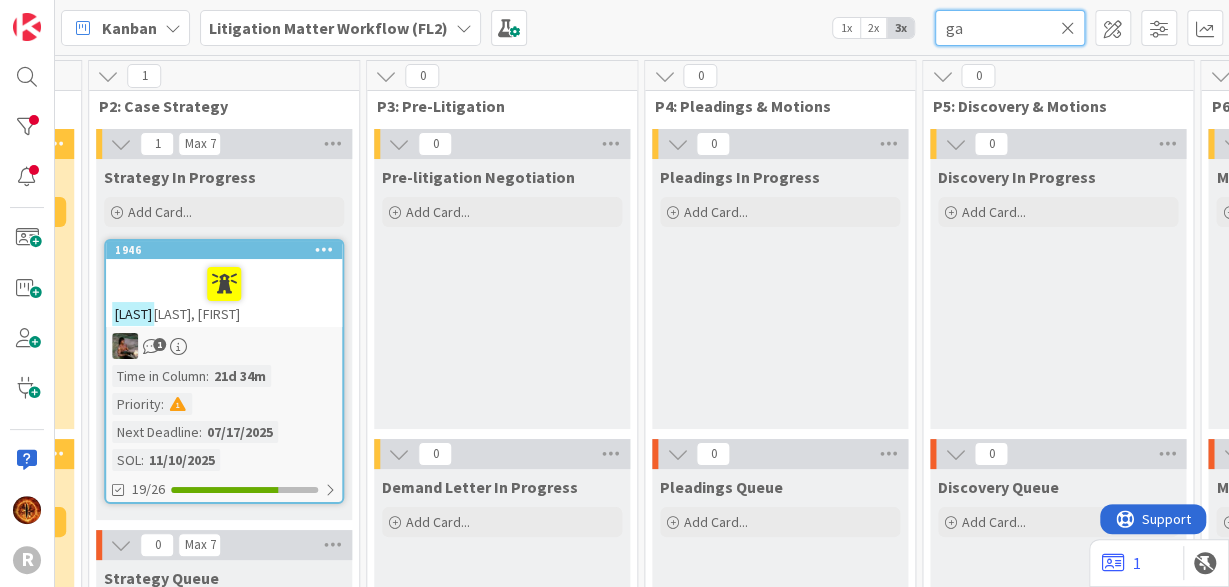 type on "g" 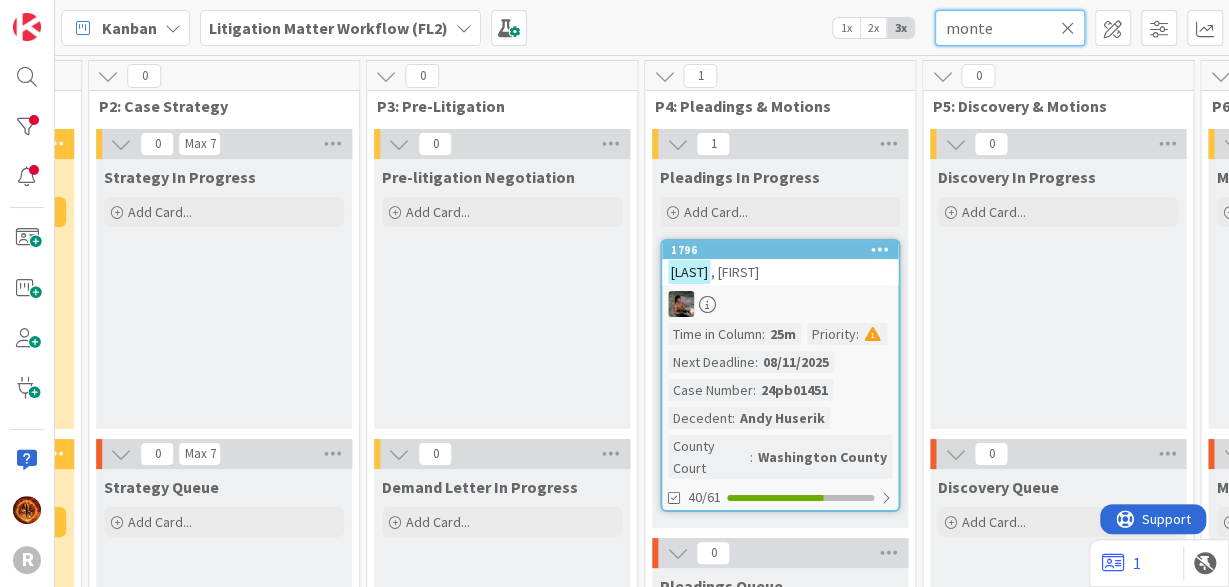 type on "monte" 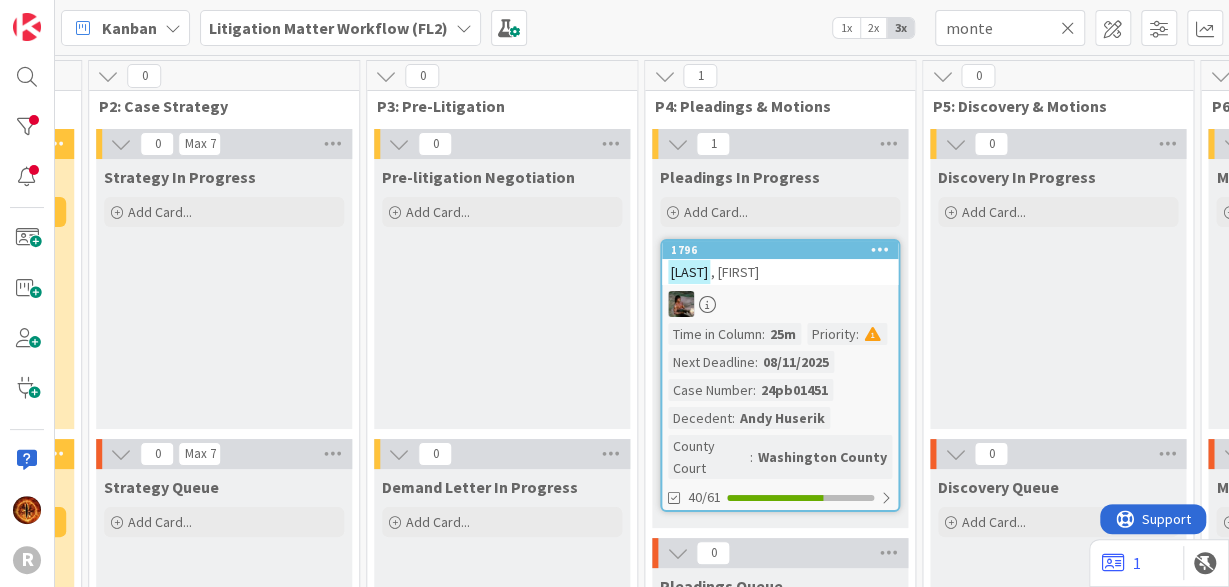 click on "MONTE , Linda" at bounding box center [780, 272] 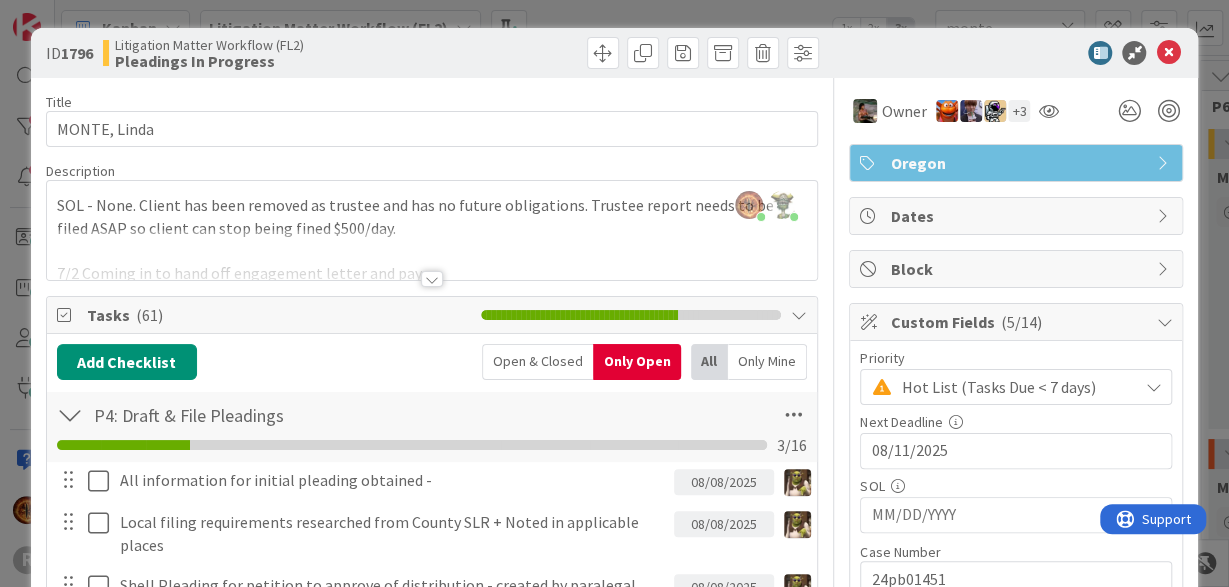 click at bounding box center (432, 279) 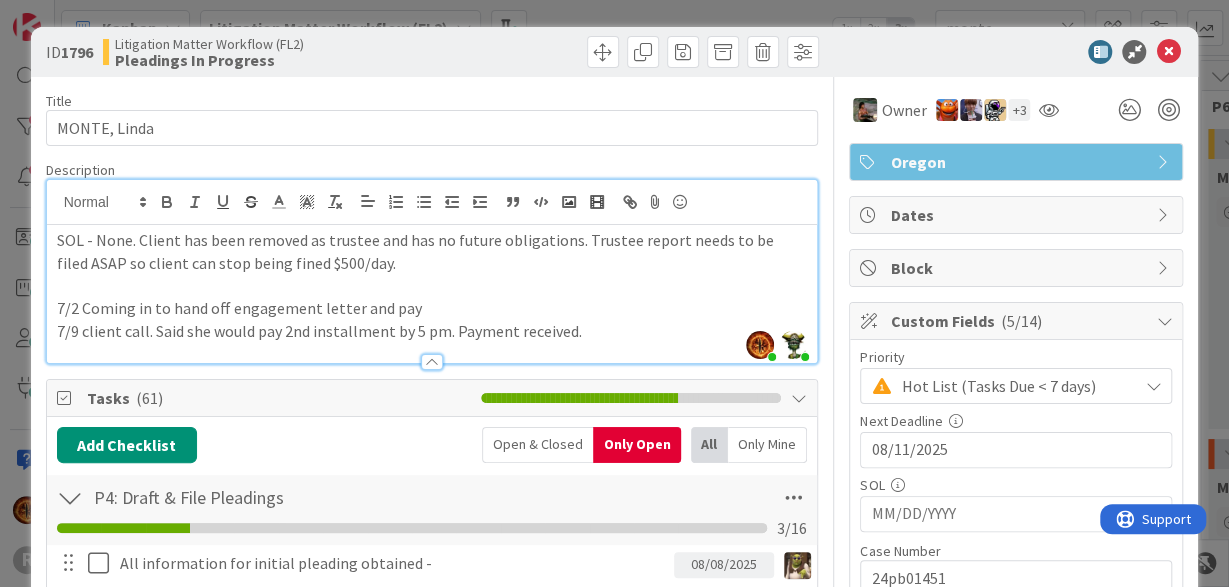 scroll, scrollTop: 0, scrollLeft: 0, axis: both 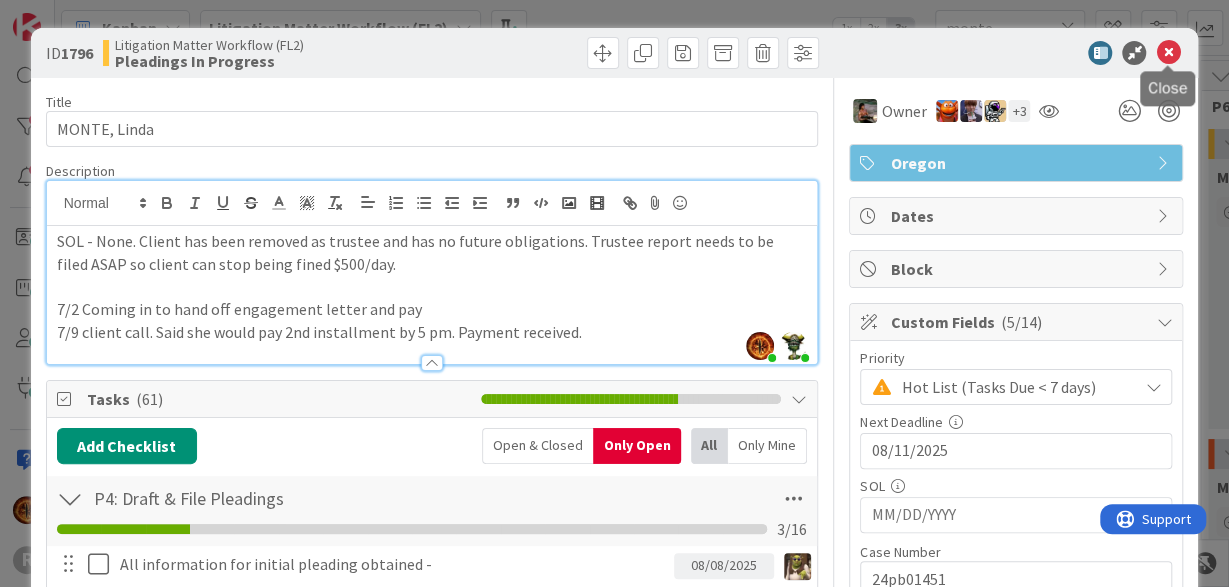 click at bounding box center (1168, 53) 